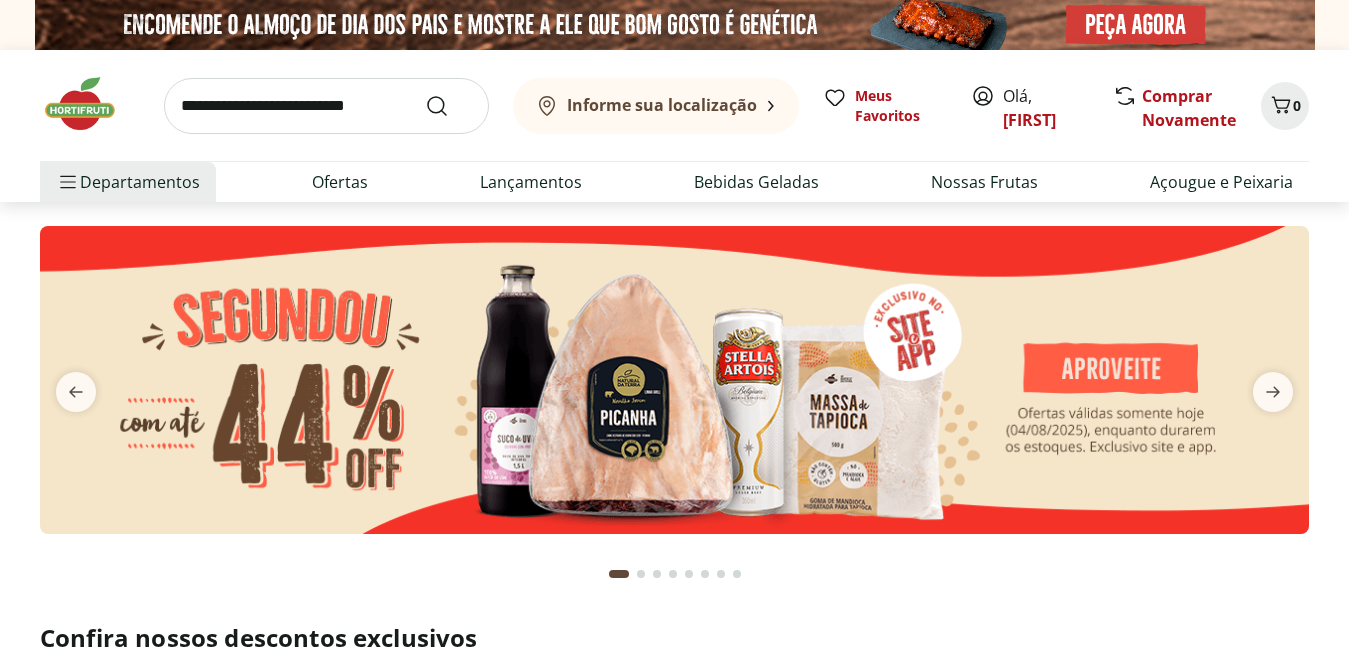 scroll, scrollTop: 0, scrollLeft: 0, axis: both 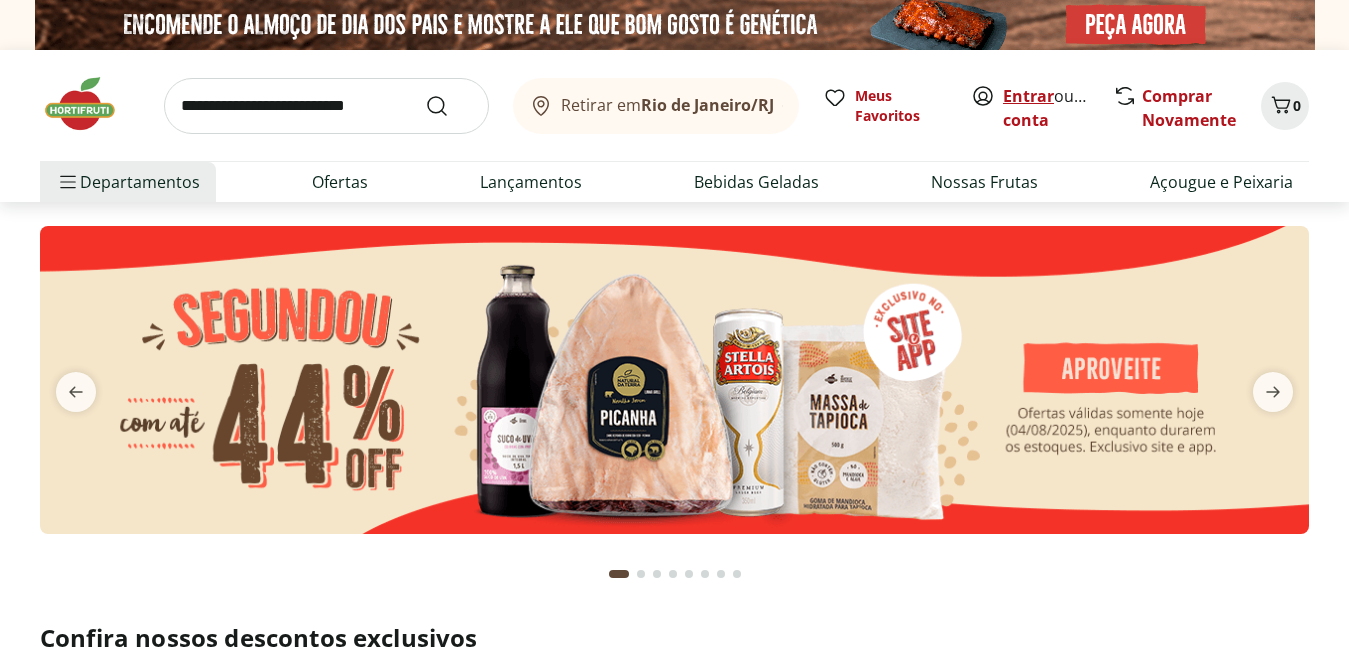 click on "Entrar" at bounding box center [1028, 96] 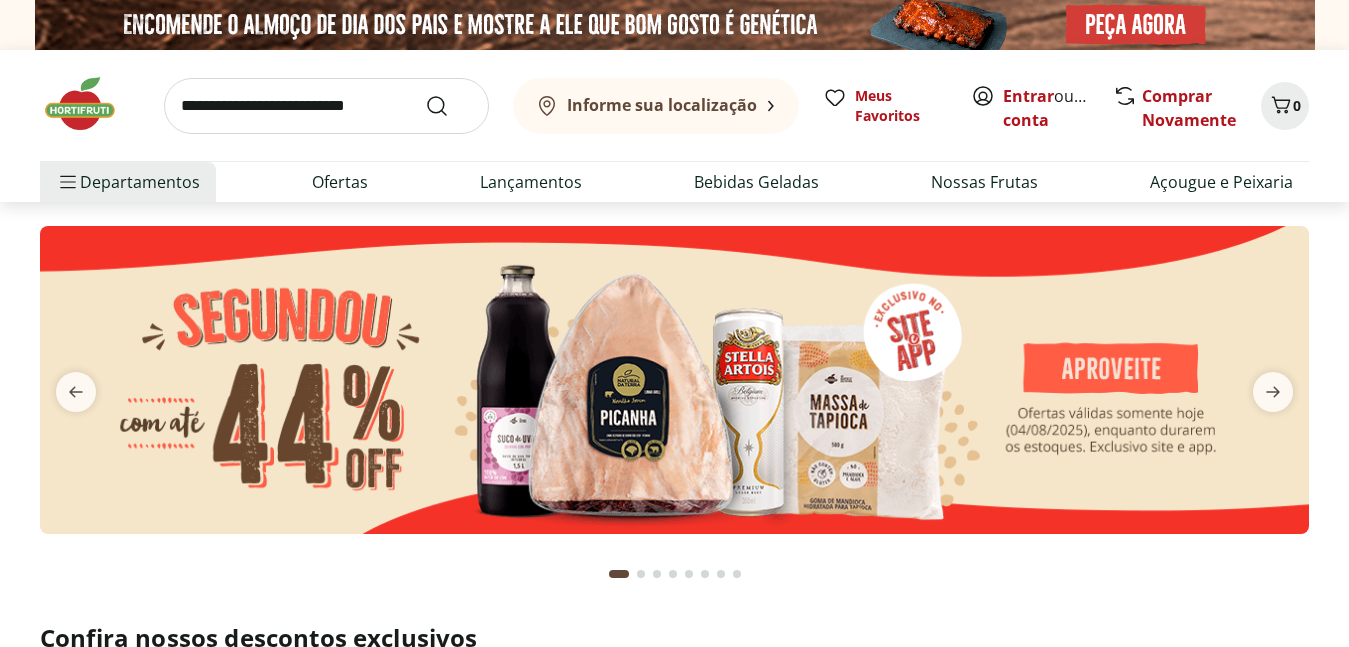 scroll, scrollTop: 0, scrollLeft: 0, axis: both 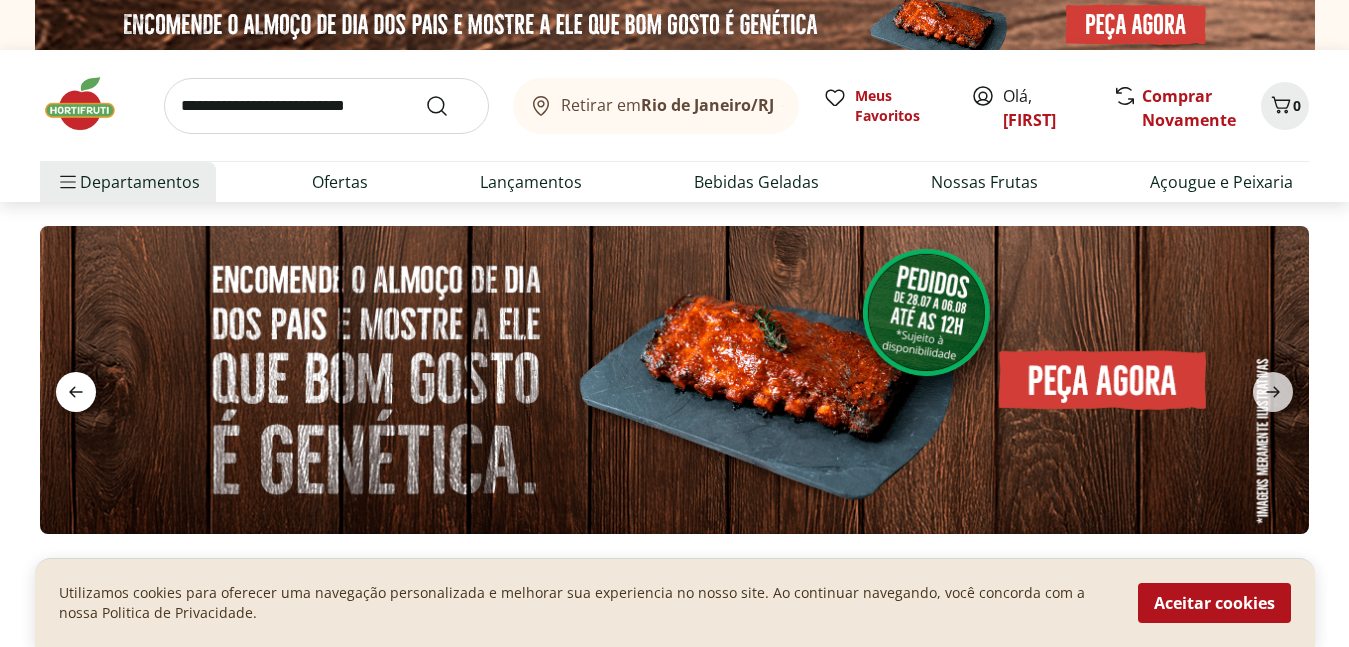 click 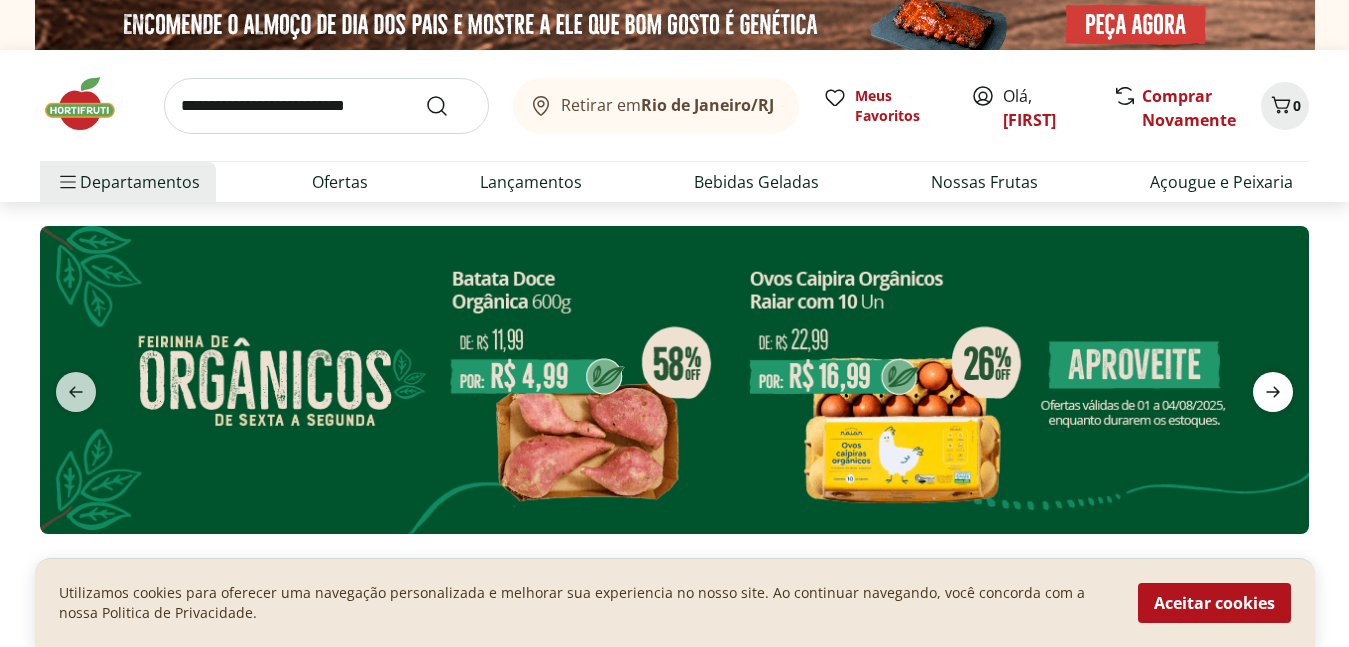 click 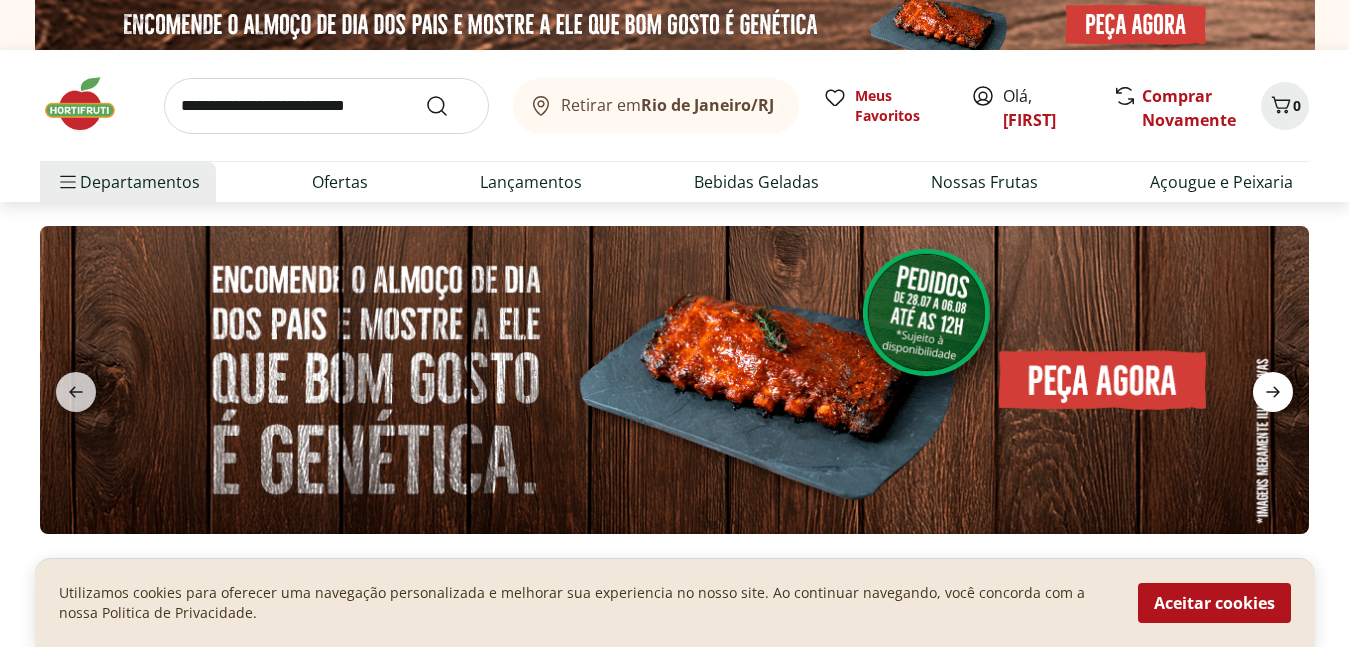 click 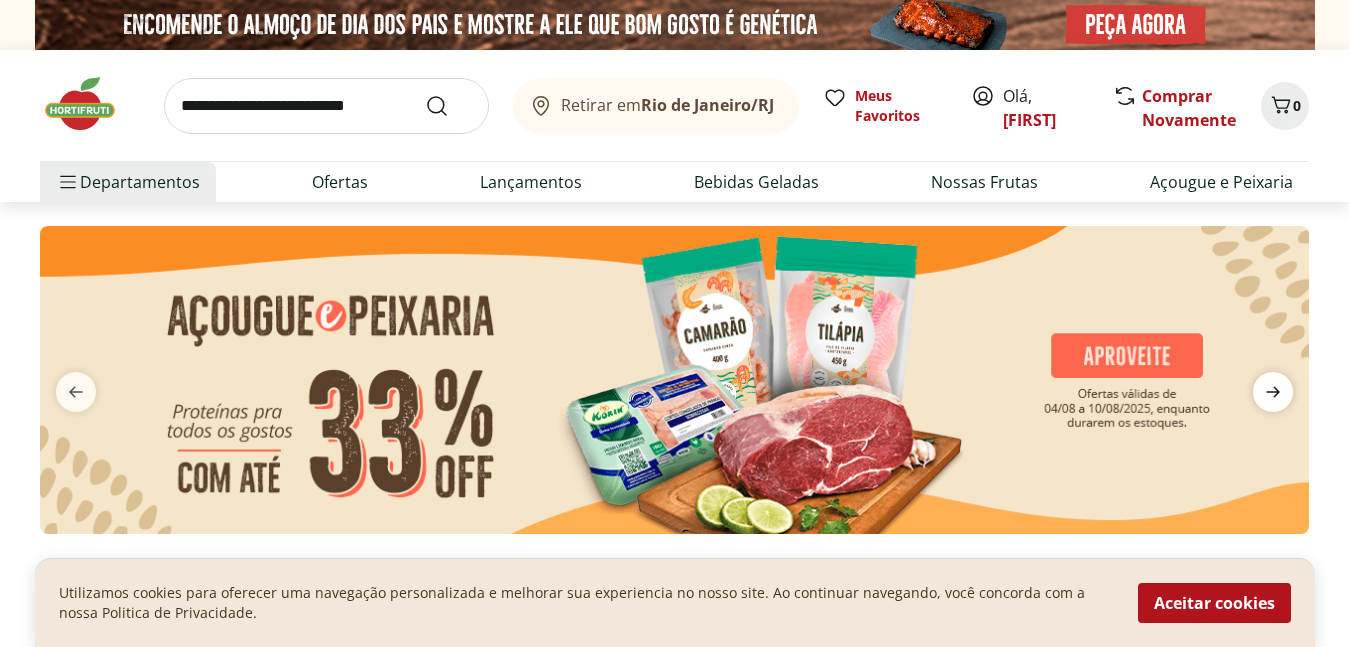 click 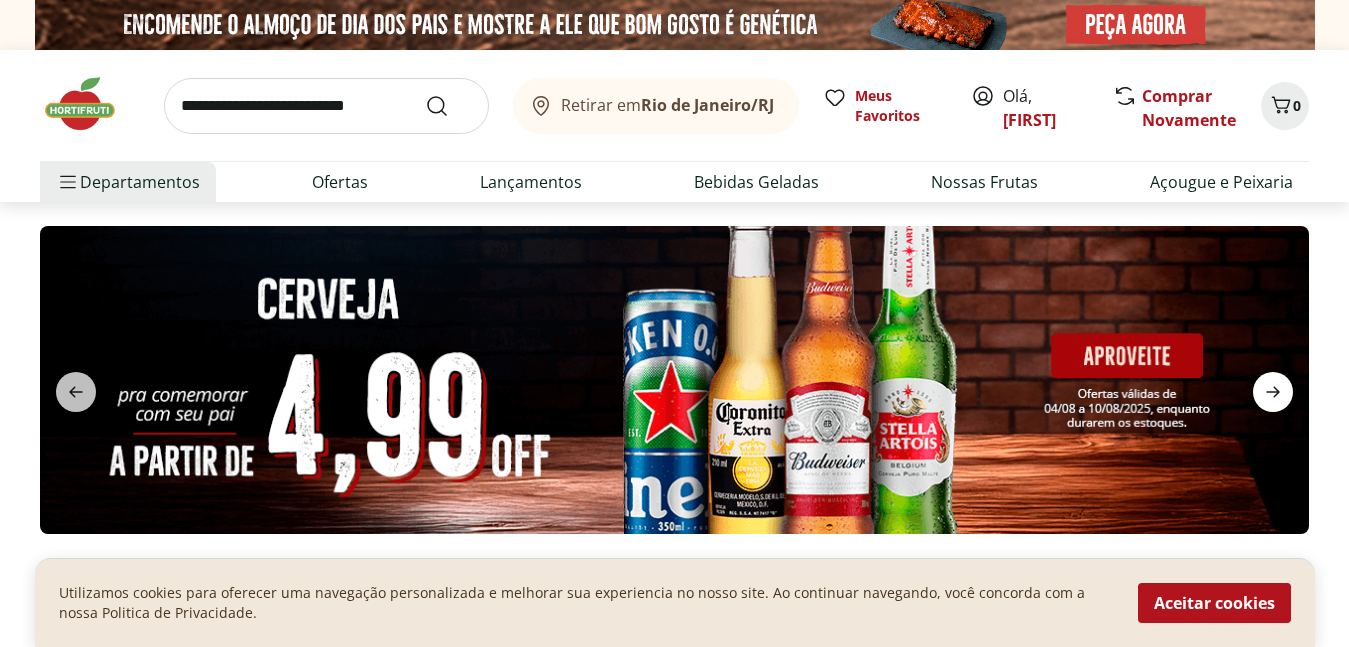click 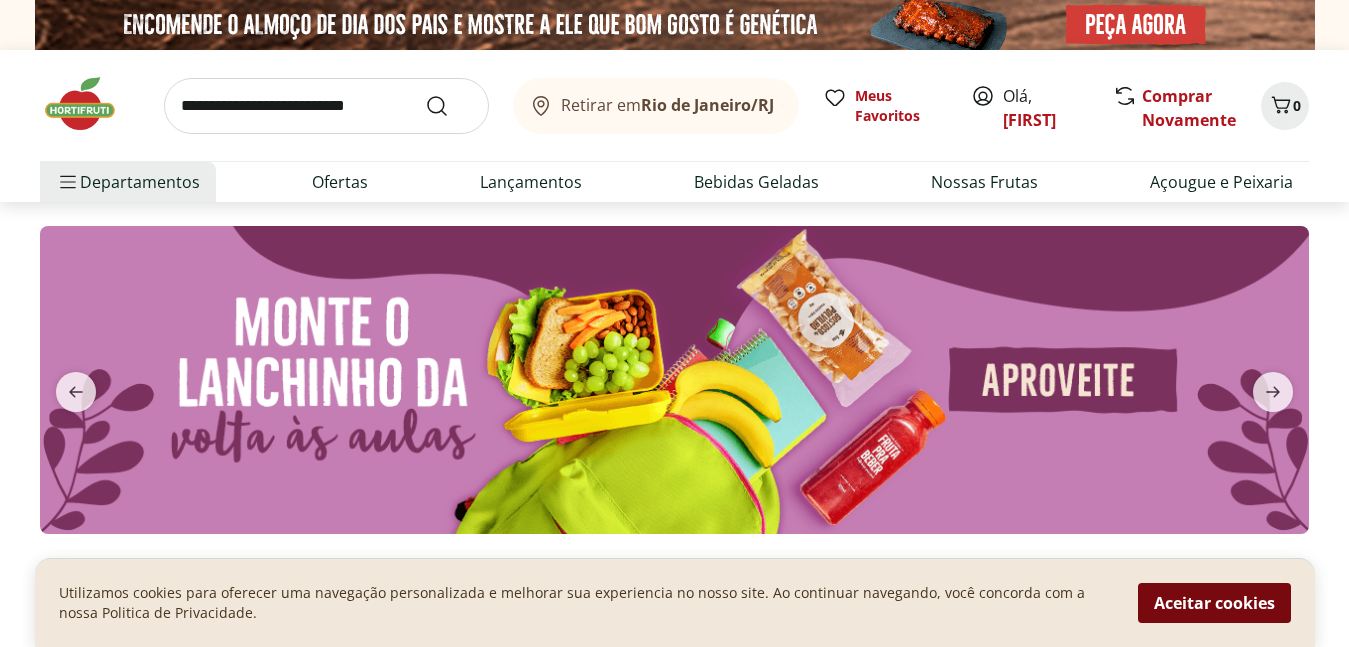 click on "Aceitar cookies" at bounding box center [1214, 603] 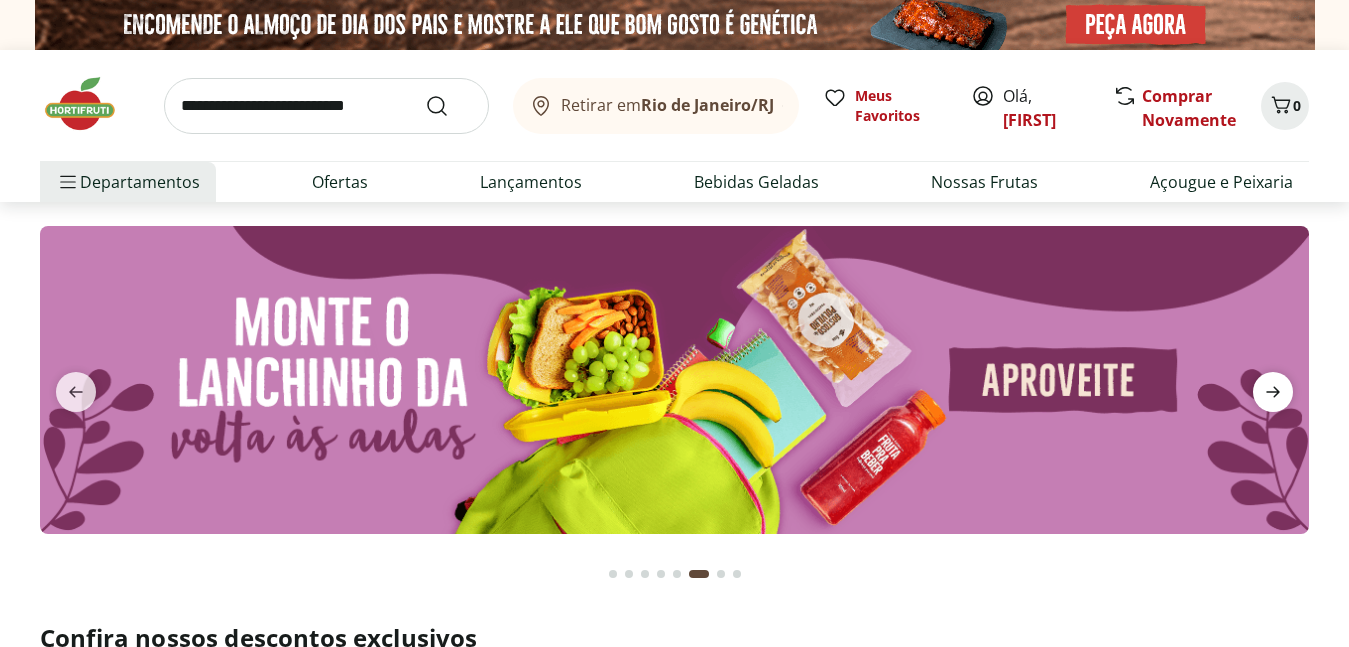 click 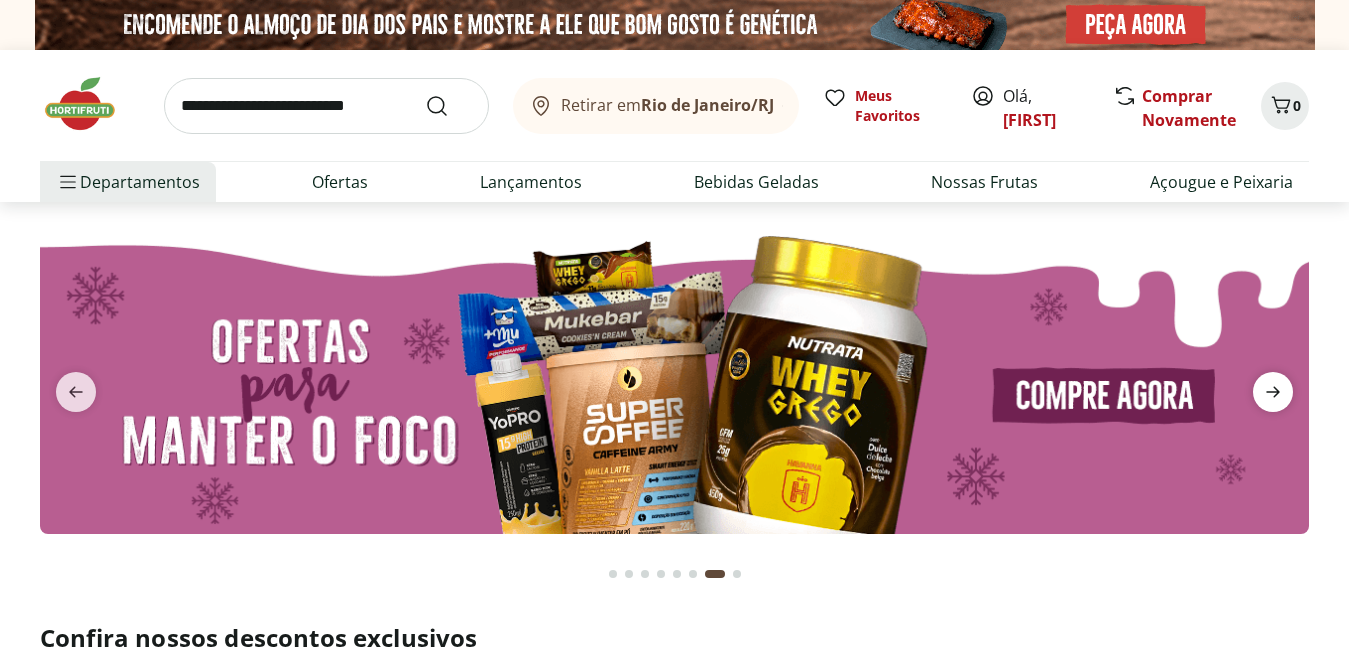click 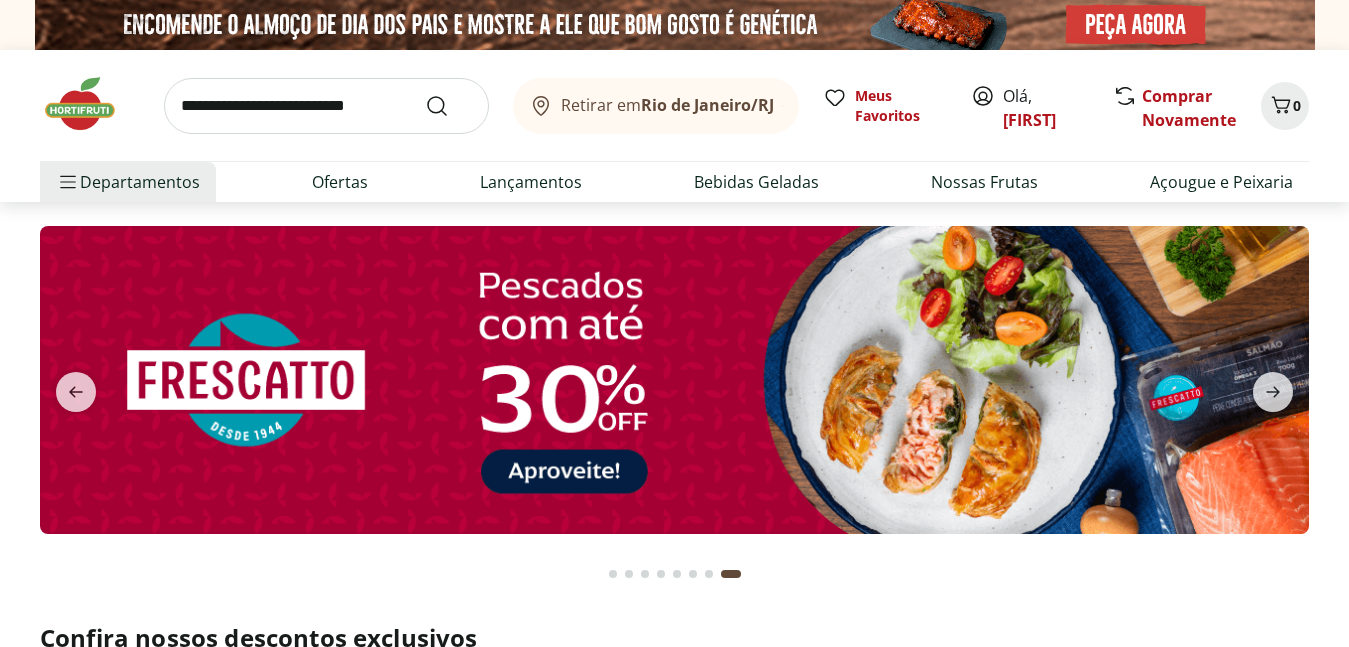 click at bounding box center (326, 106) 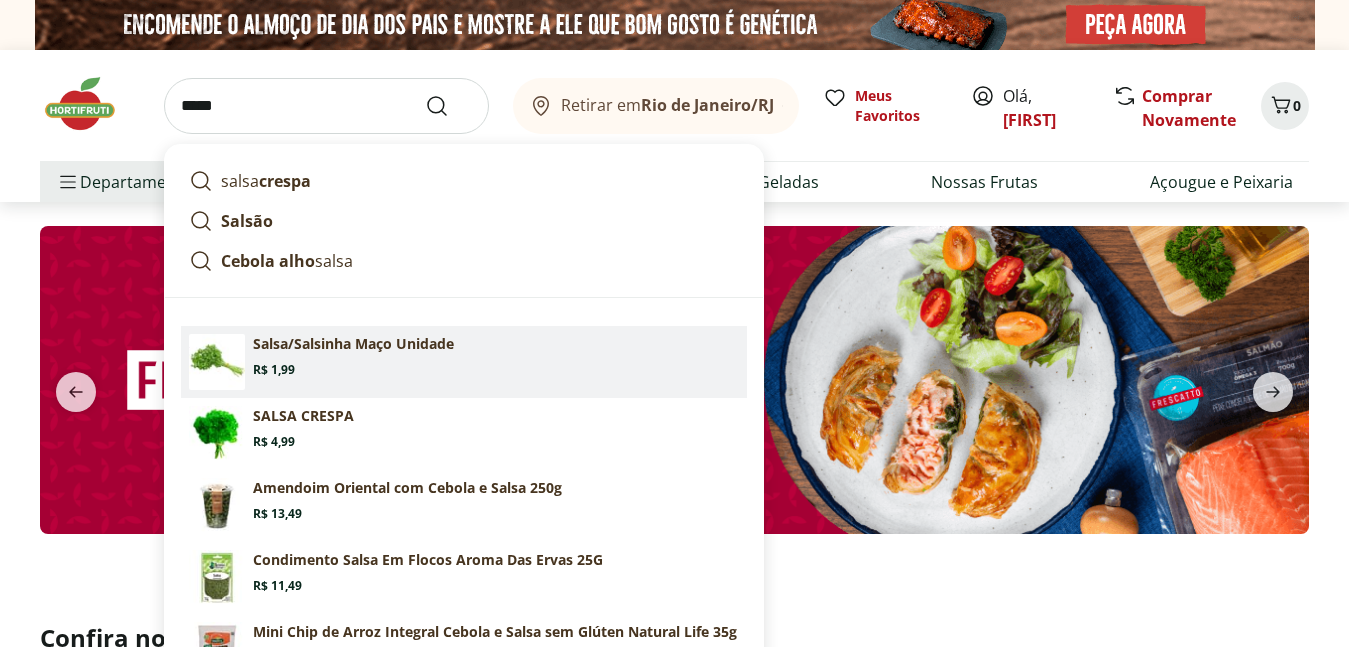 click on "Salsa/Salsinha Maço Unidade" at bounding box center [353, 344] 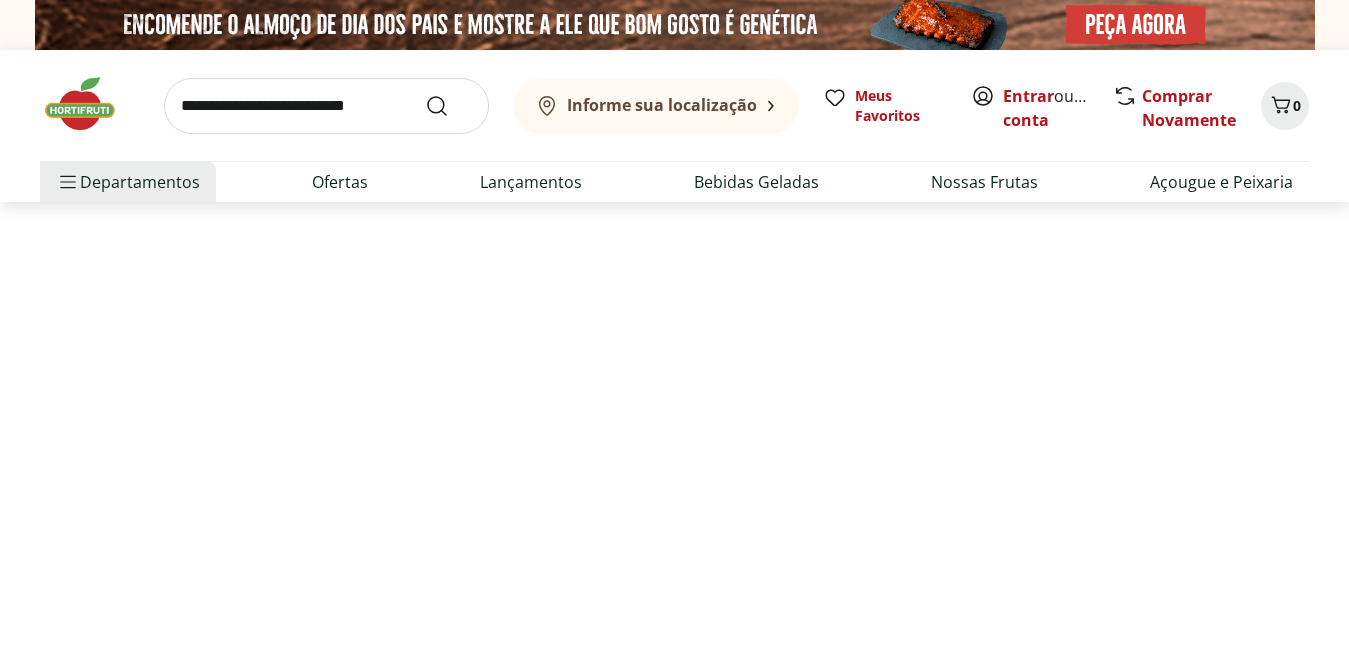 scroll, scrollTop: 0, scrollLeft: 0, axis: both 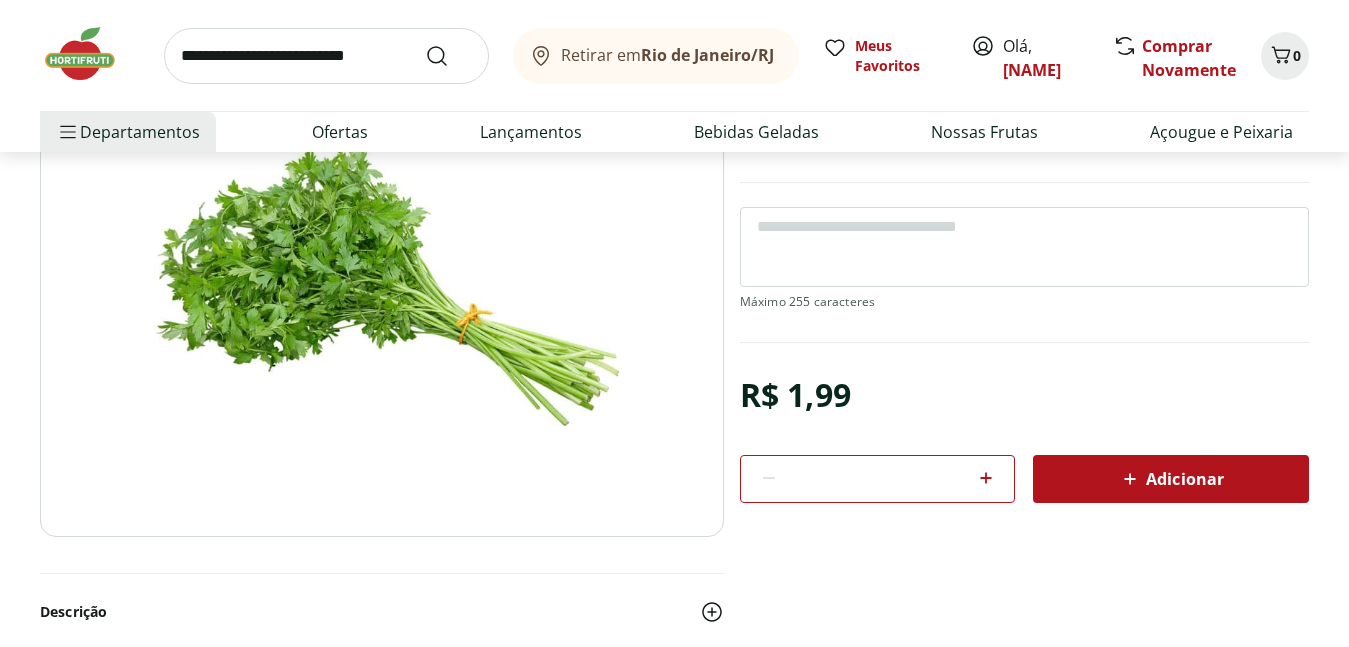 click 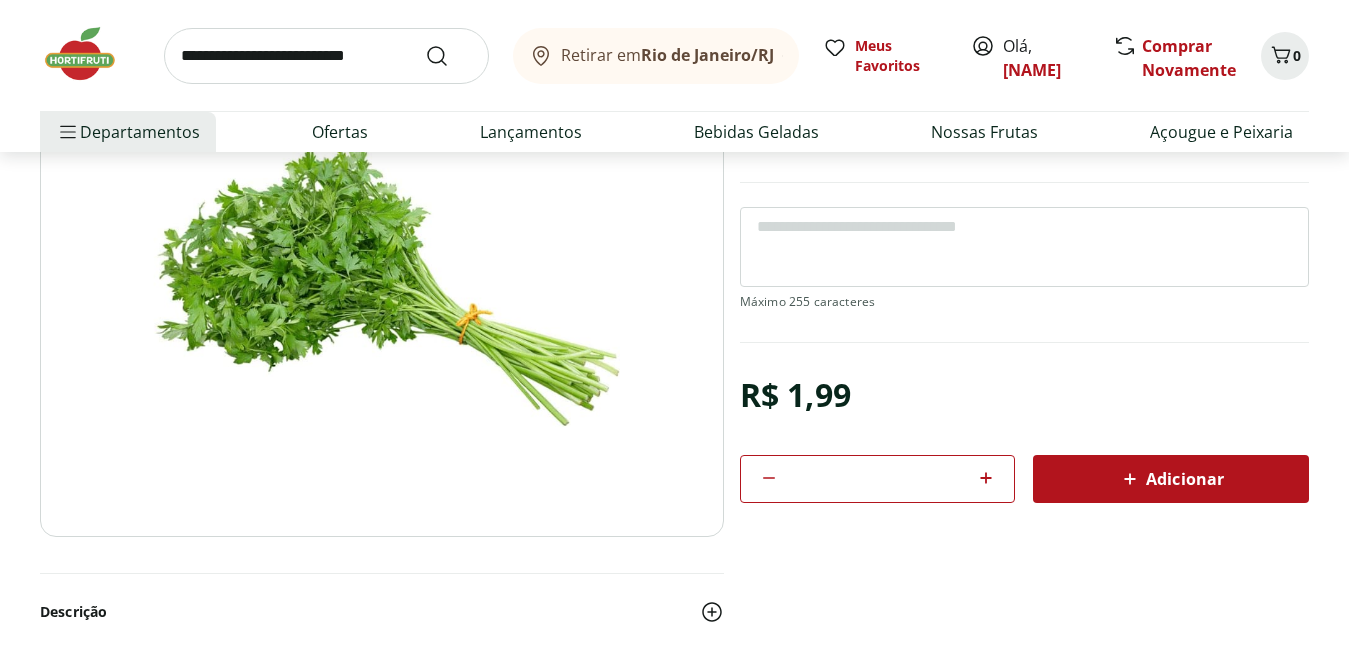 click 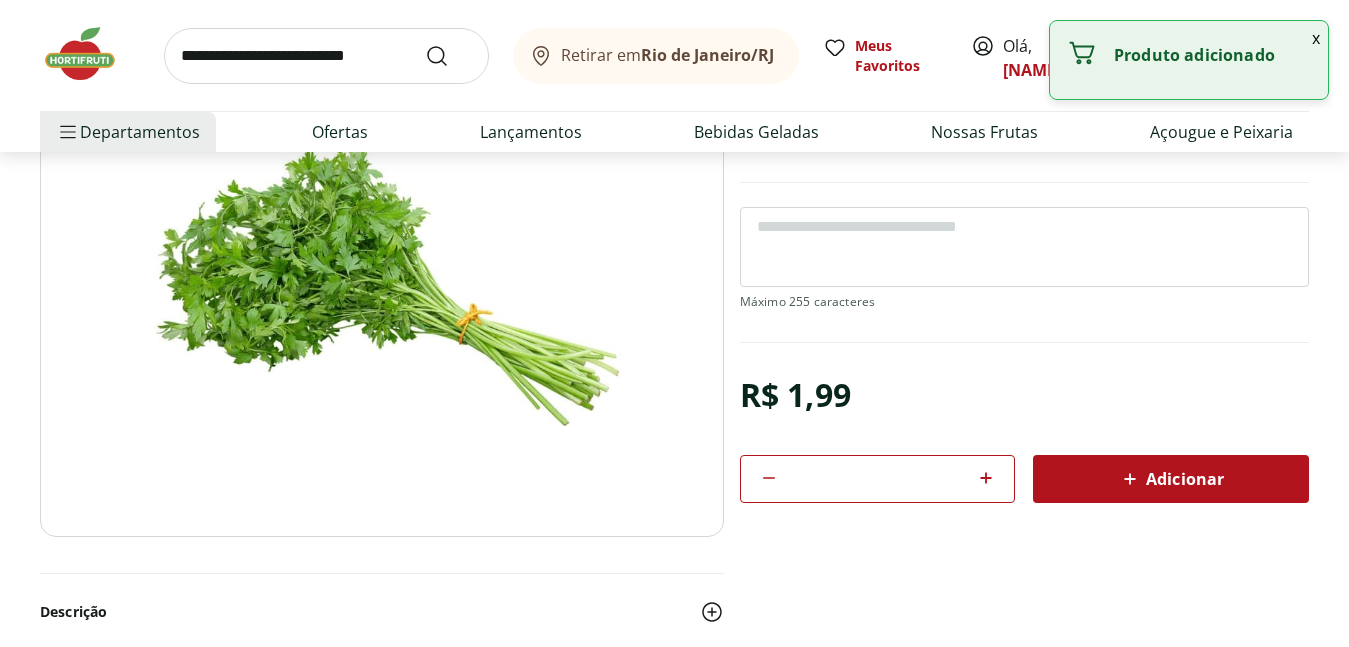 click at bounding box center [326, 56] 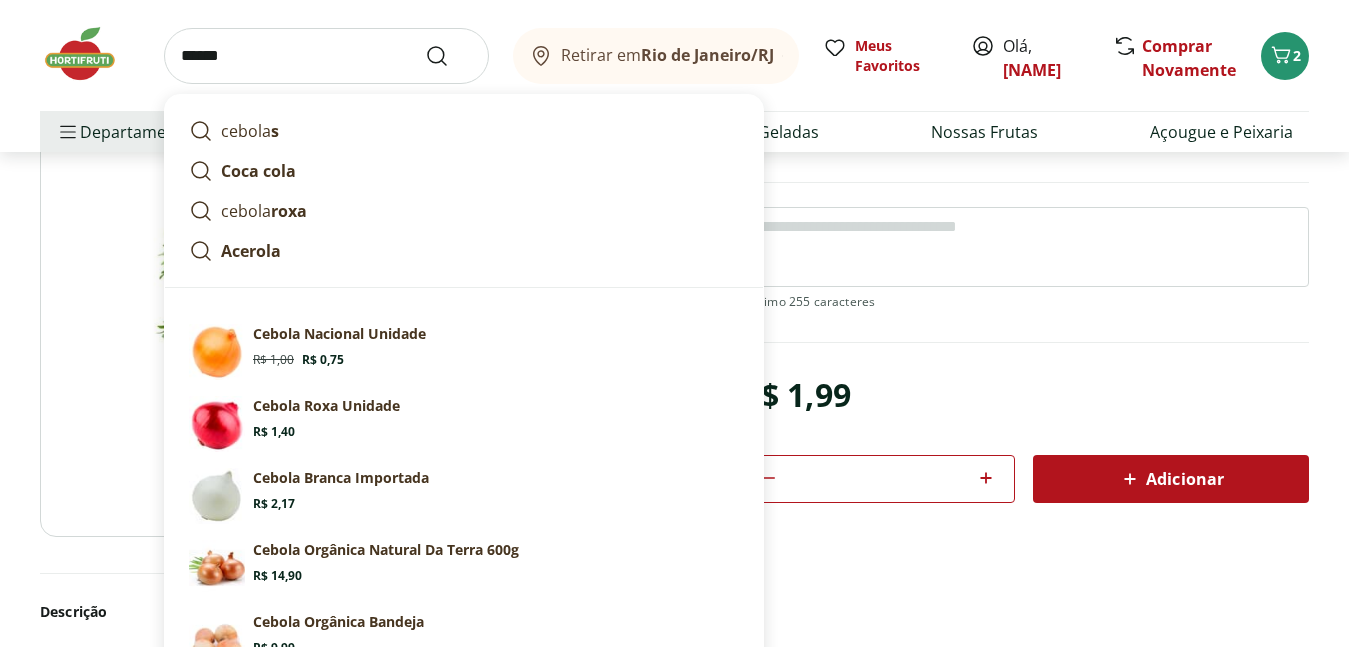 type on "******" 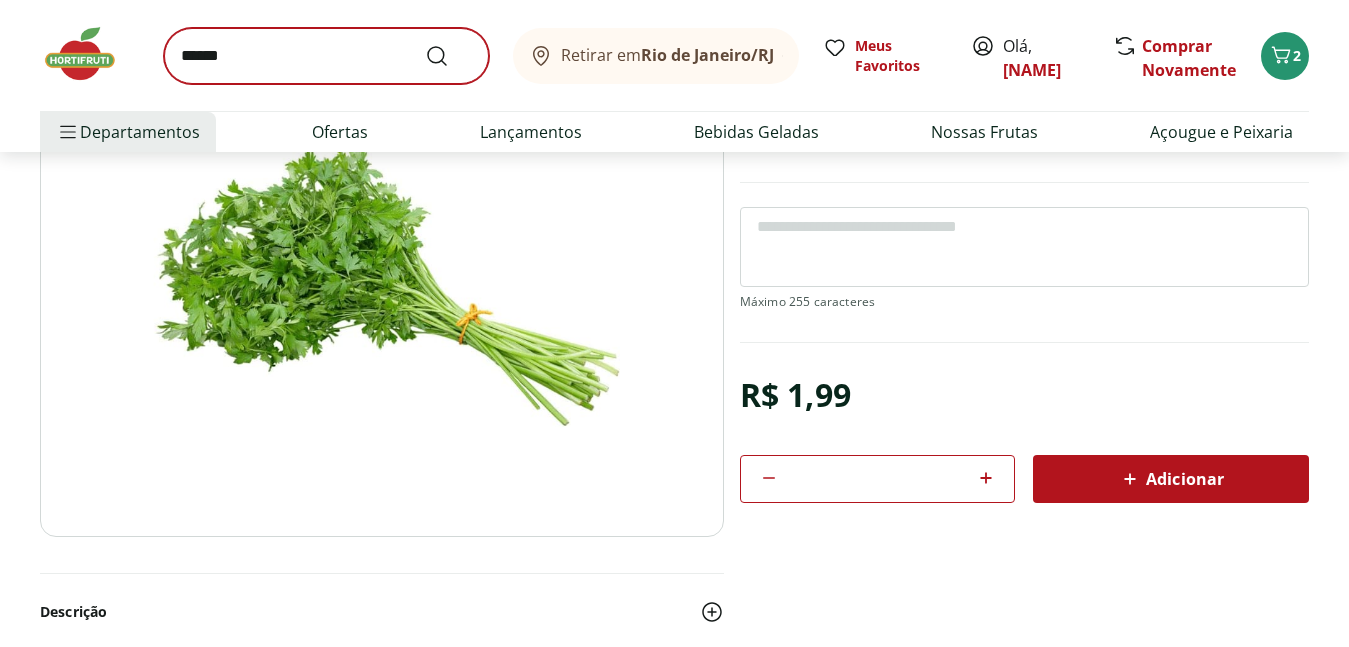 scroll, scrollTop: 0, scrollLeft: 0, axis: both 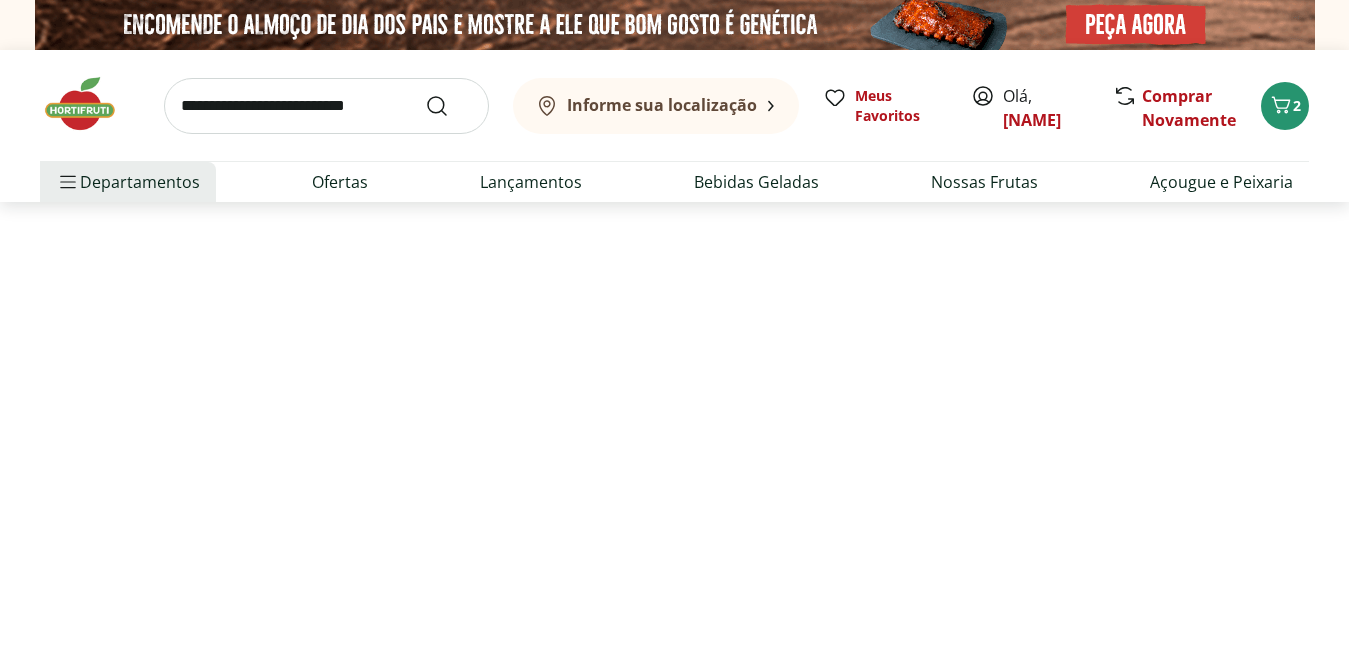select on "**********" 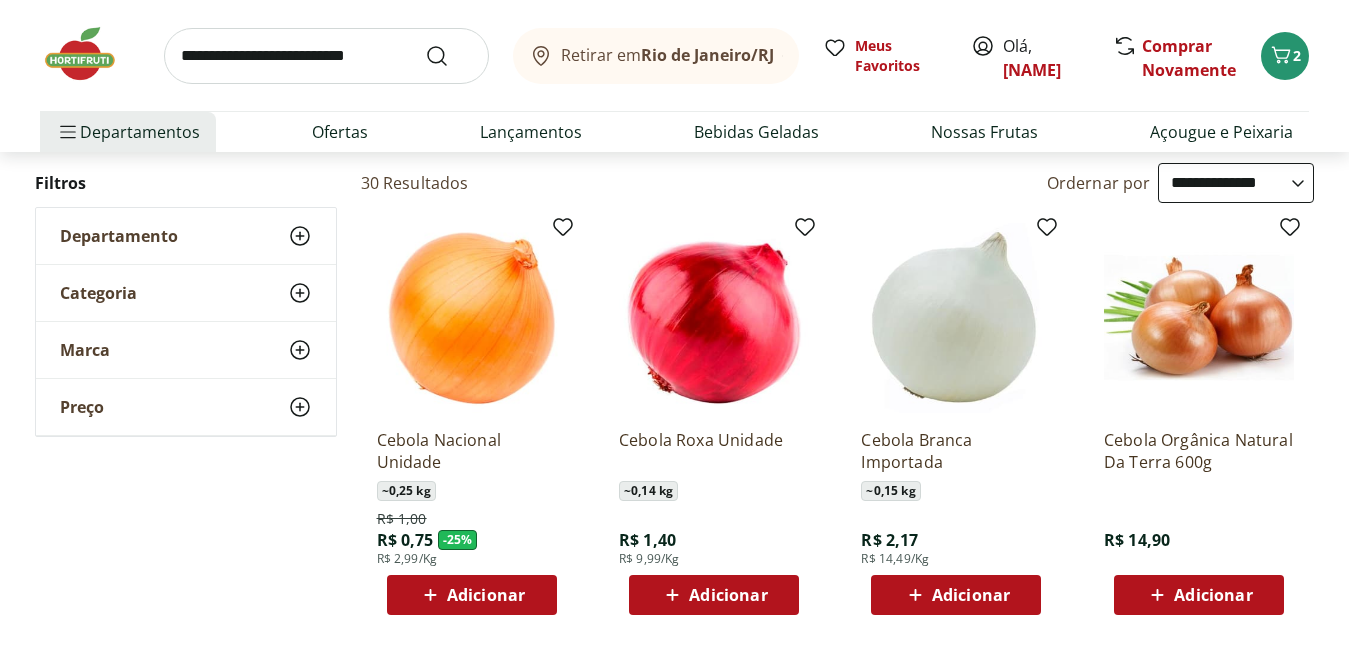 scroll, scrollTop: 400, scrollLeft: 0, axis: vertical 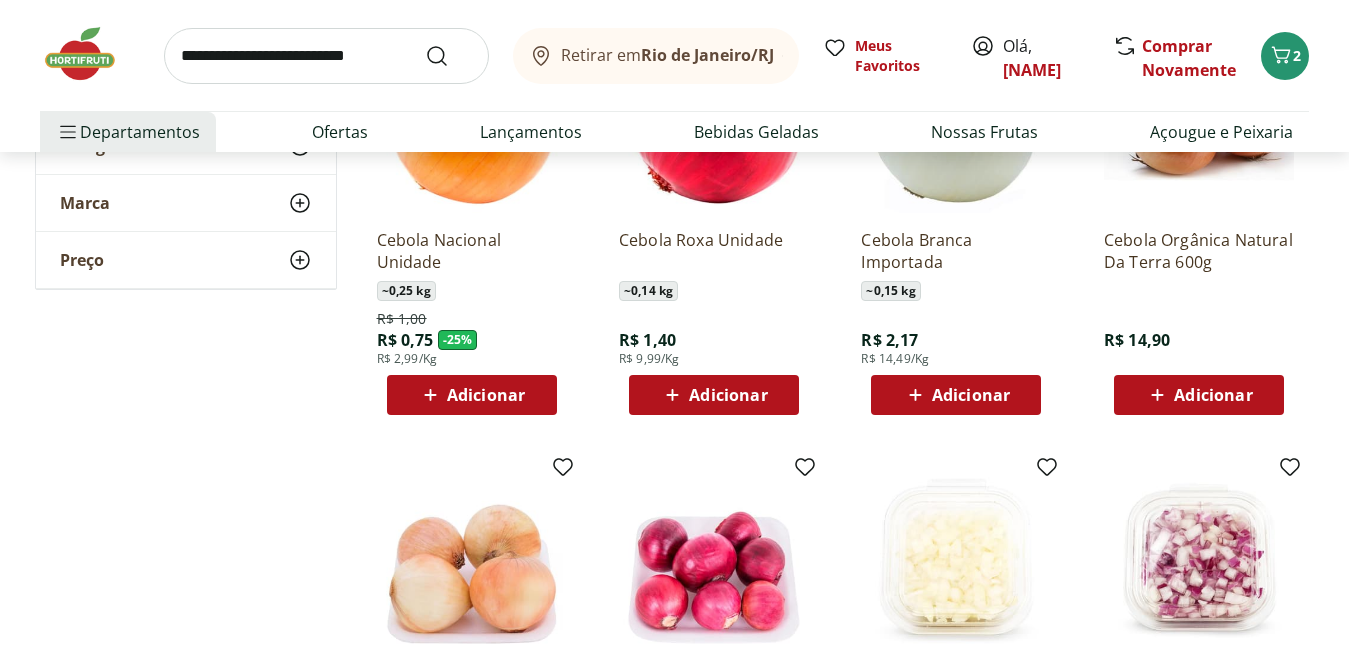 click on "Adicionar" at bounding box center (486, 395) 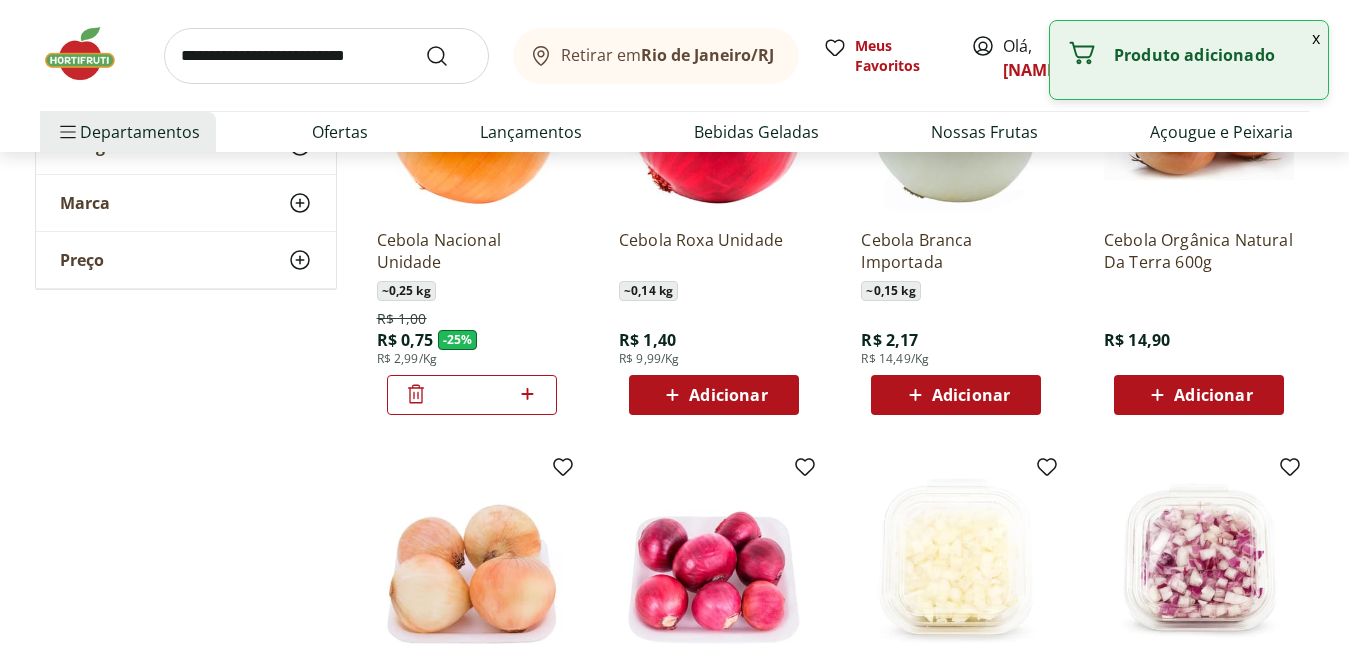click on "*" at bounding box center (472, 395) 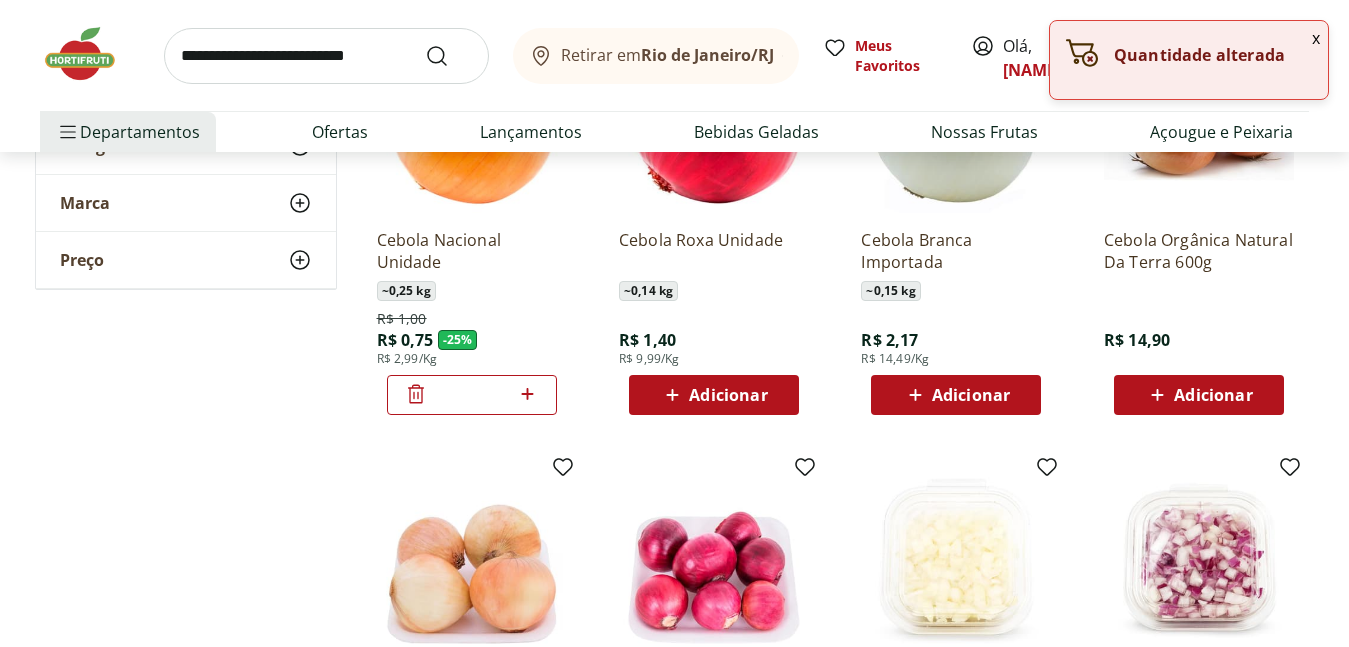 click 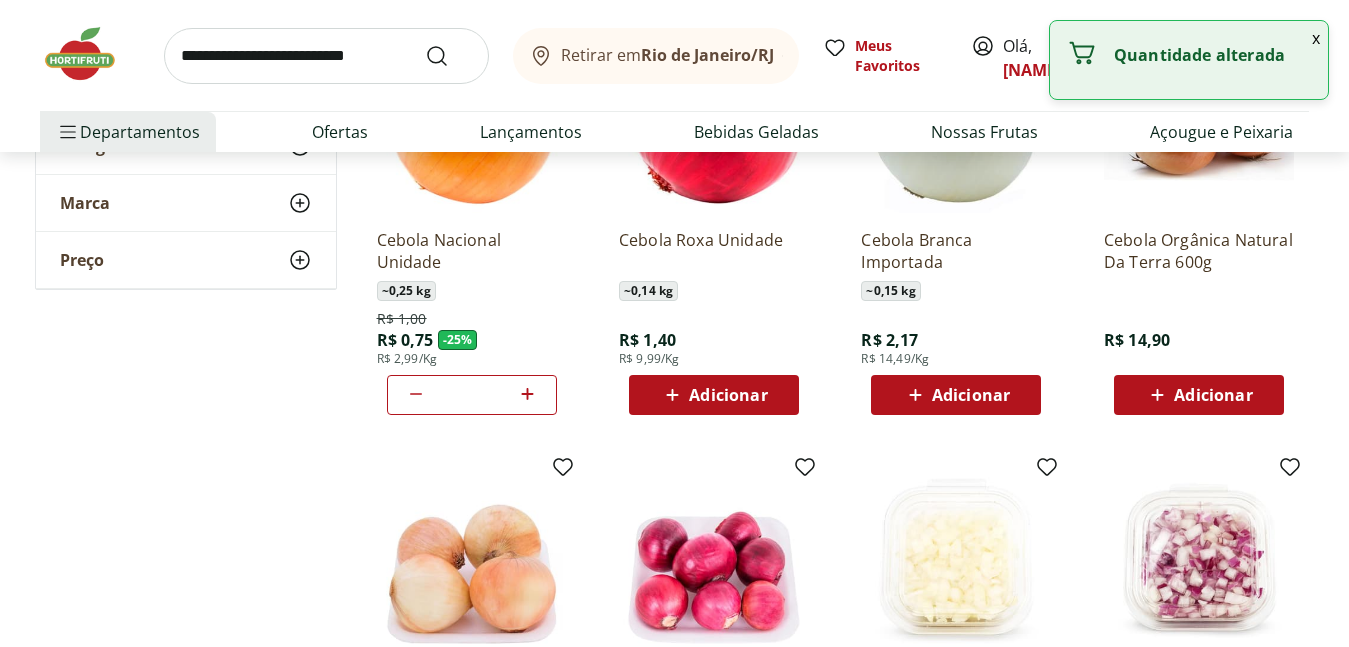 click 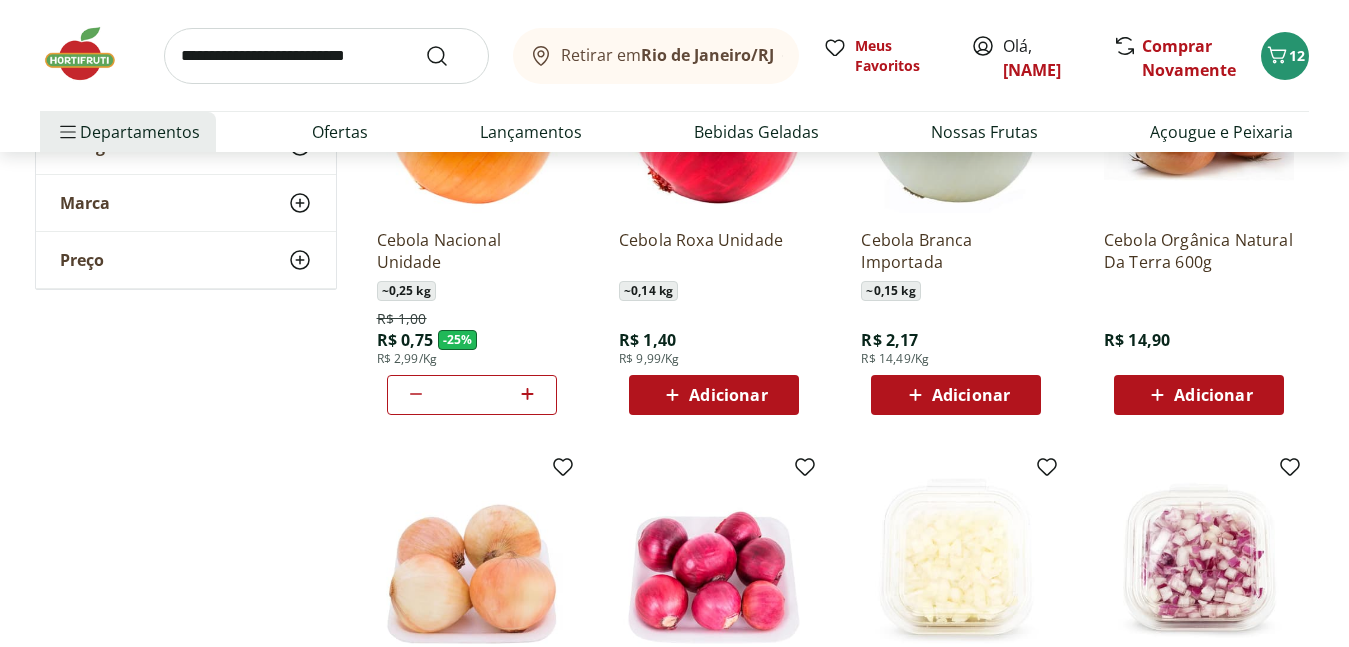 click at bounding box center (326, 56) 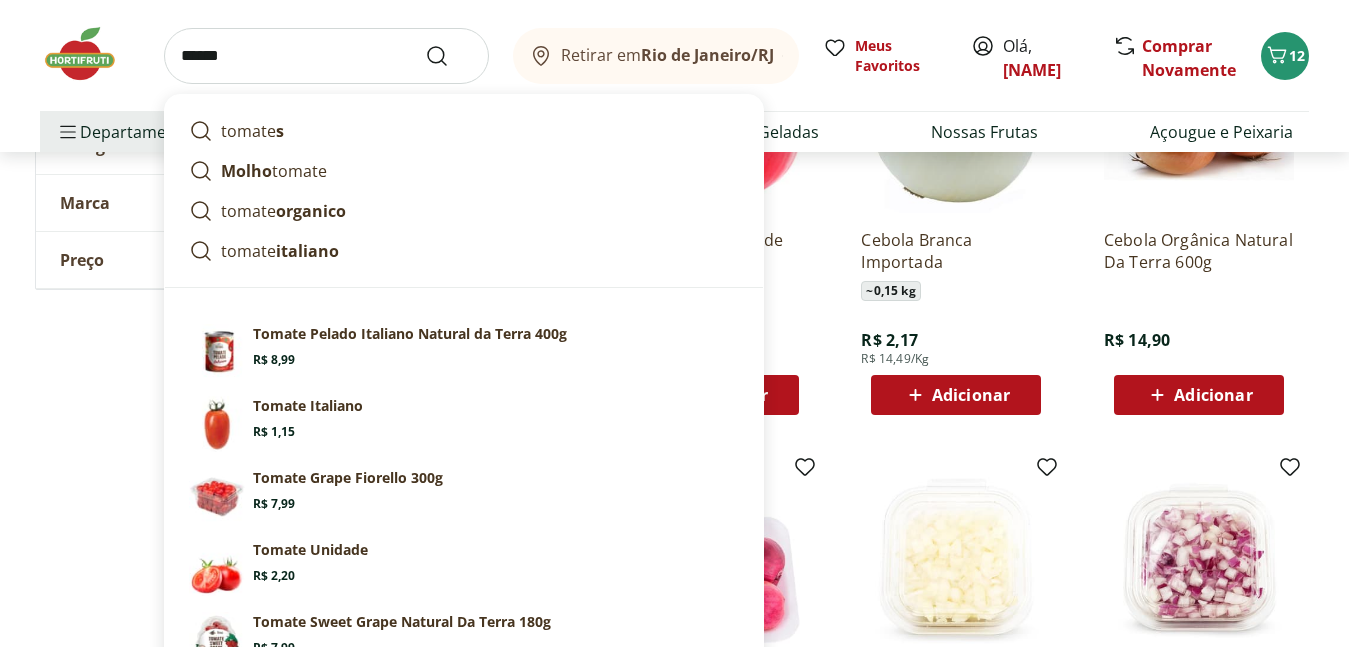 type on "******" 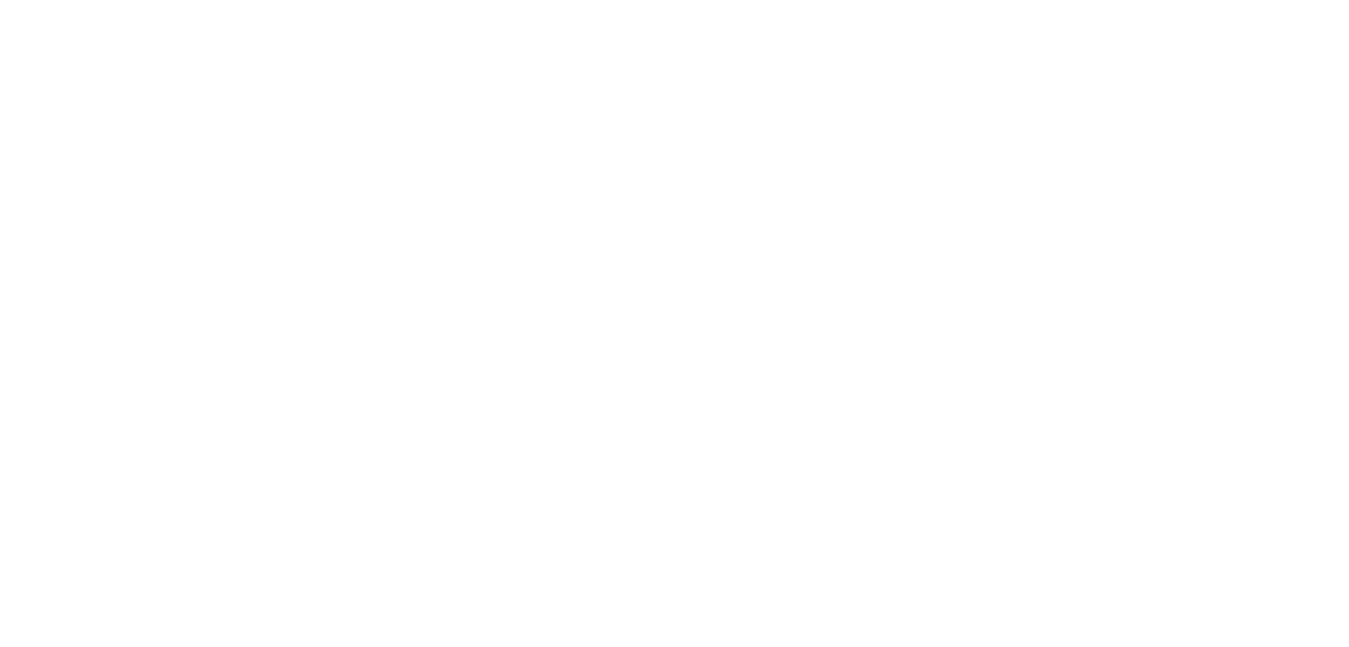 scroll, scrollTop: 0, scrollLeft: 0, axis: both 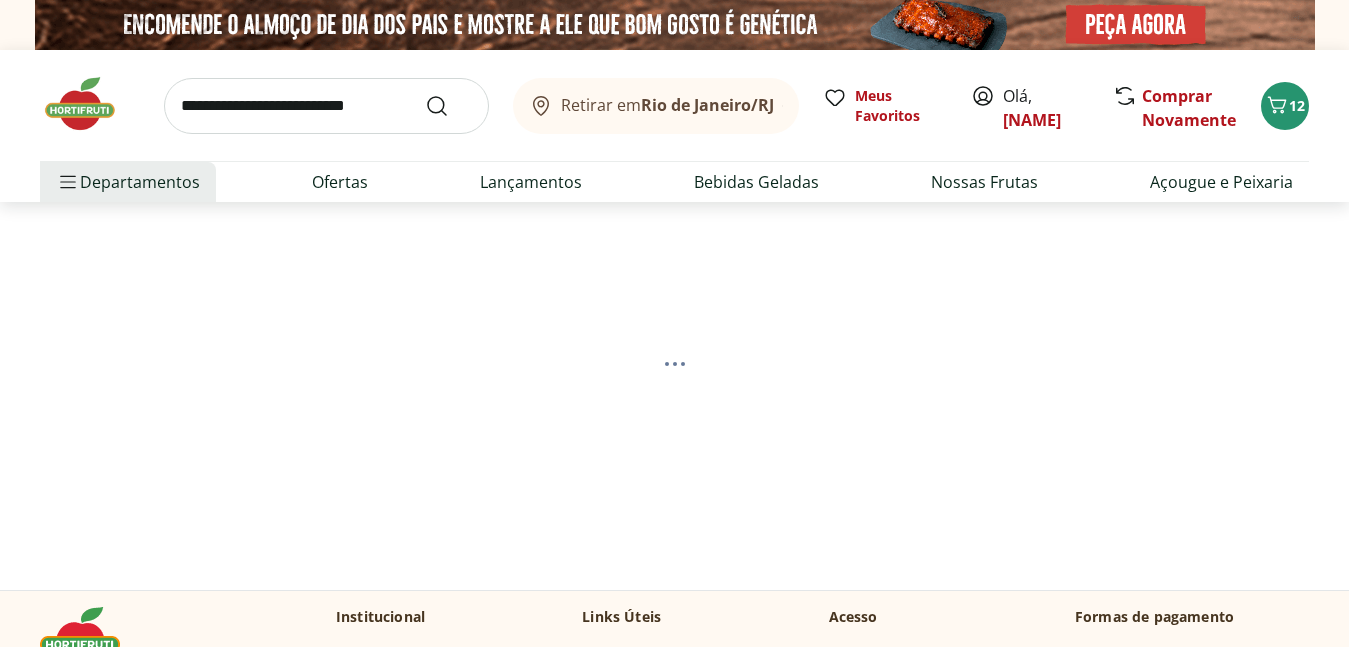 select on "**********" 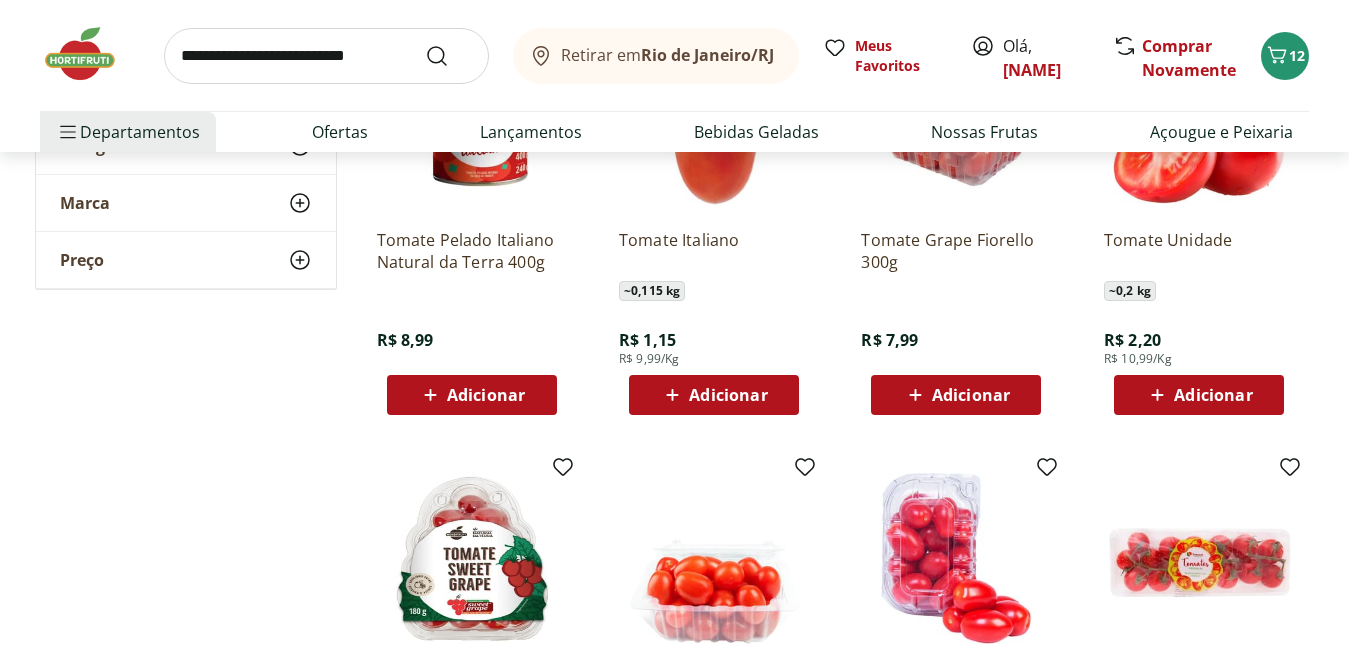 scroll, scrollTop: 300, scrollLeft: 0, axis: vertical 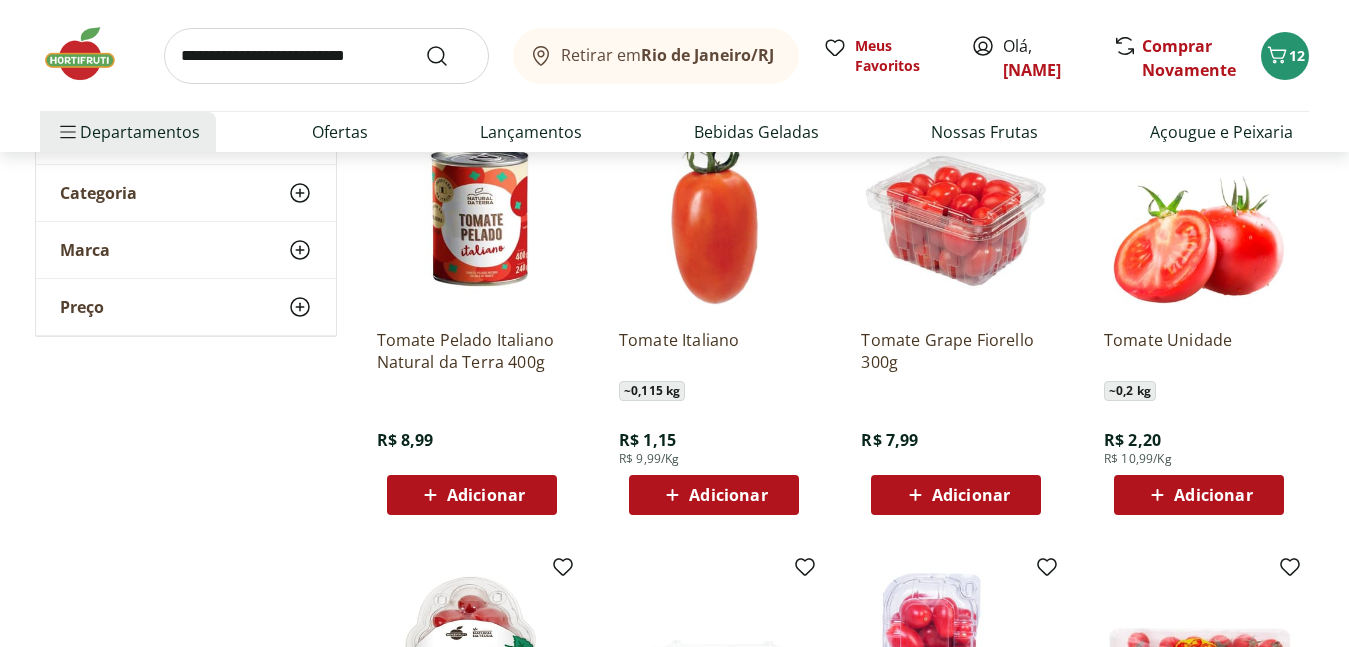 click on "Adicionar" at bounding box center [1213, 495] 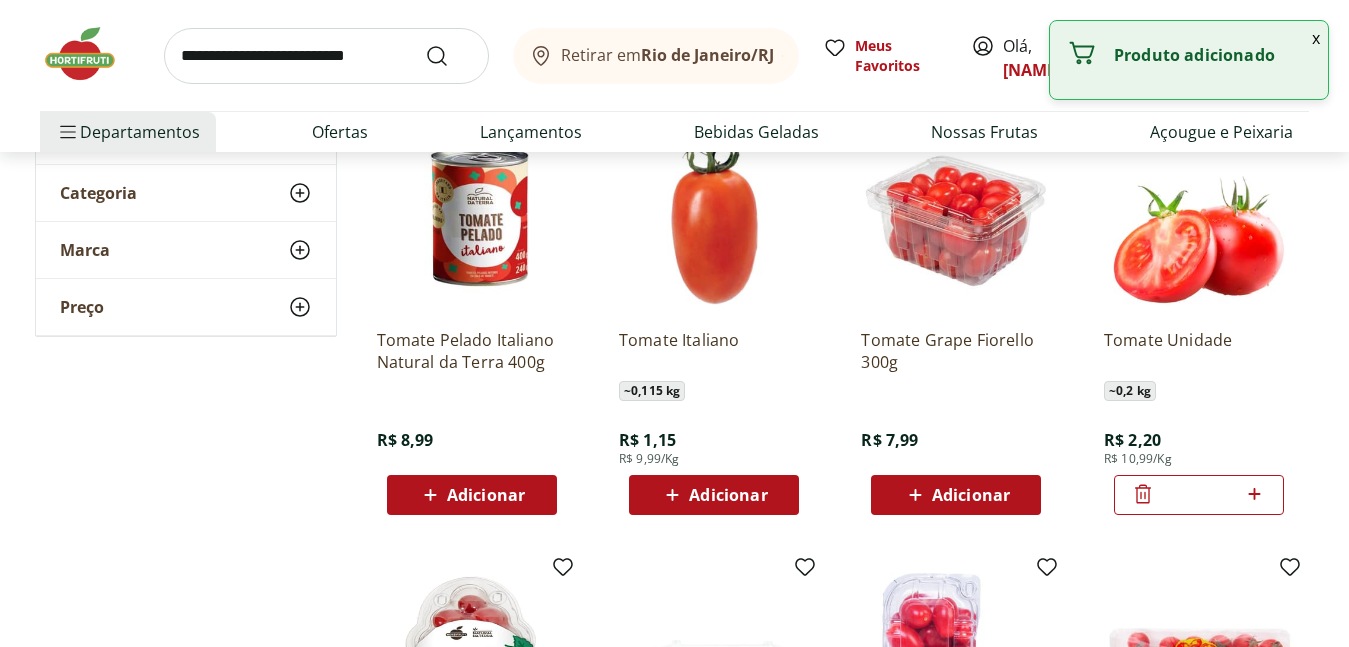 click 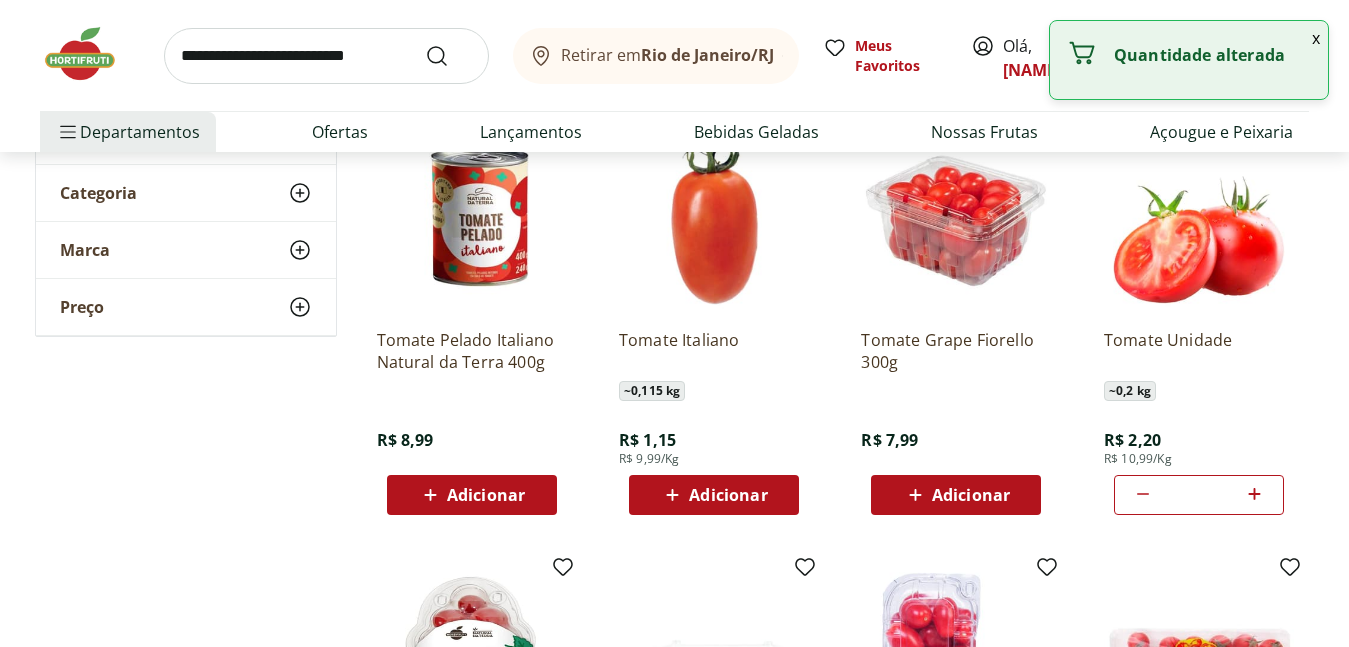 click 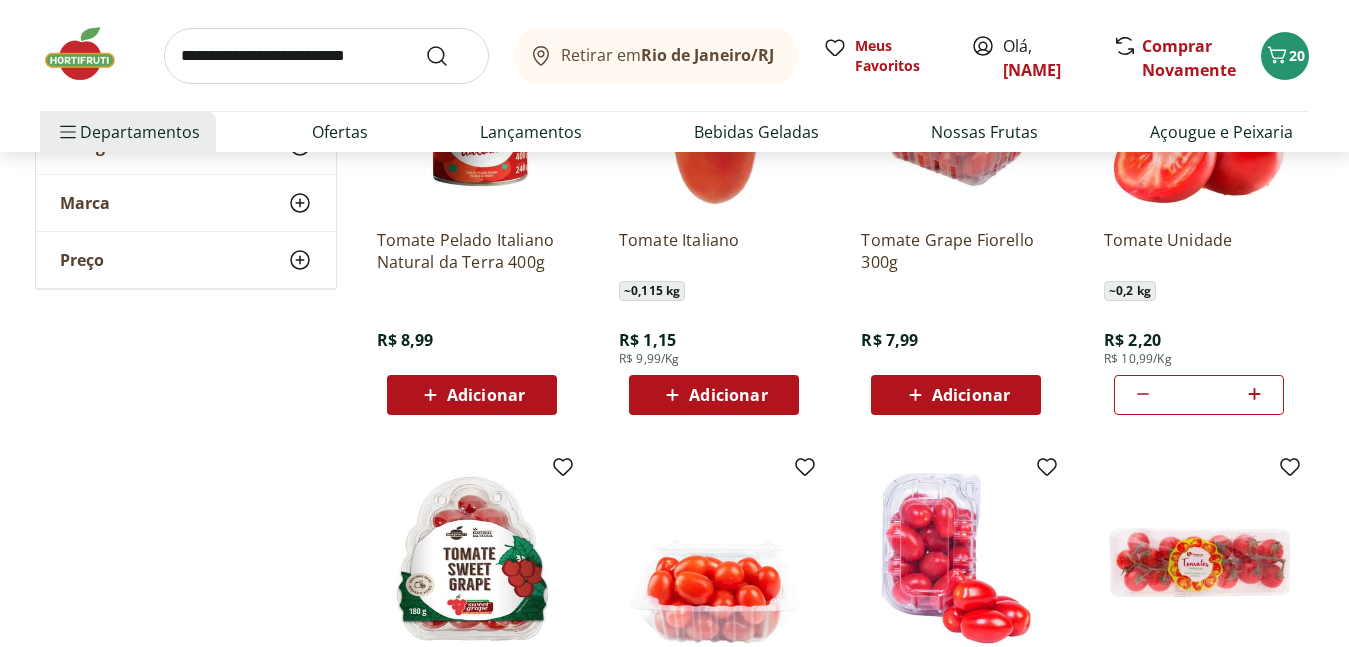 scroll, scrollTop: 300, scrollLeft: 0, axis: vertical 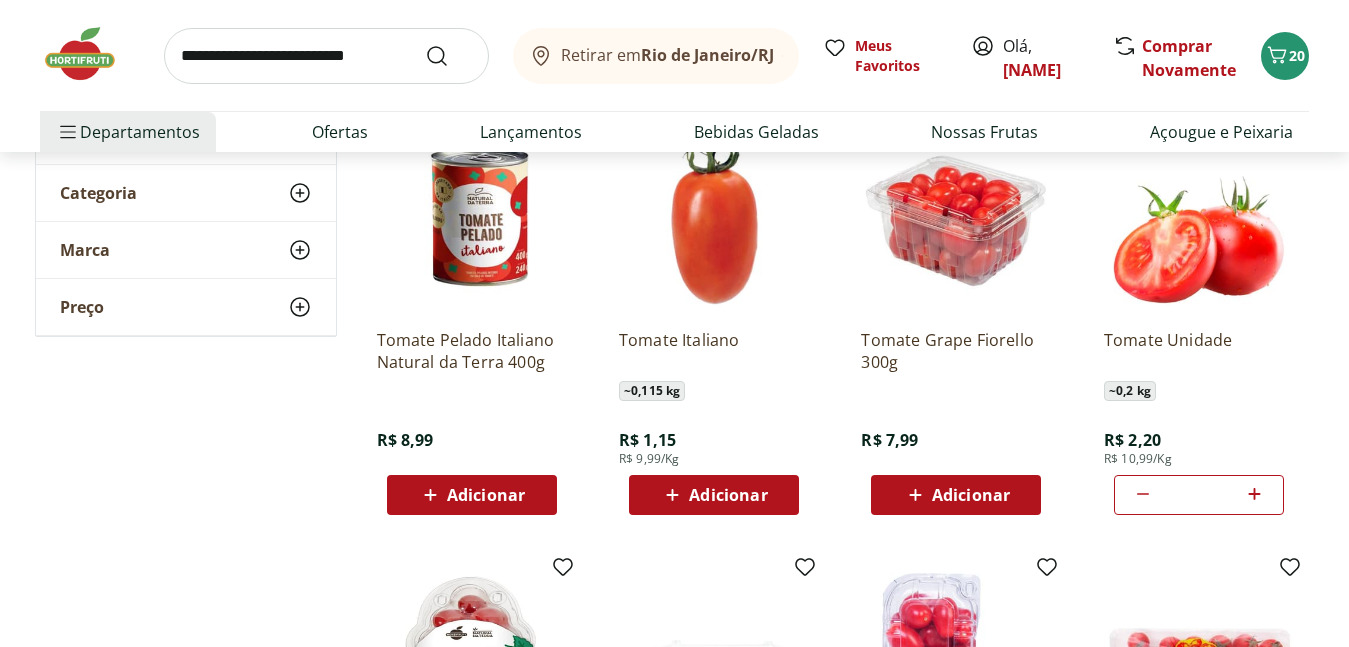 click on "Adicionar" at bounding box center (971, 495) 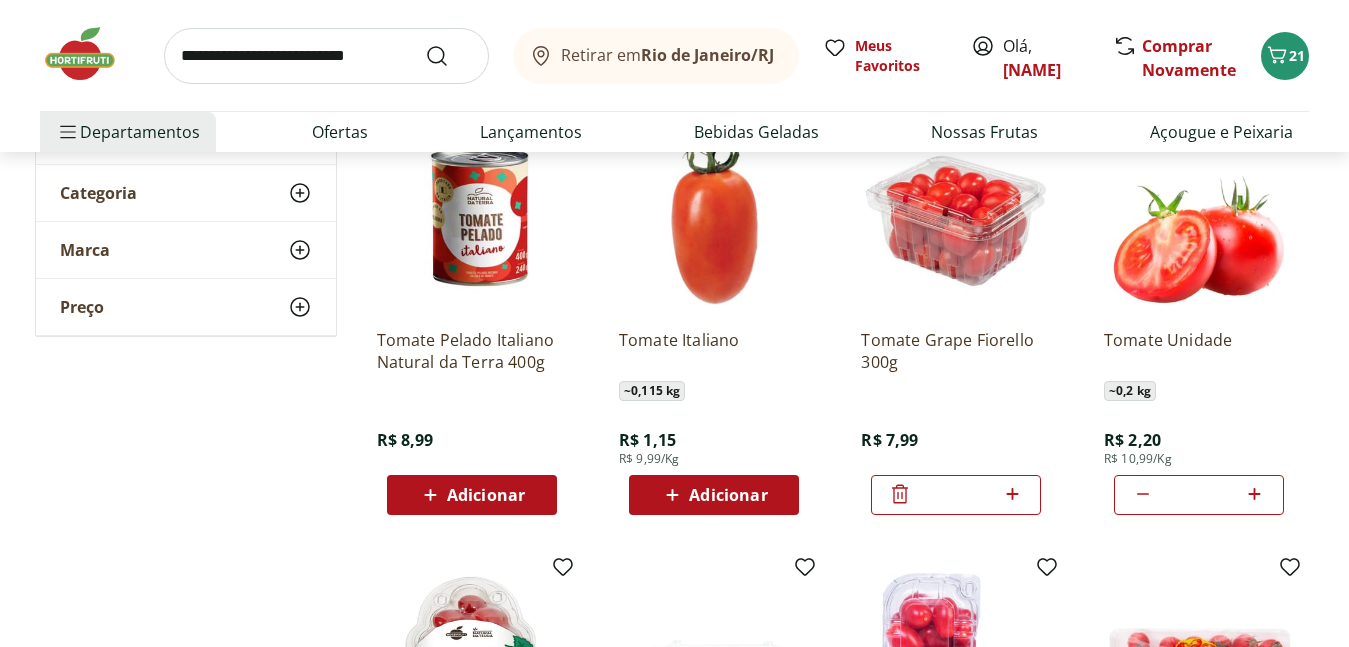 click at bounding box center (326, 56) 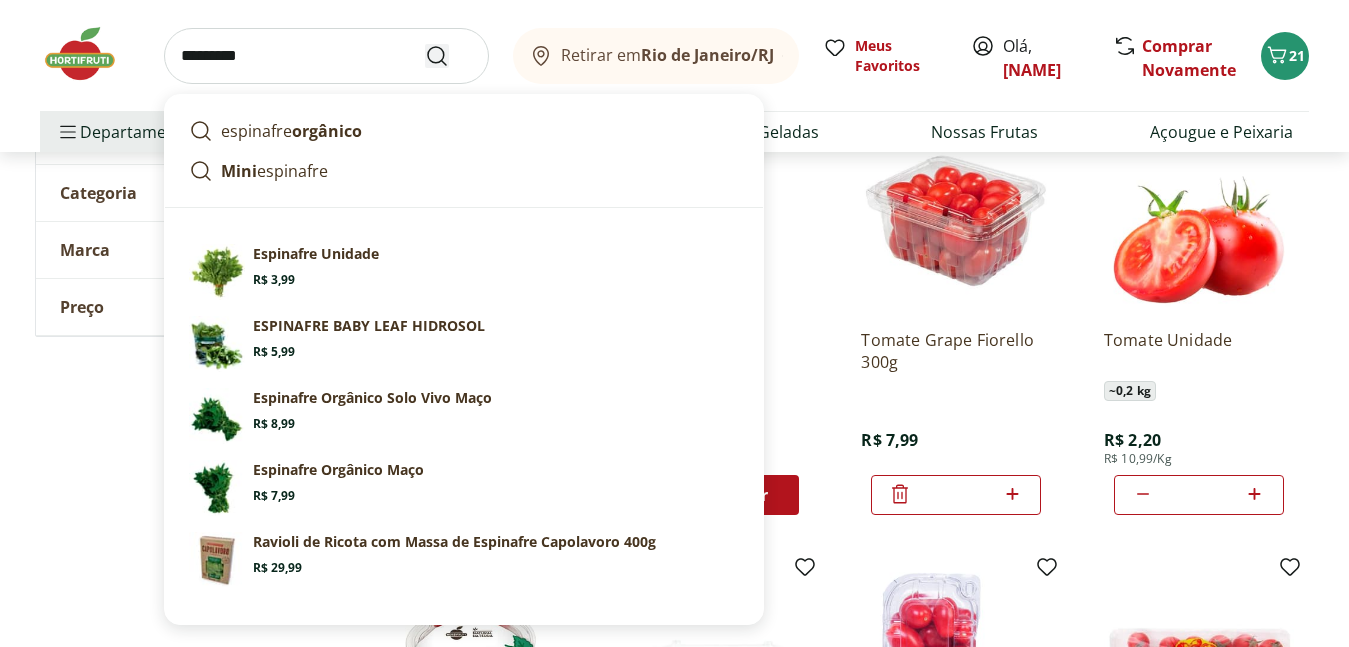 type on "*********" 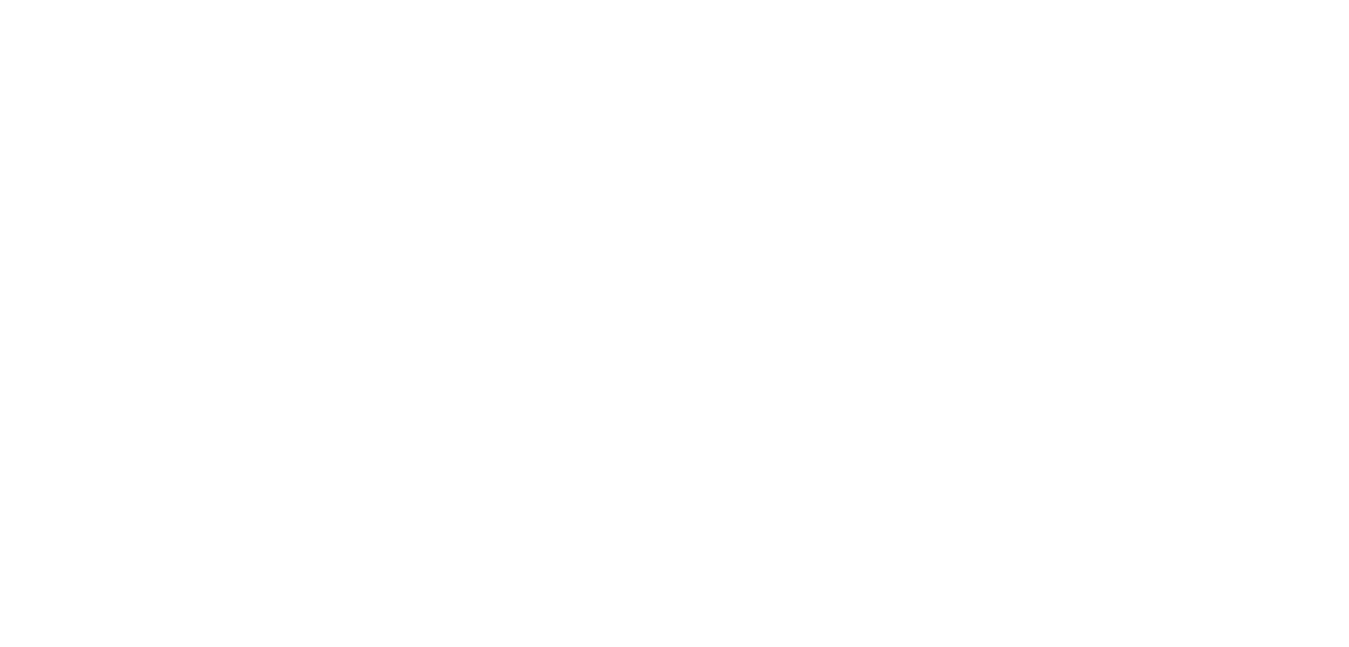 scroll, scrollTop: 0, scrollLeft: 0, axis: both 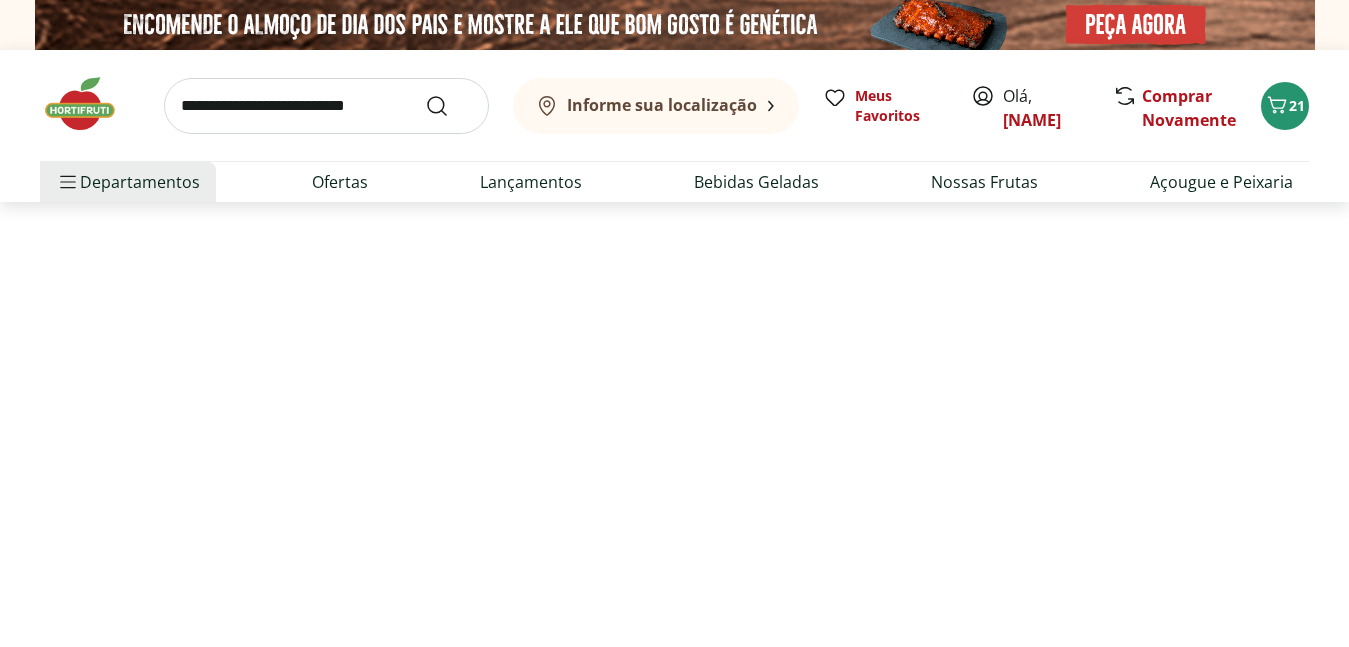 select on "**********" 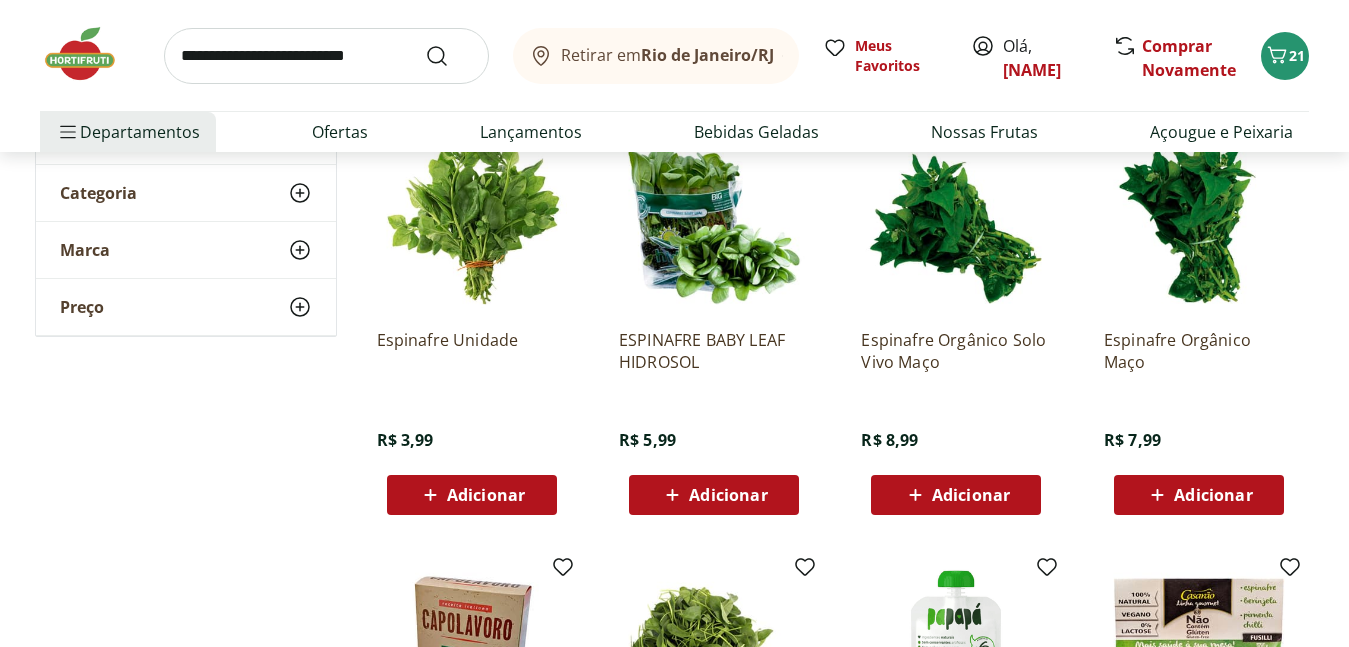 scroll, scrollTop: 400, scrollLeft: 0, axis: vertical 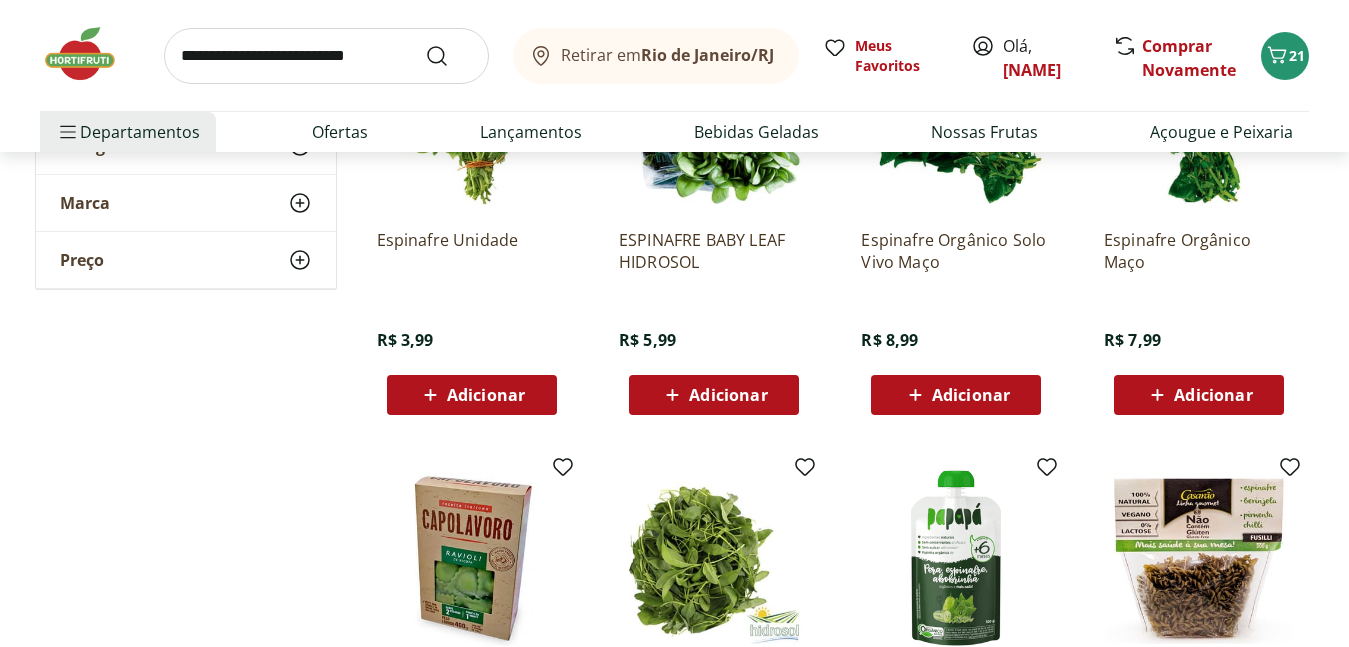 click on "Adicionar" at bounding box center [486, 395] 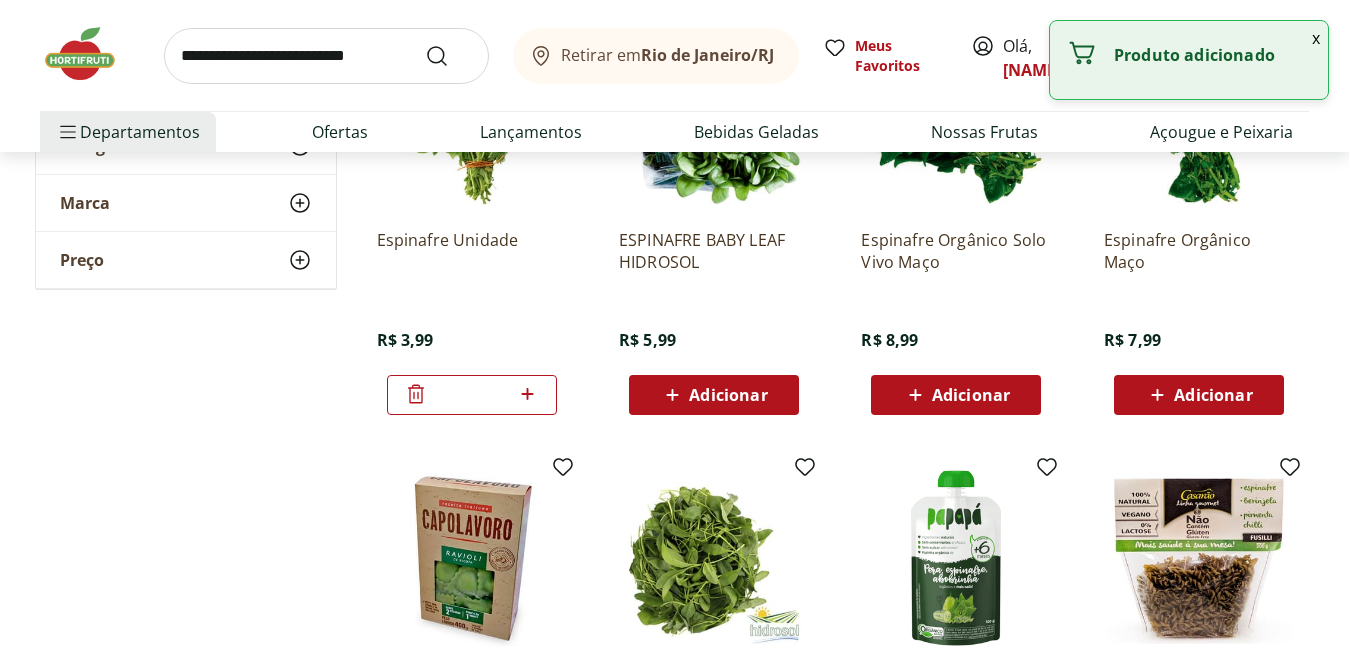 click 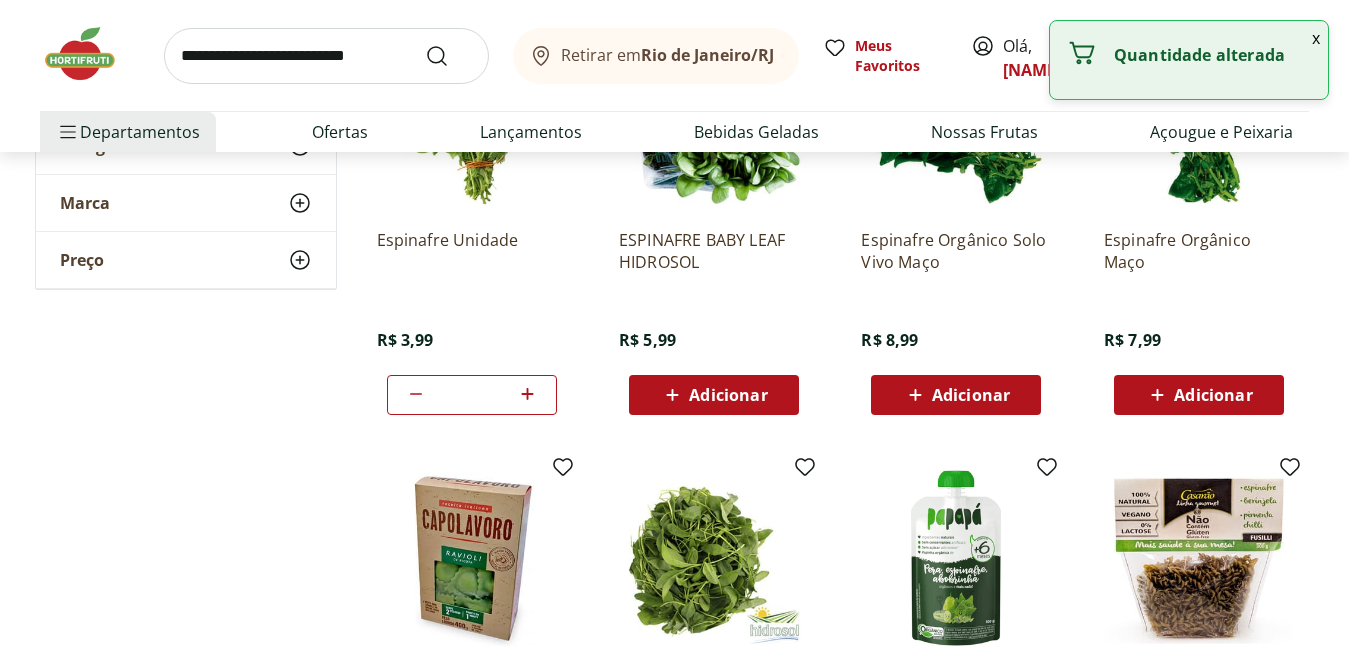 click 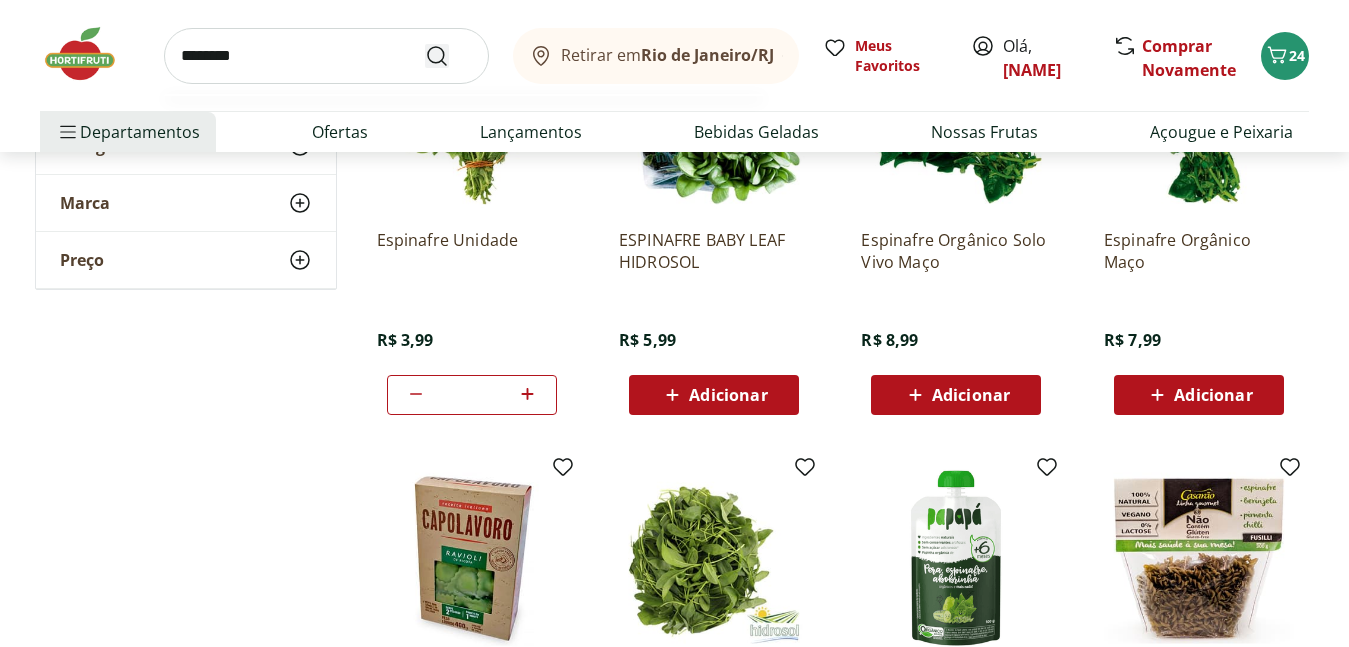type on "********" 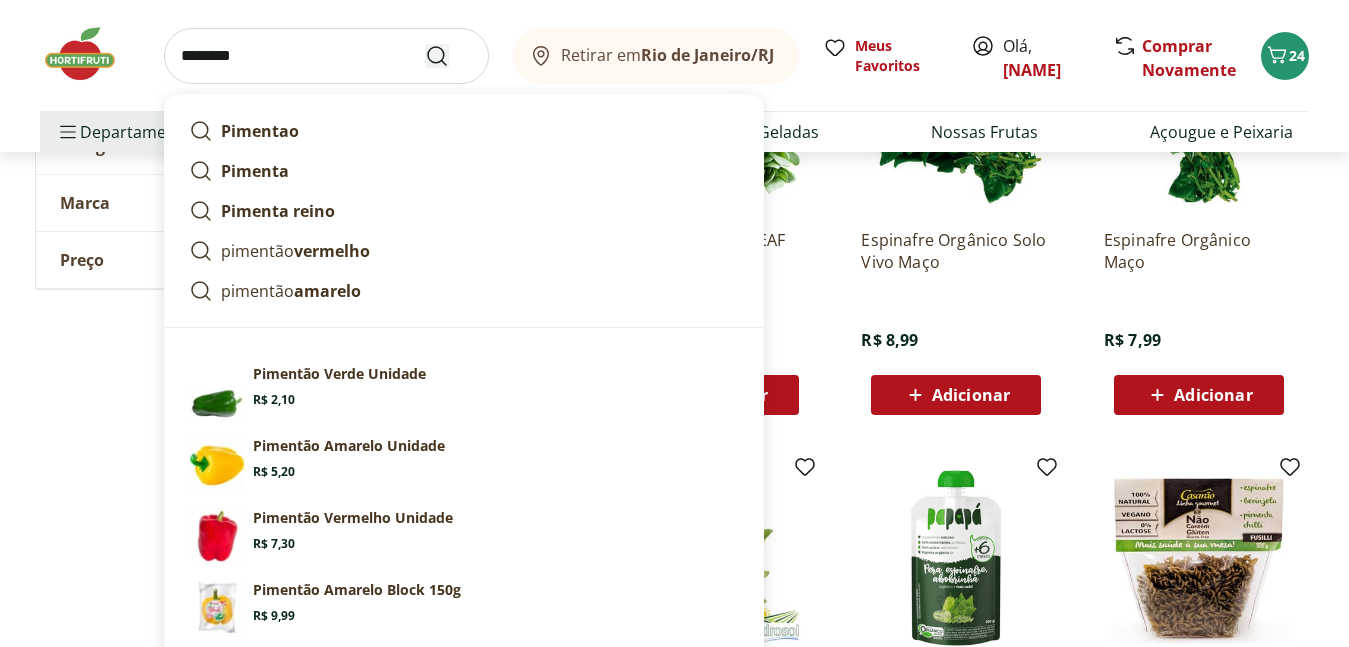 click 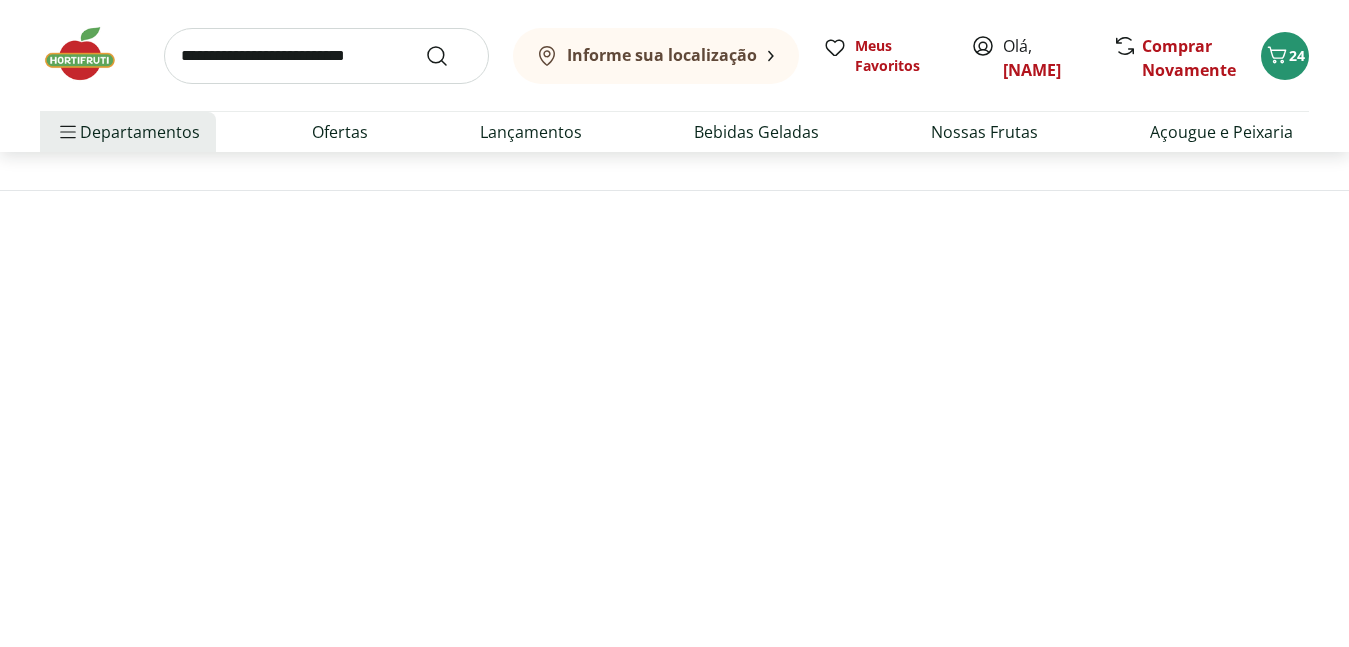 scroll, scrollTop: 0, scrollLeft: 0, axis: both 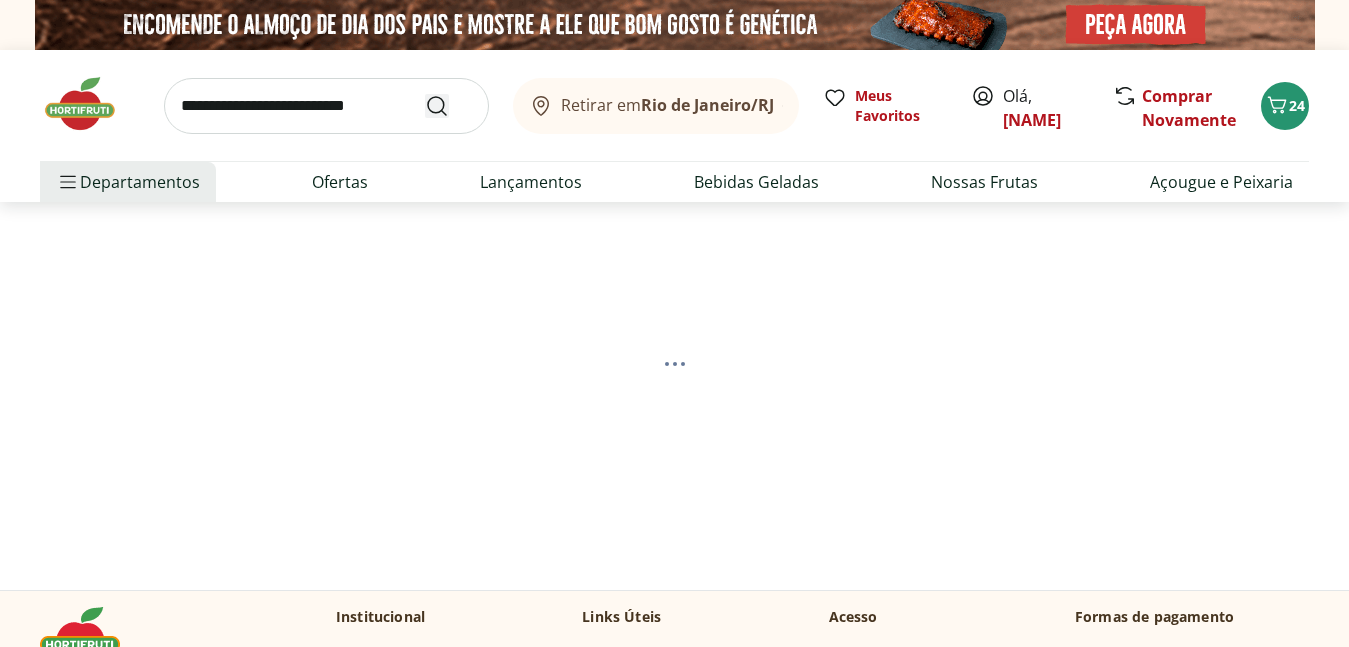 select on "**********" 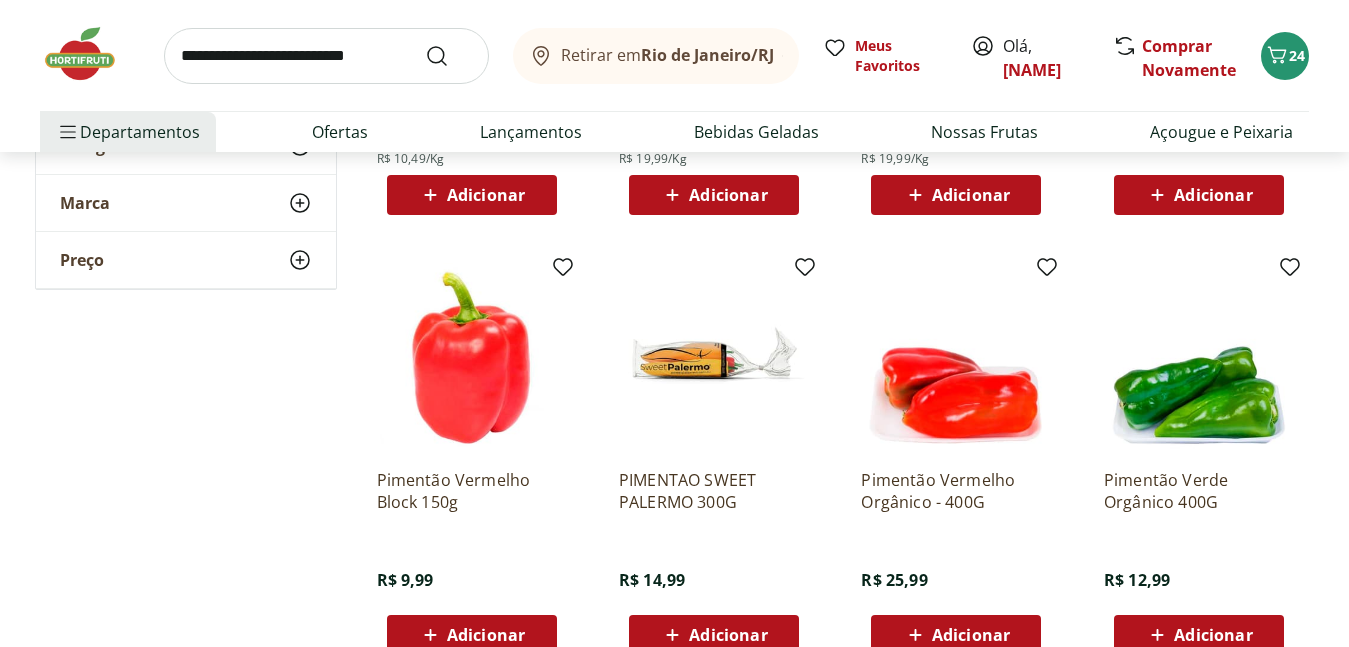 scroll, scrollTop: 300, scrollLeft: 0, axis: vertical 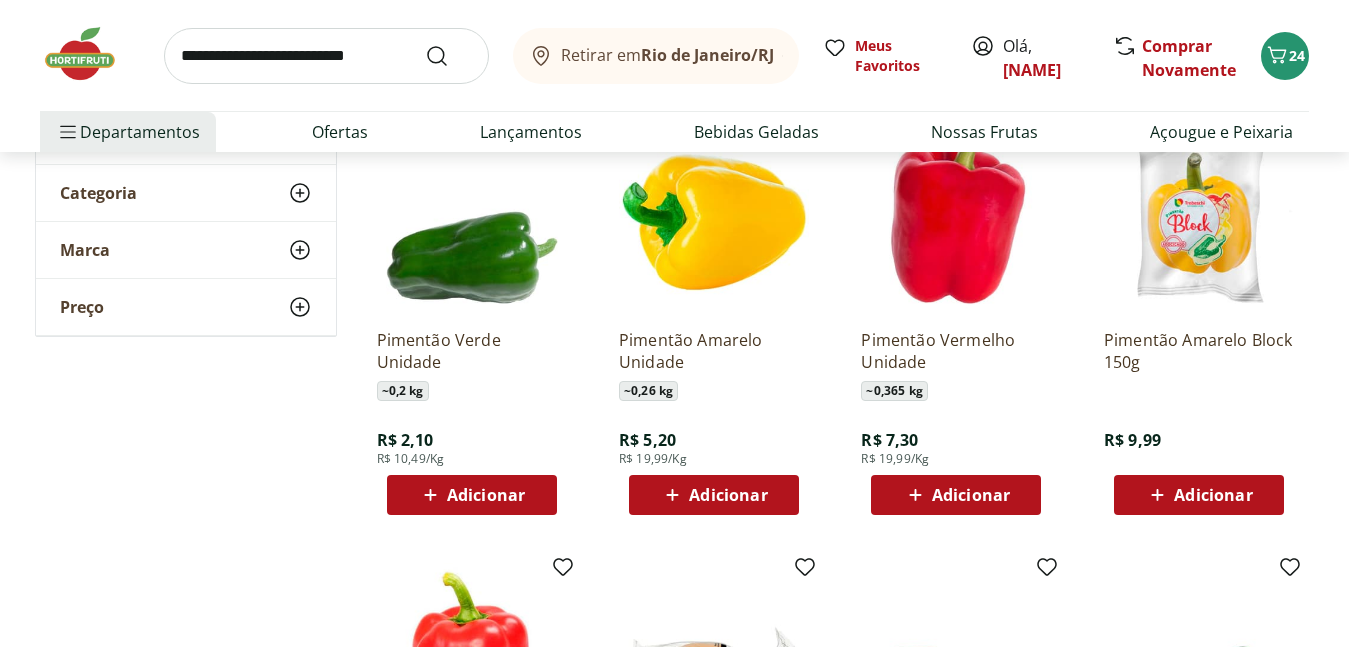 click on "Adicionar" at bounding box center [971, 495] 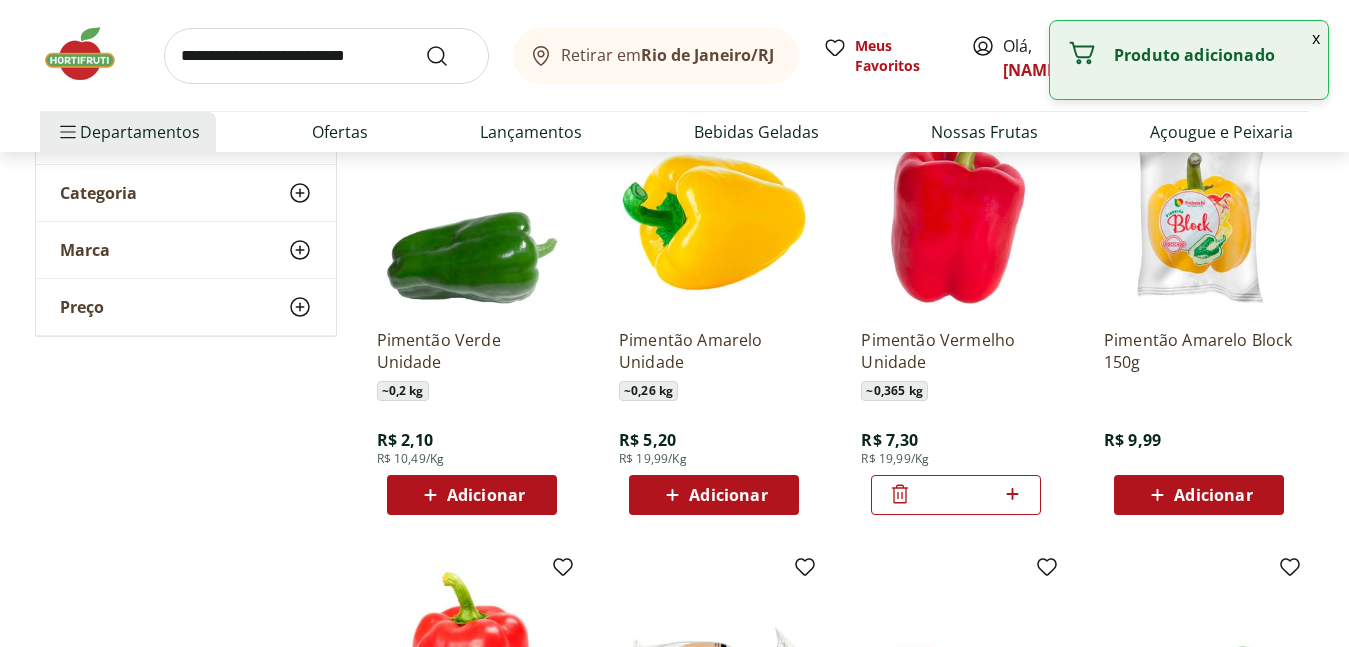 click on "Adicionar" at bounding box center [728, 495] 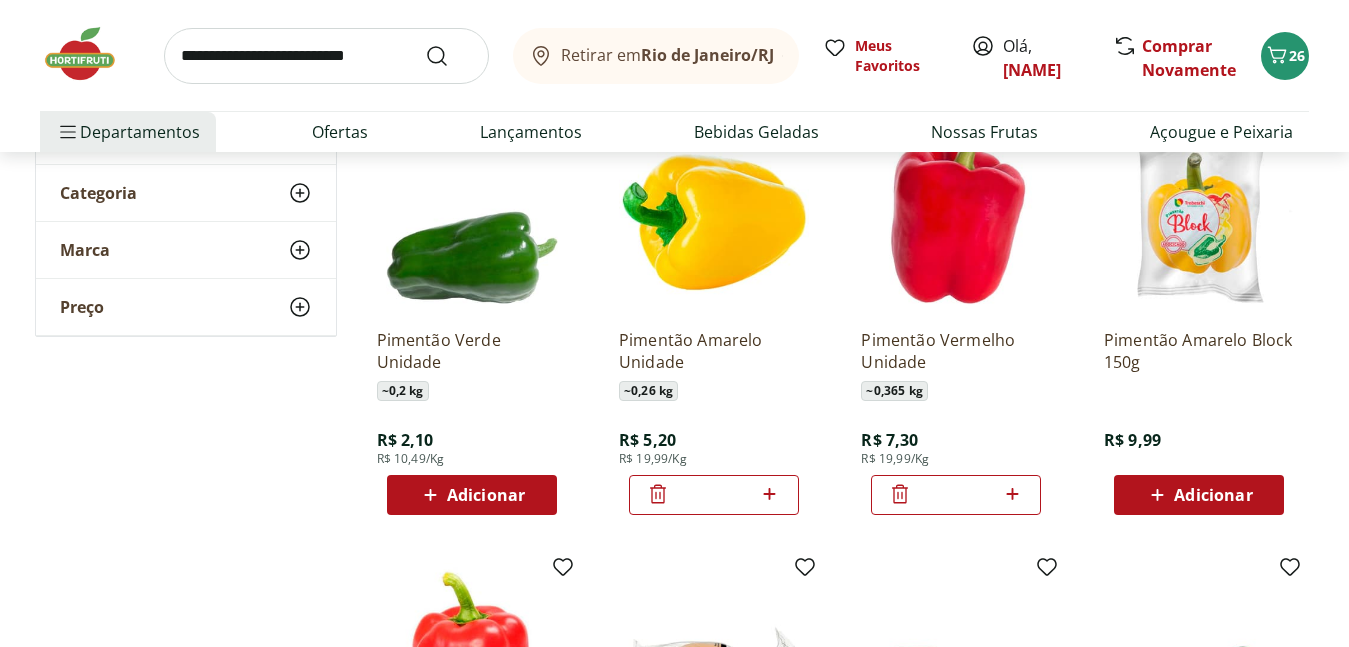 click at bounding box center [326, 56] 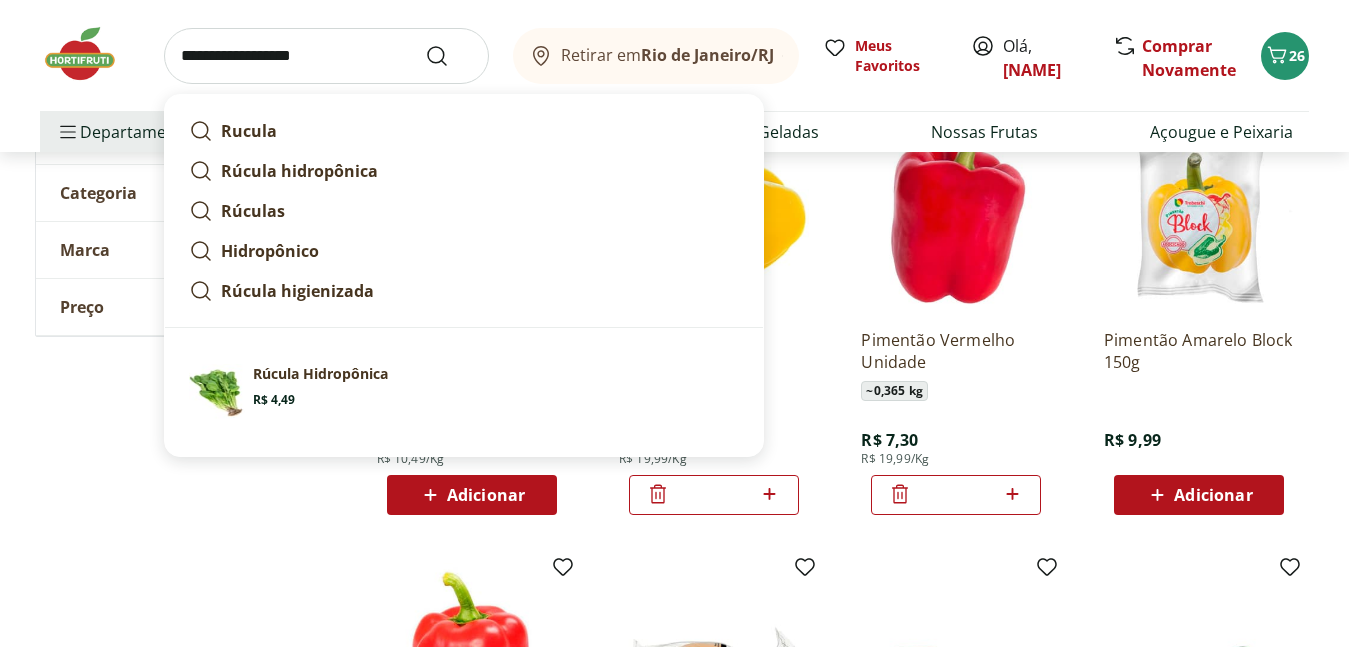 type on "**********" 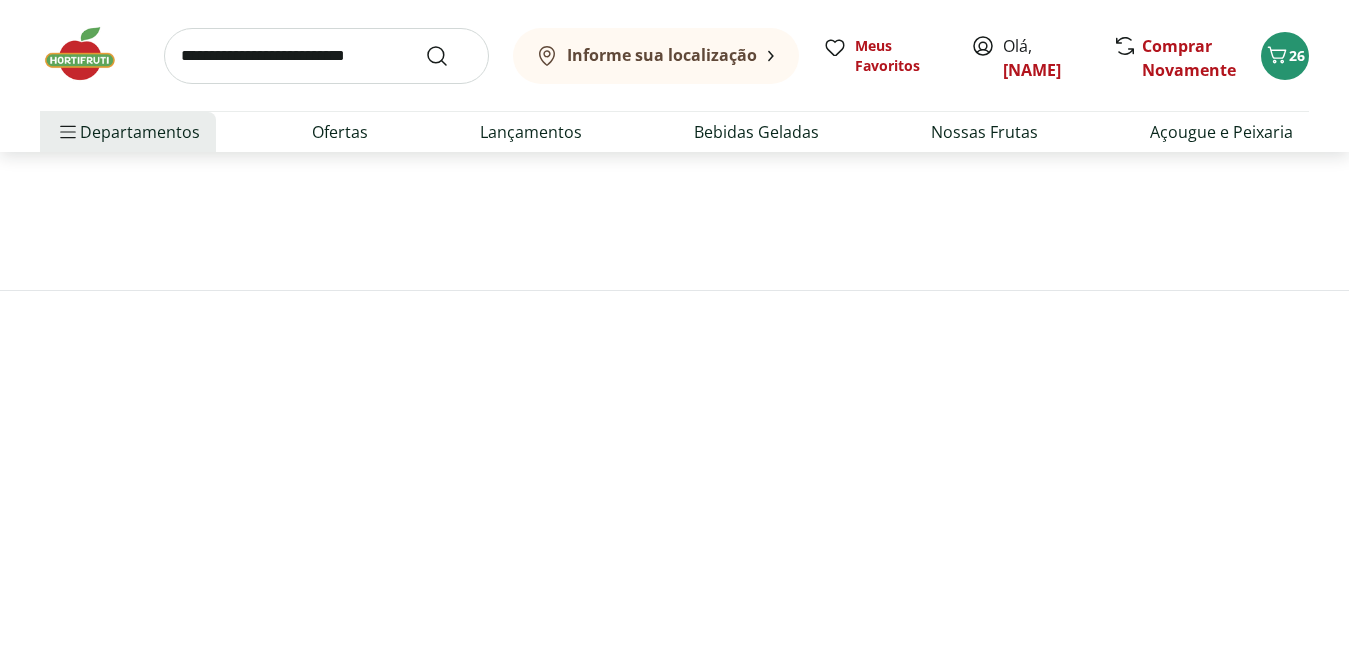 scroll, scrollTop: 0, scrollLeft: 0, axis: both 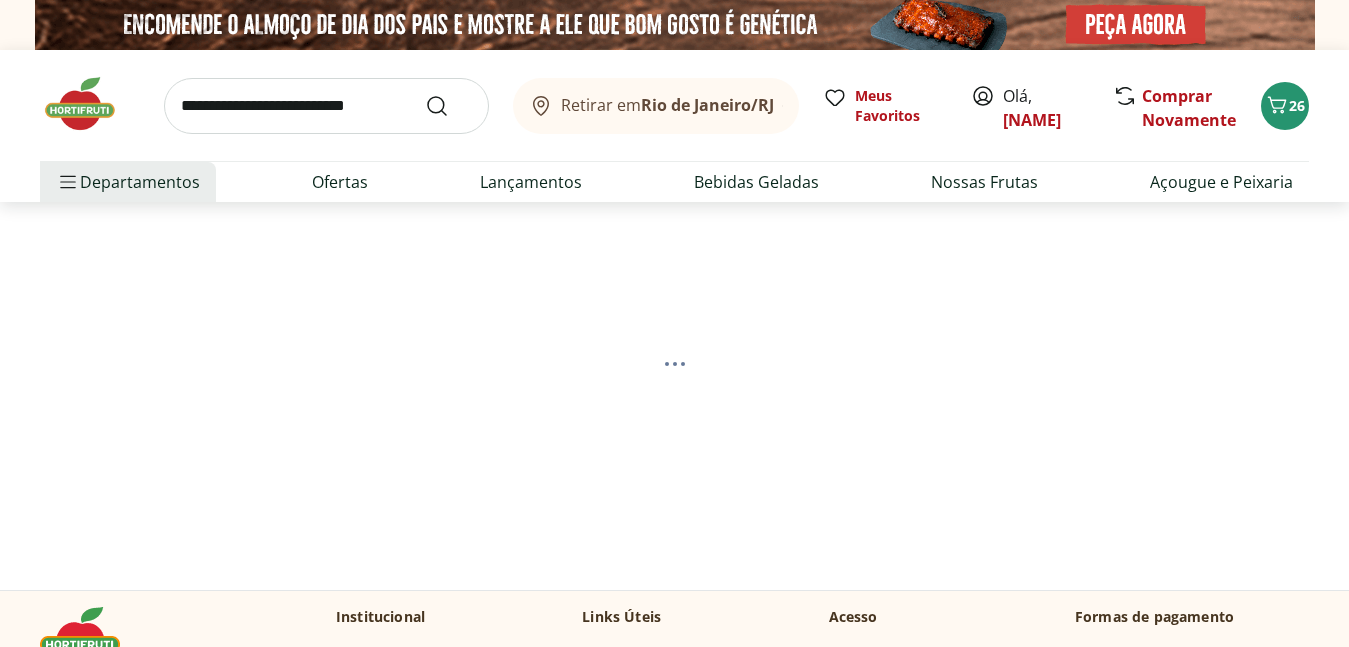 select on "**********" 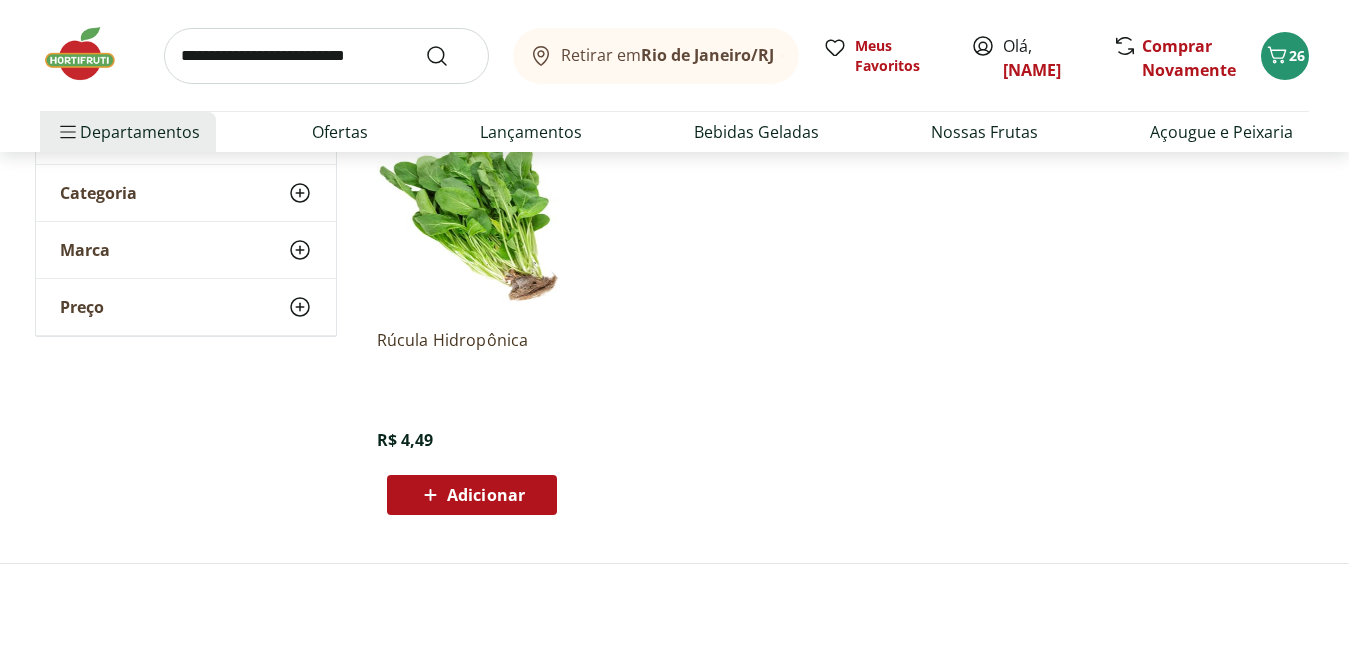 scroll, scrollTop: 400, scrollLeft: 0, axis: vertical 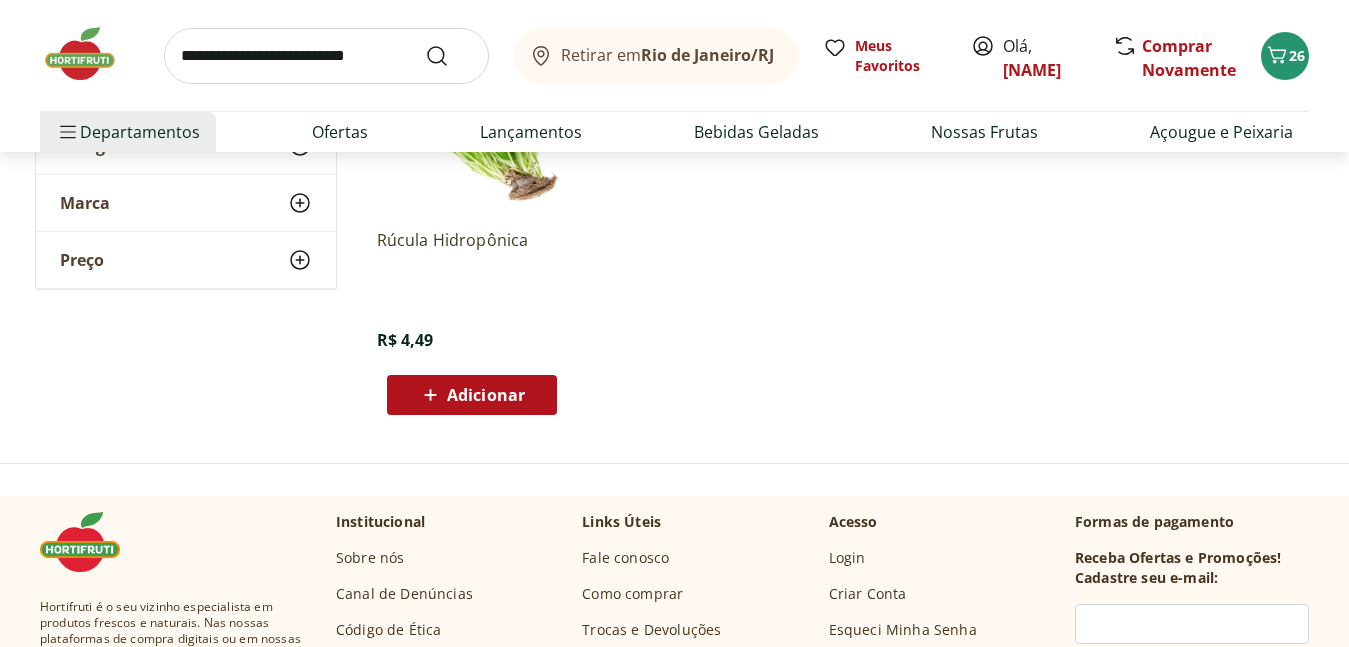 click on "Adicionar" at bounding box center [486, 395] 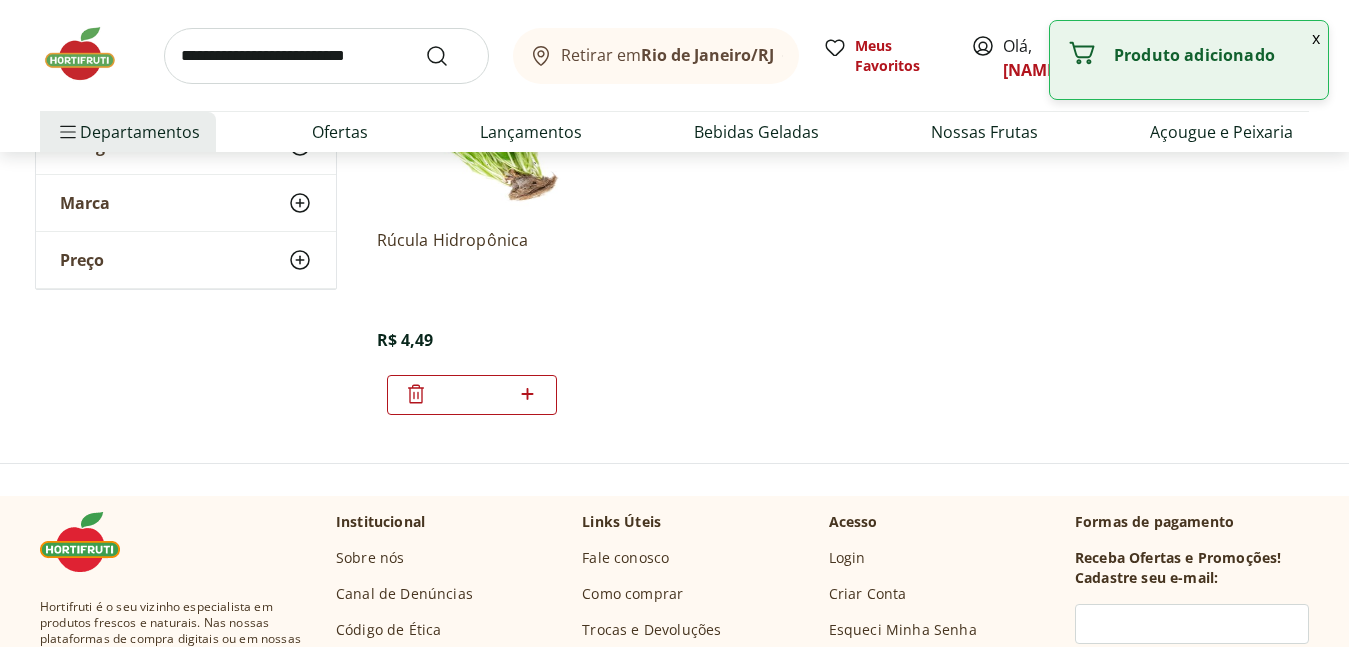 click at bounding box center (326, 56) 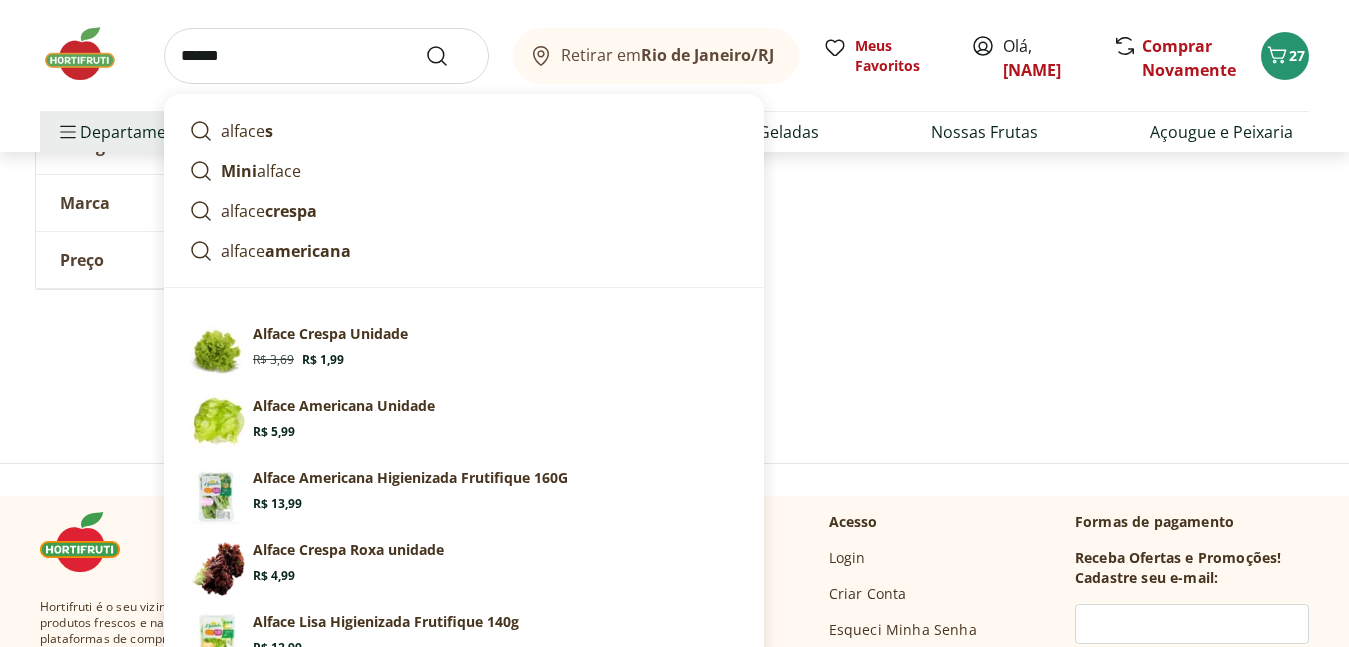 type on "******" 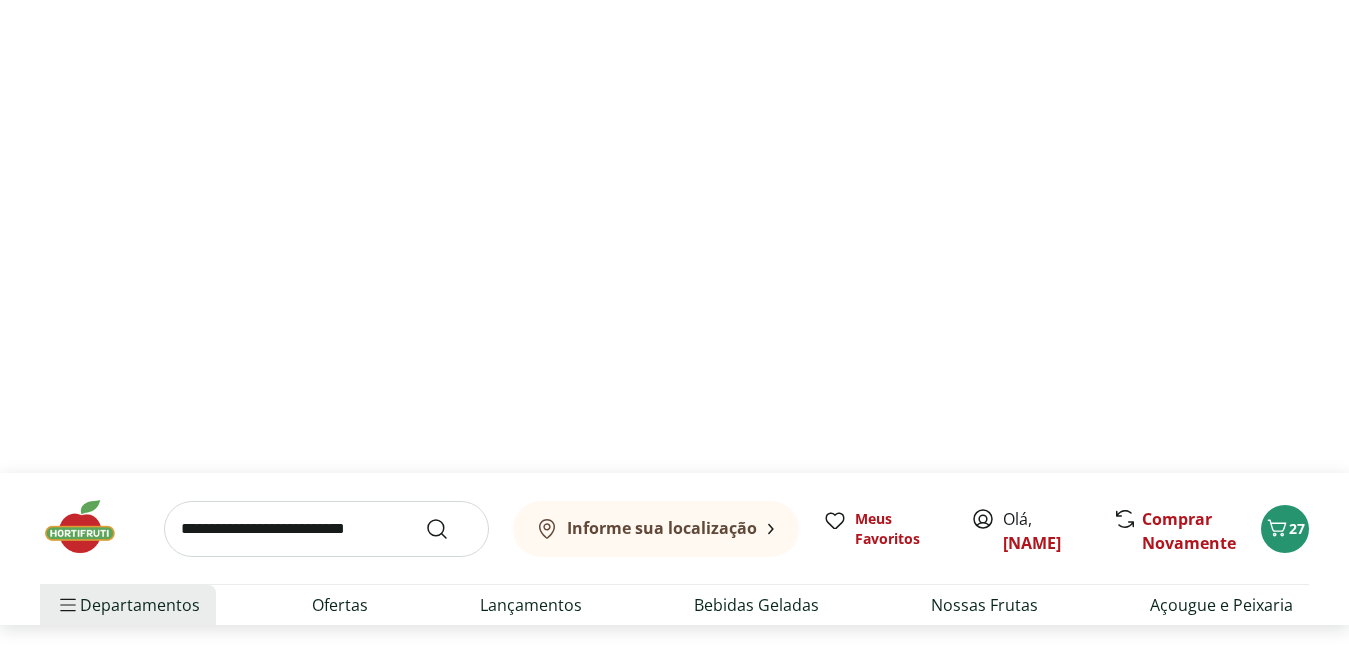 scroll, scrollTop: 0, scrollLeft: 0, axis: both 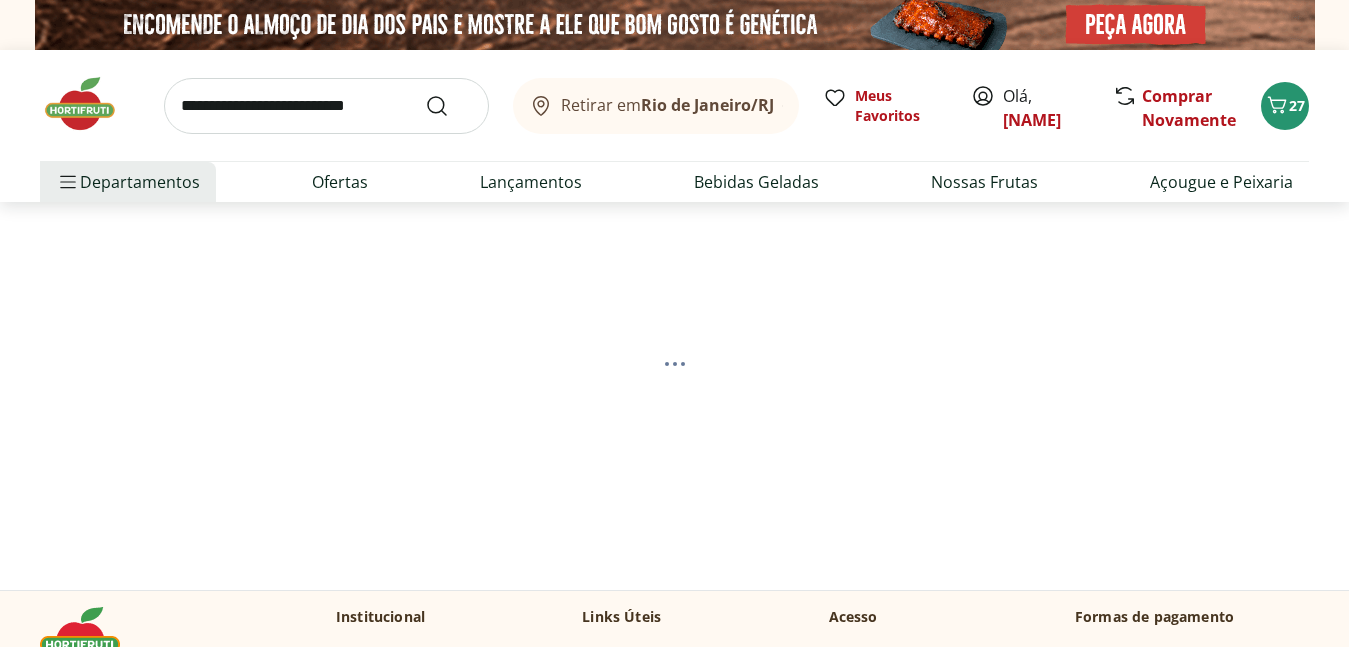 select on "**********" 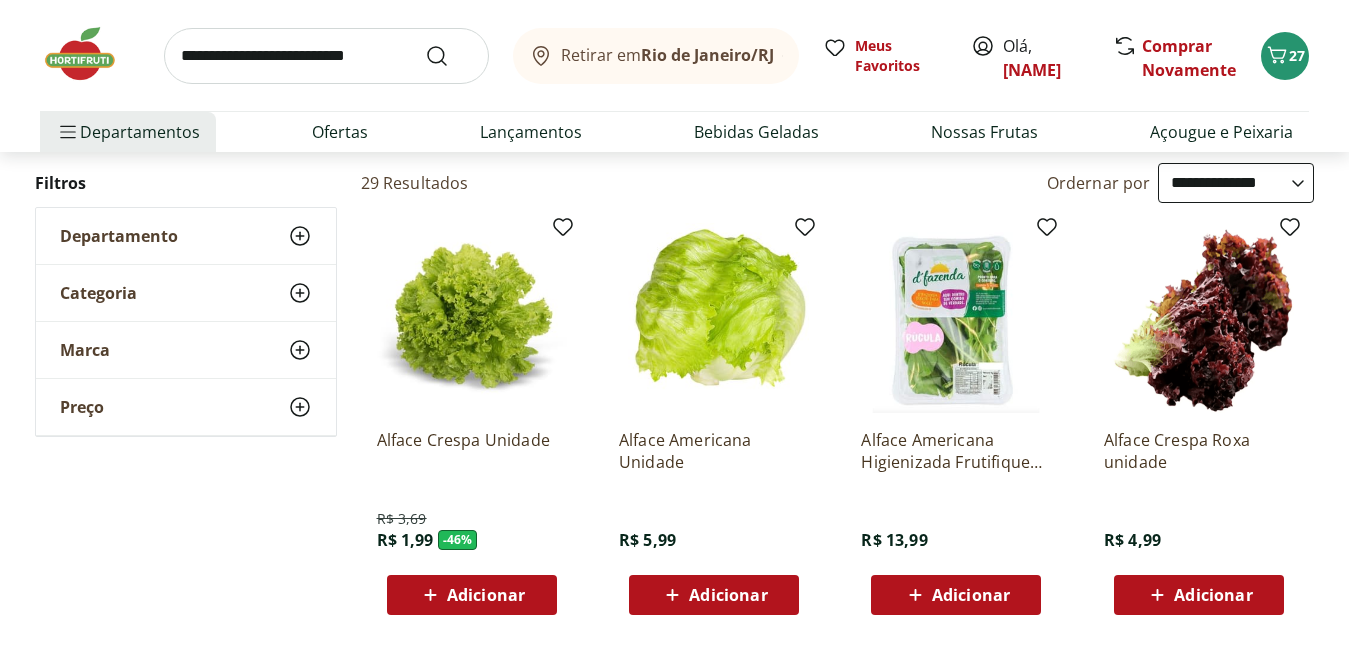 scroll, scrollTop: 300, scrollLeft: 0, axis: vertical 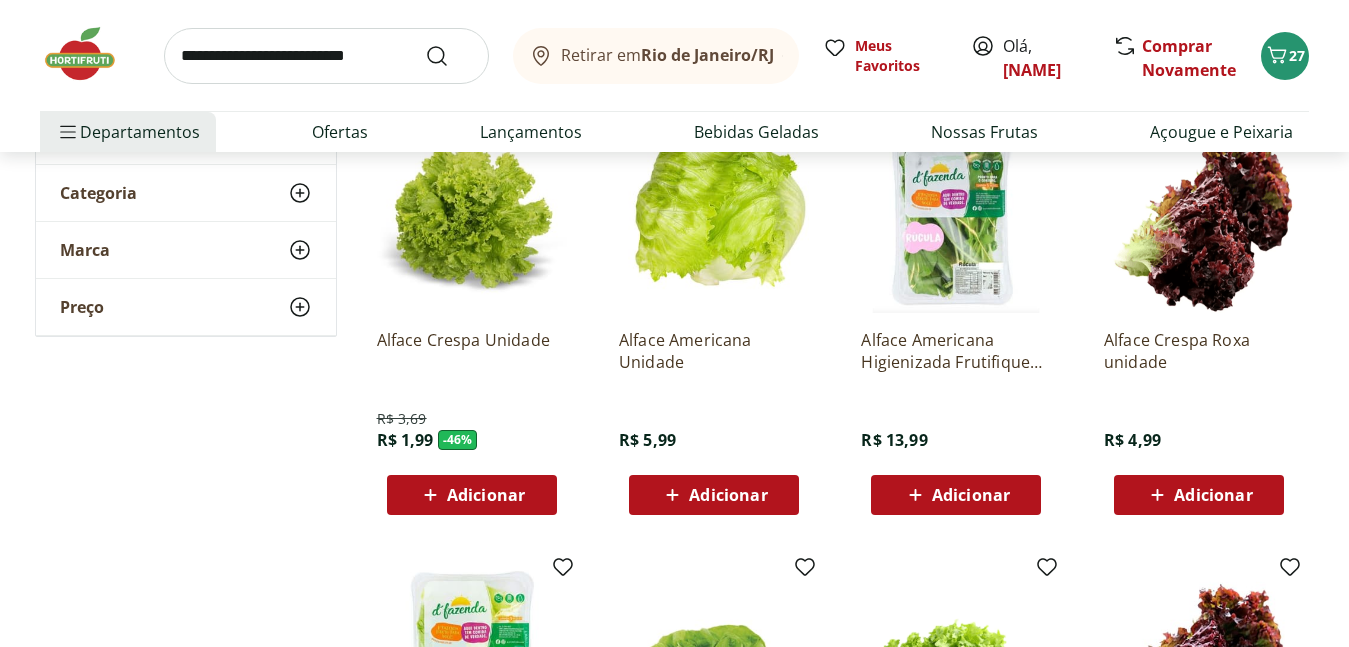 click on "Adicionar" at bounding box center (1213, 495) 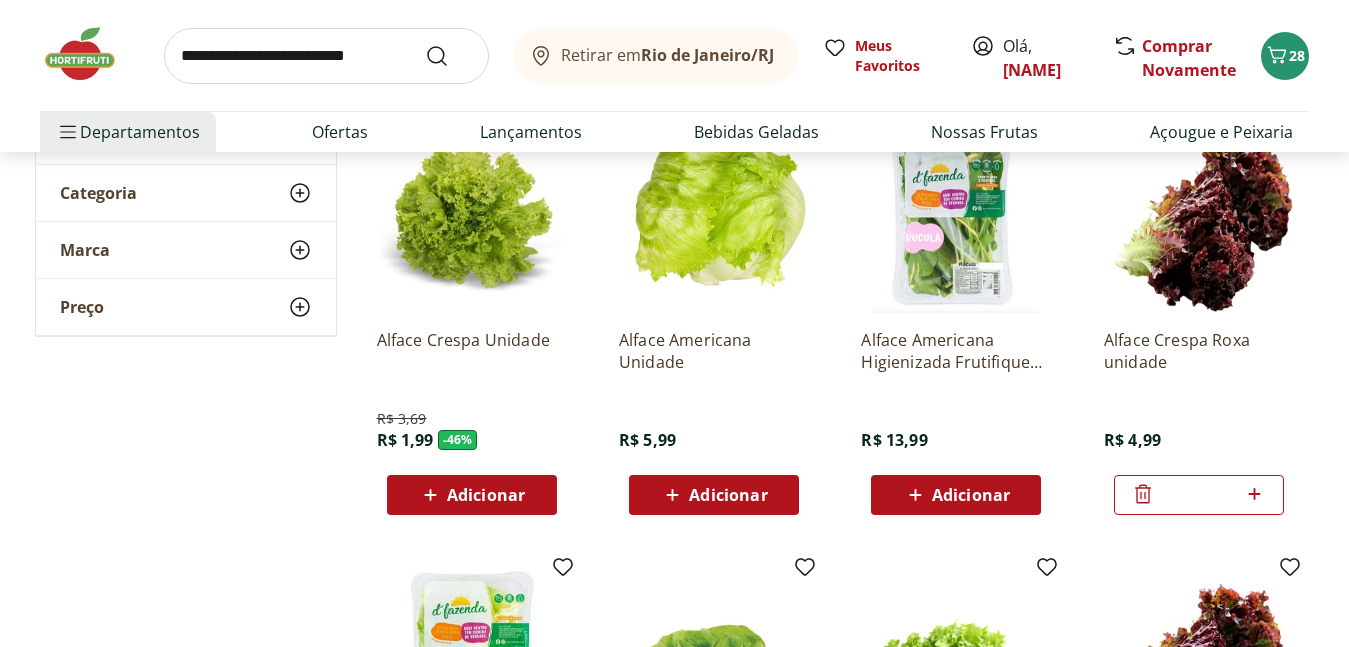 click on "Adicionar" at bounding box center (486, 495) 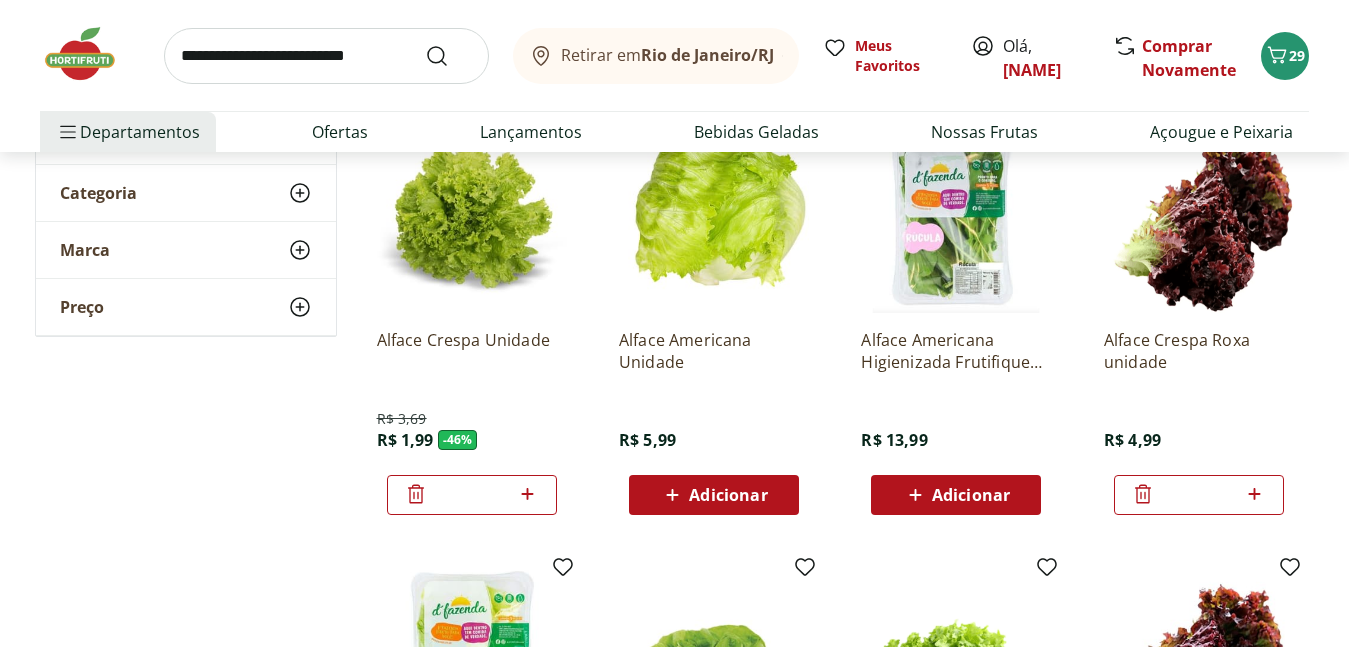 click at bounding box center (326, 56) 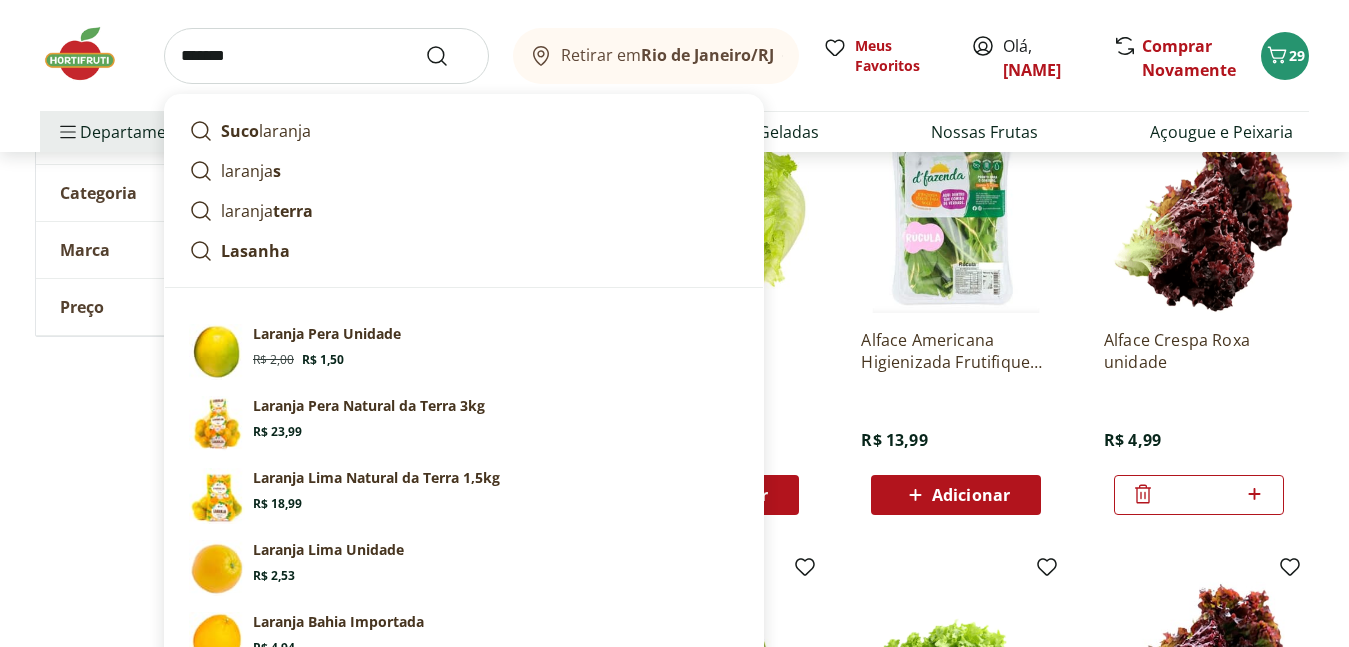 type on "*******" 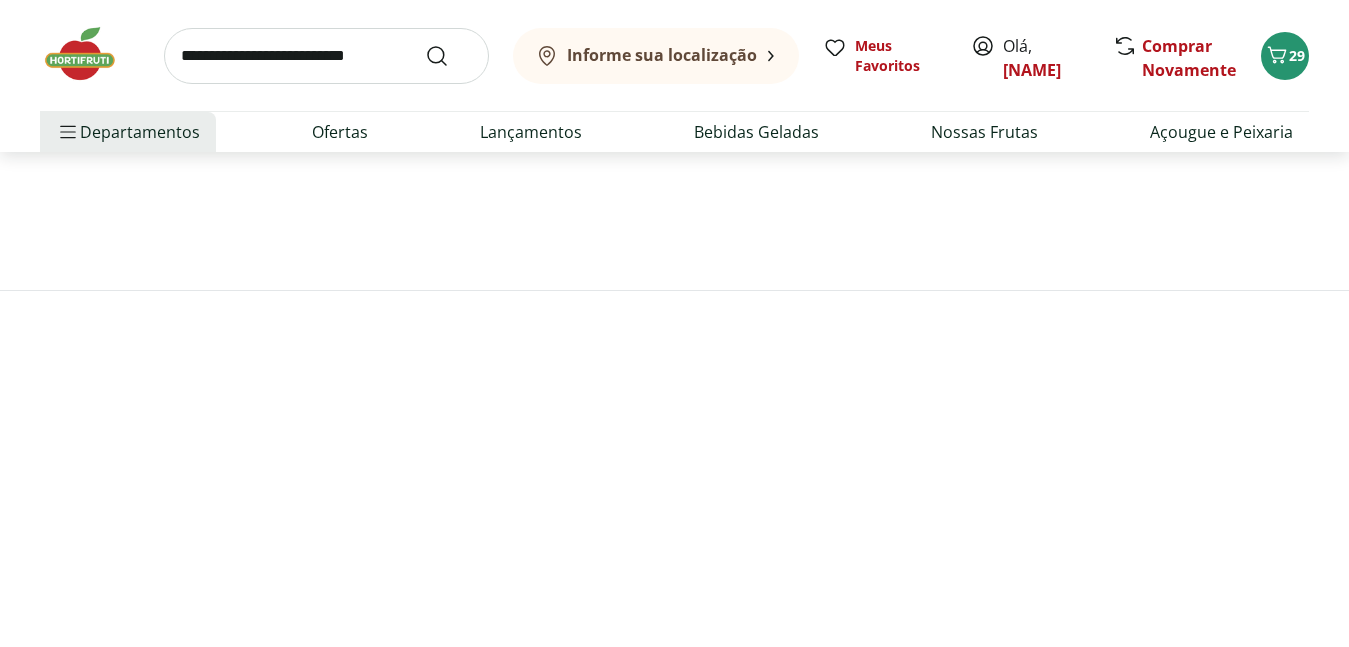 scroll, scrollTop: 0, scrollLeft: 0, axis: both 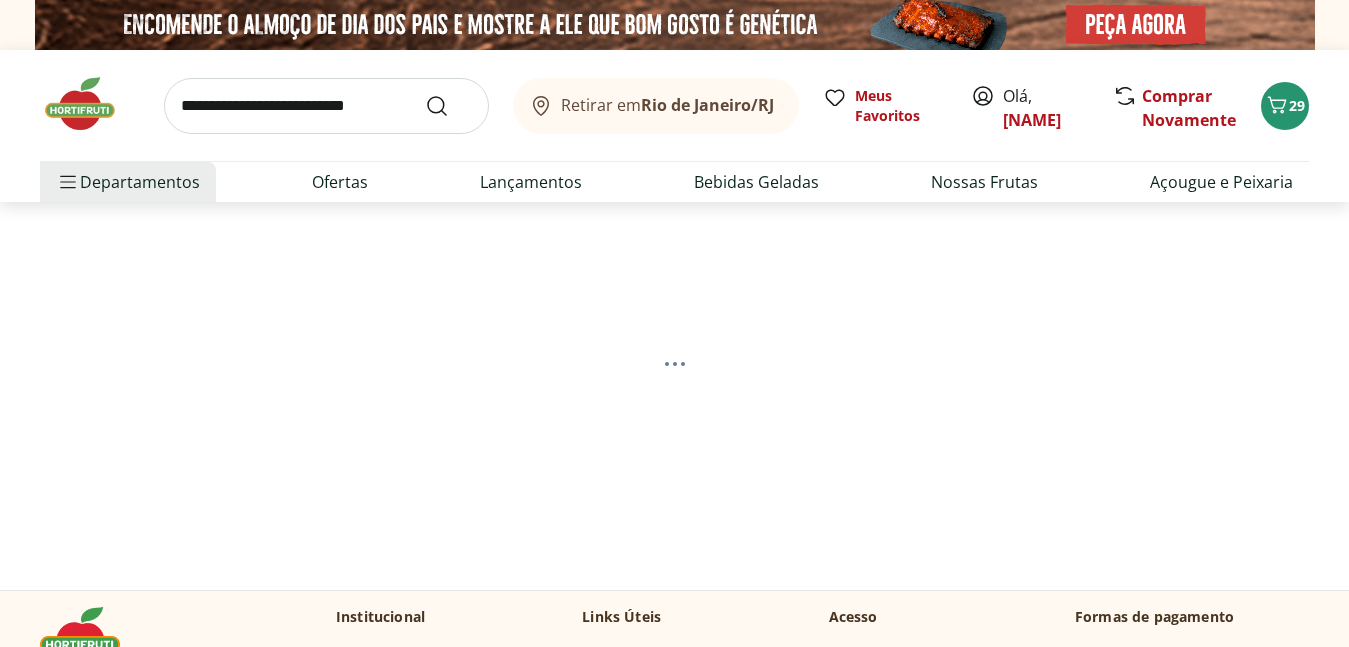 select on "**********" 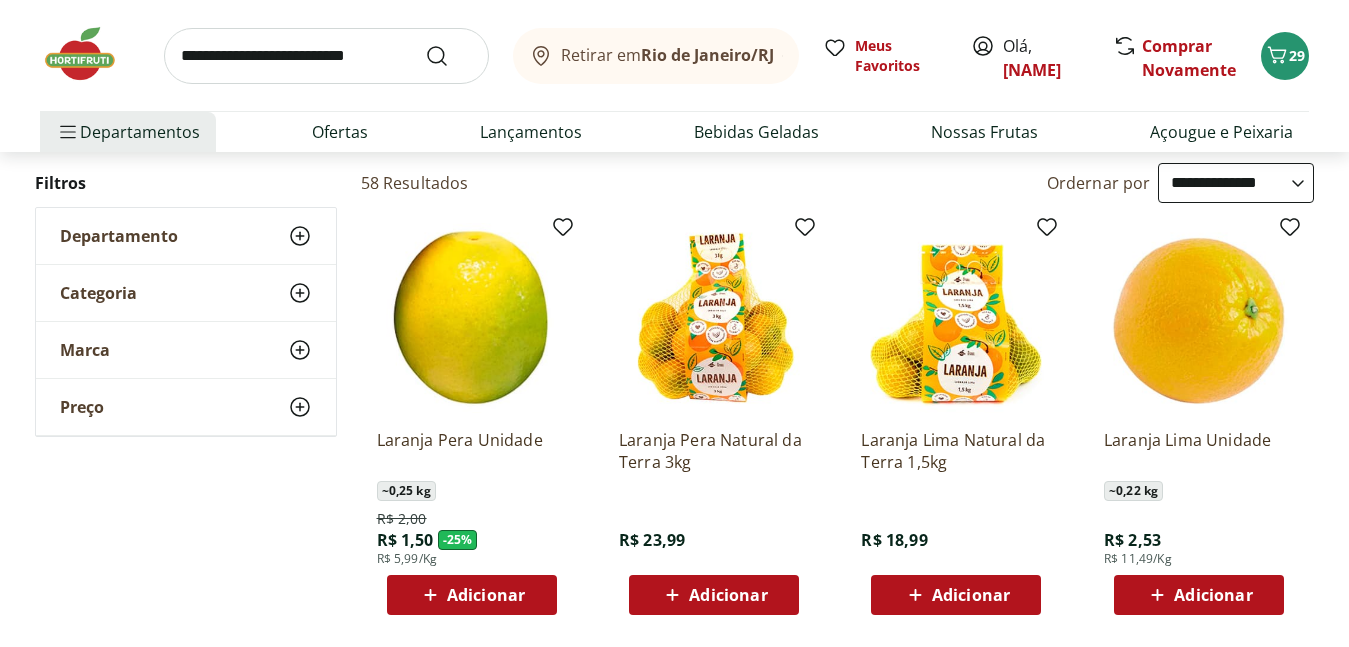 scroll, scrollTop: 300, scrollLeft: 0, axis: vertical 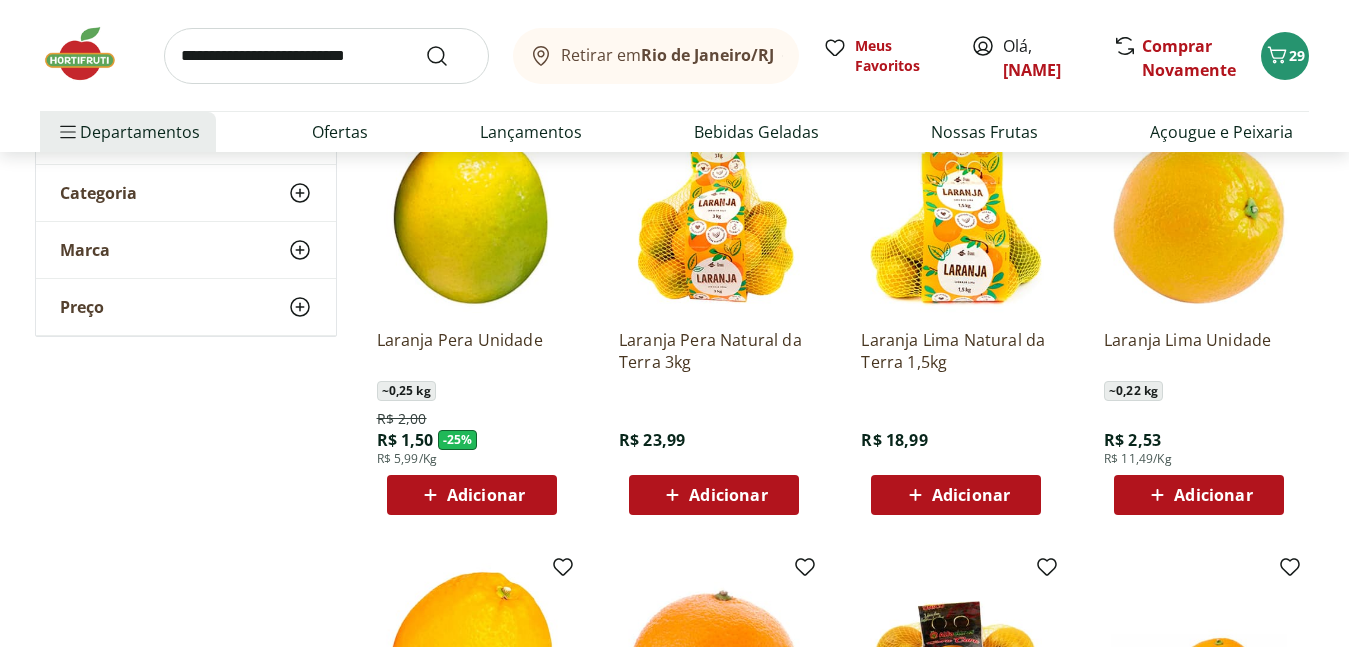 click on "Adicionar" at bounding box center (486, 495) 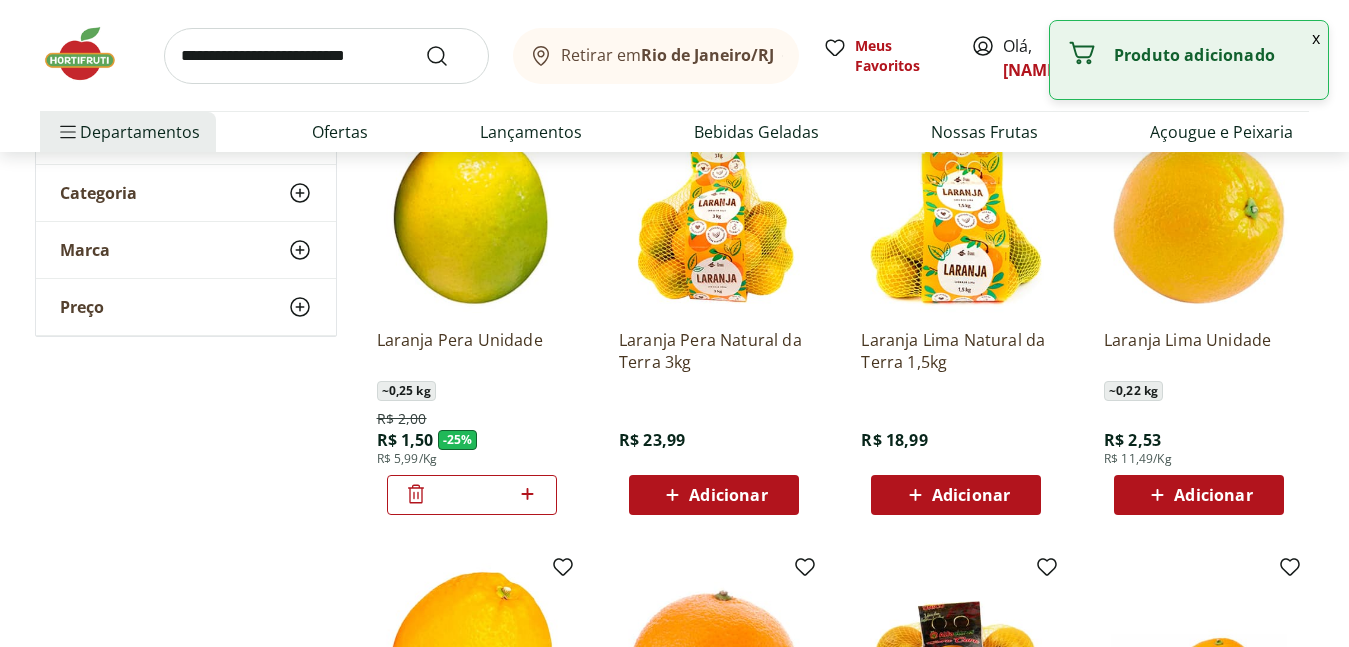 click 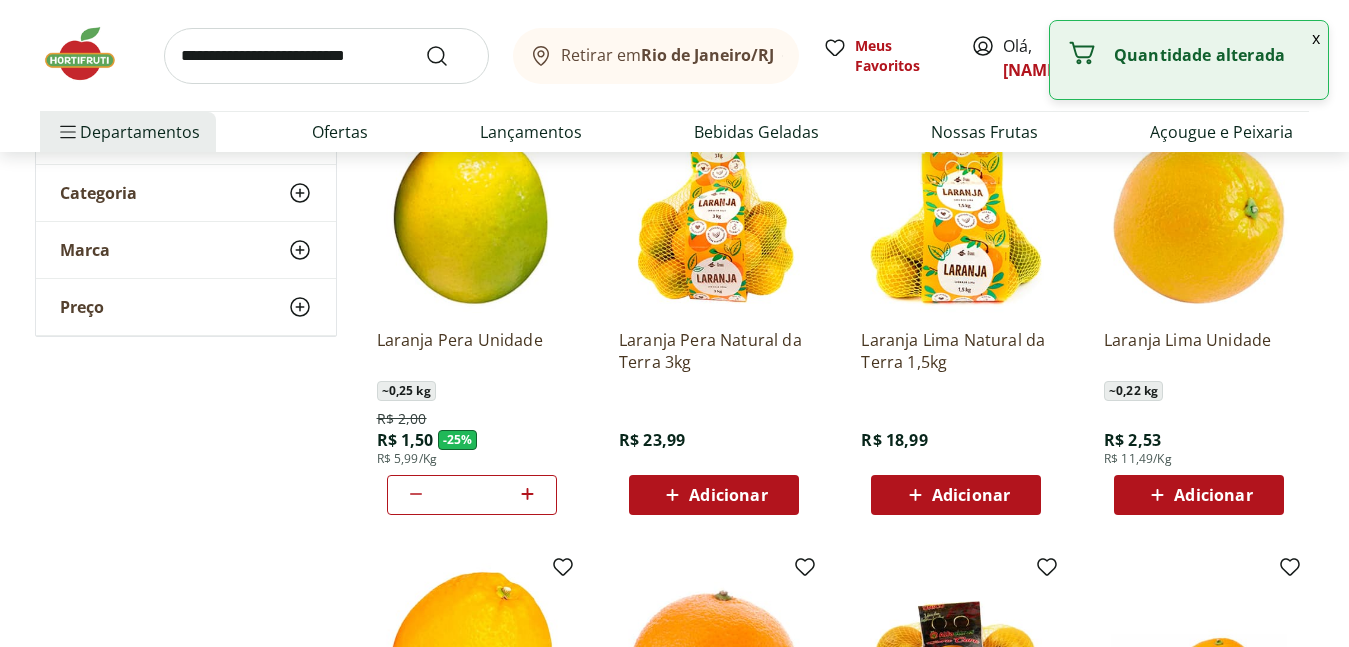 click 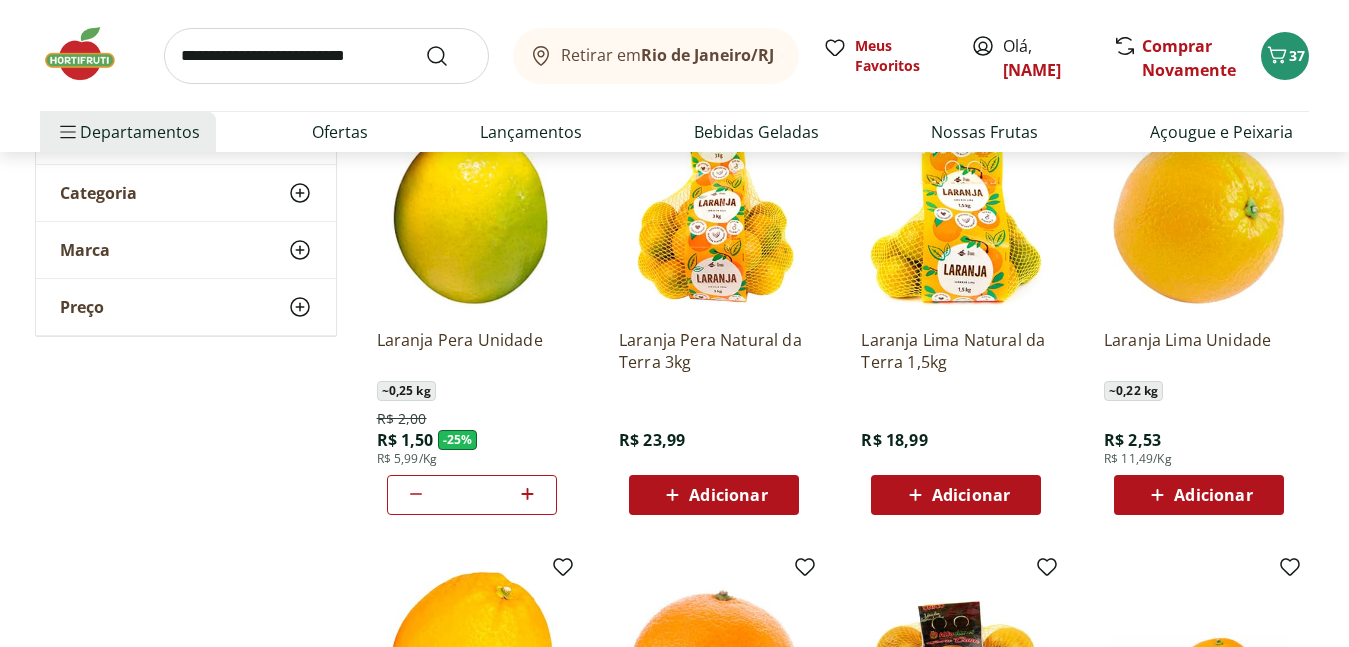 click at bounding box center [326, 56] 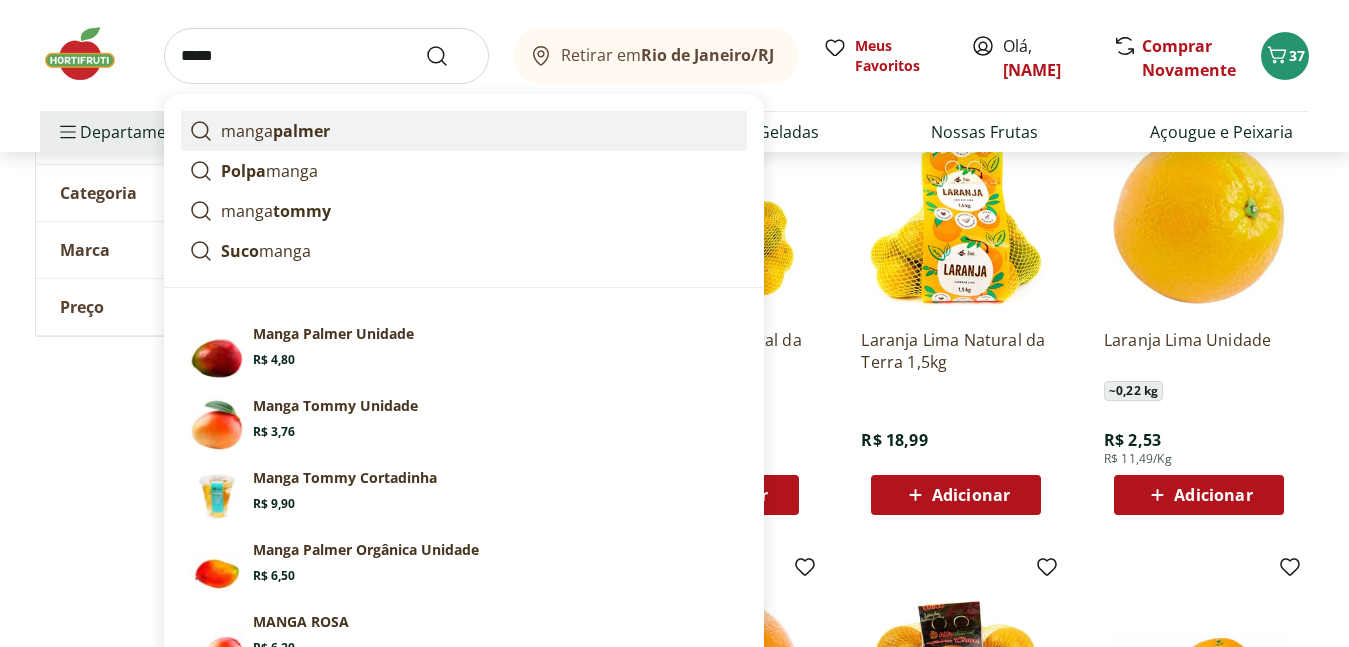 click on "palmer" at bounding box center [301, 131] 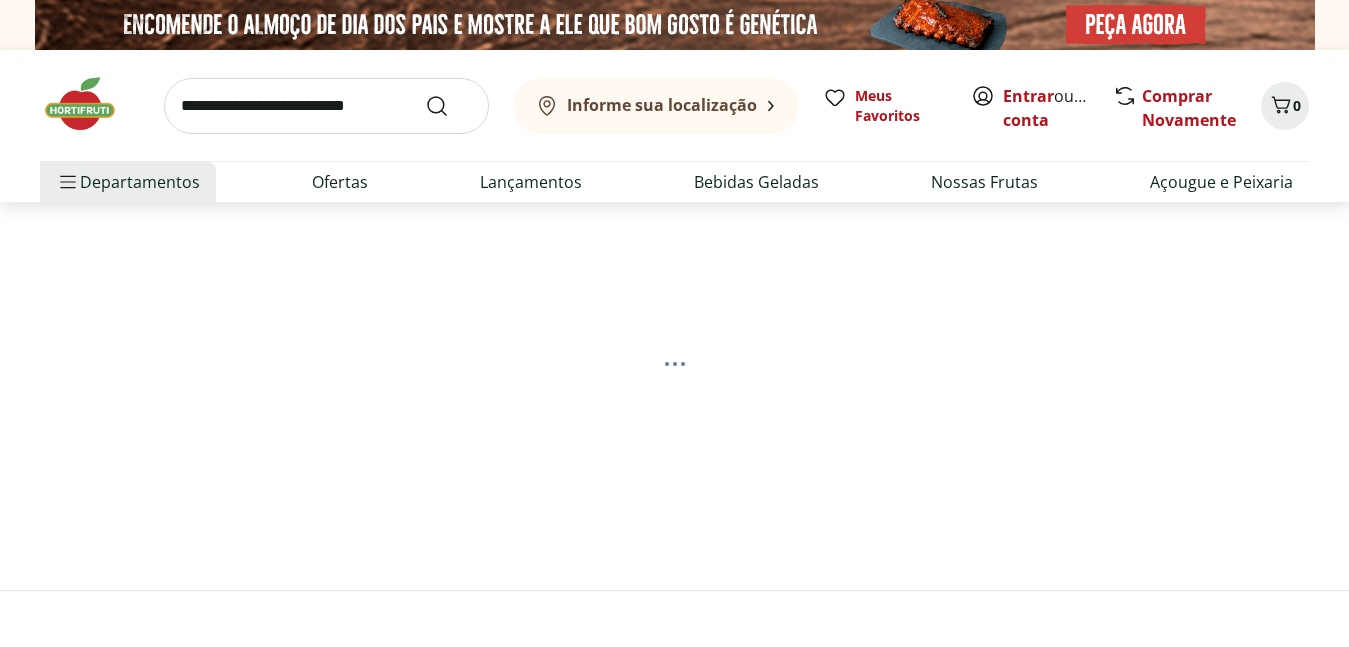scroll, scrollTop: 0, scrollLeft: 0, axis: both 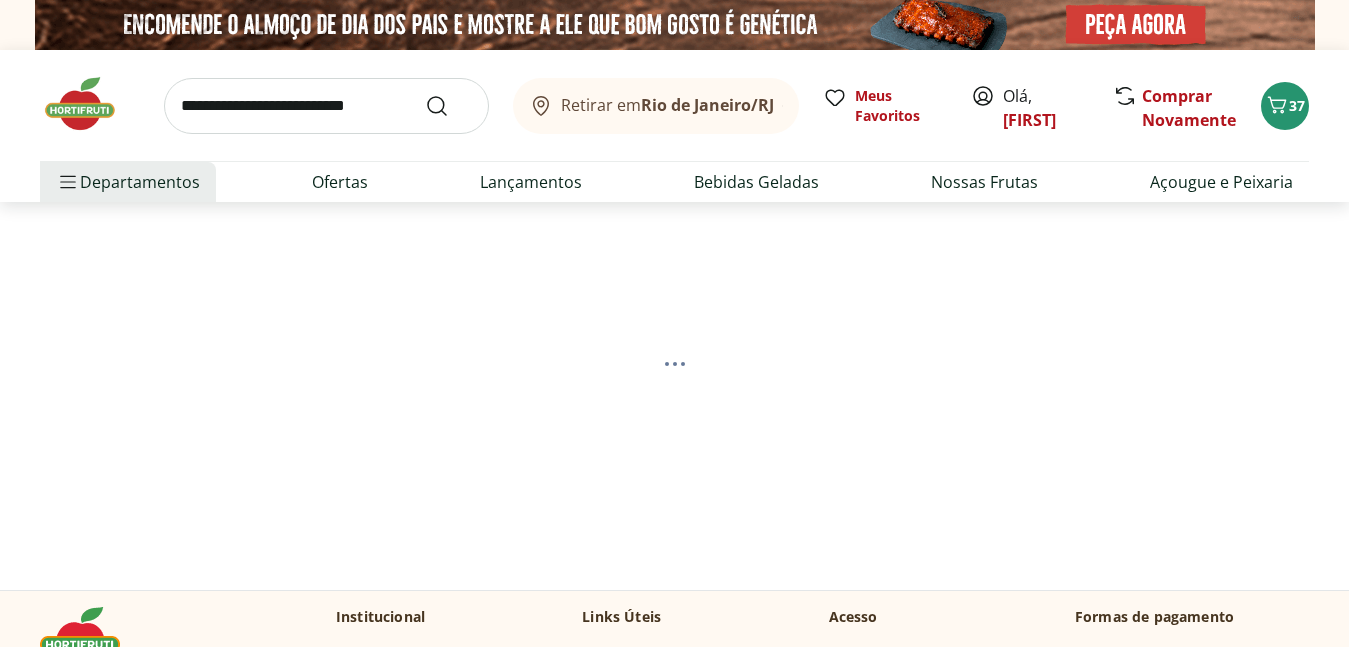 select on "**********" 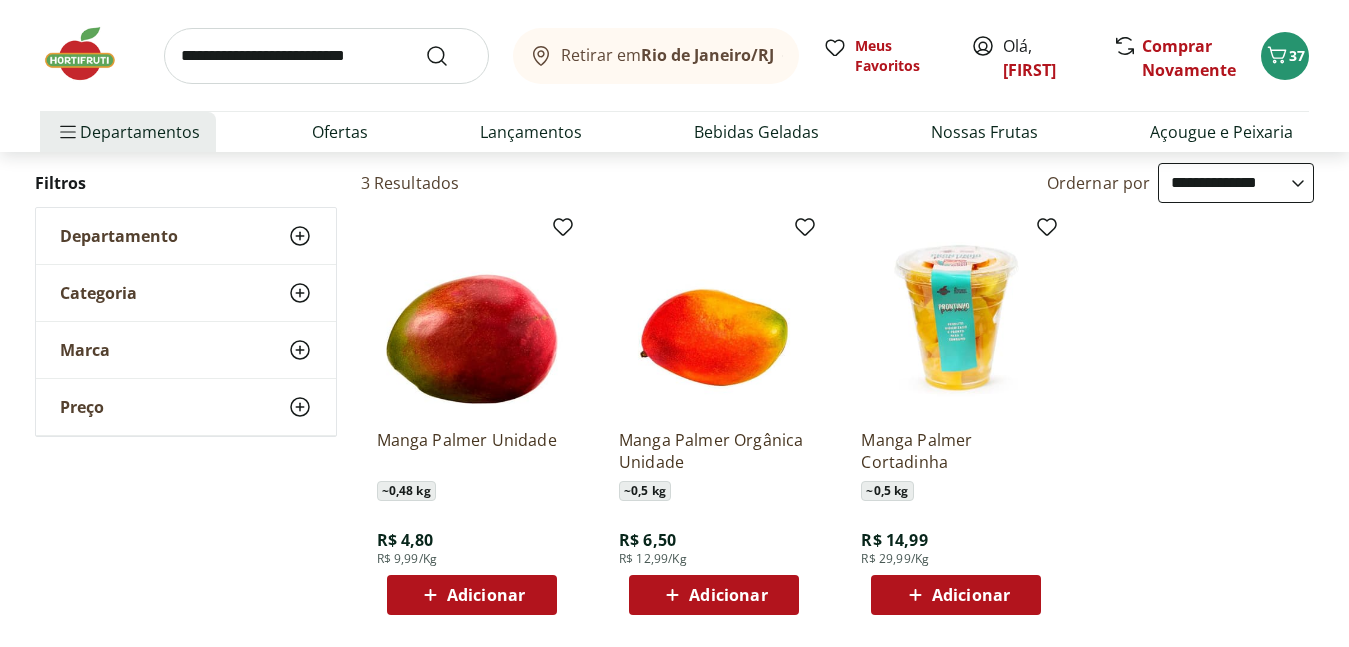 scroll, scrollTop: 300, scrollLeft: 0, axis: vertical 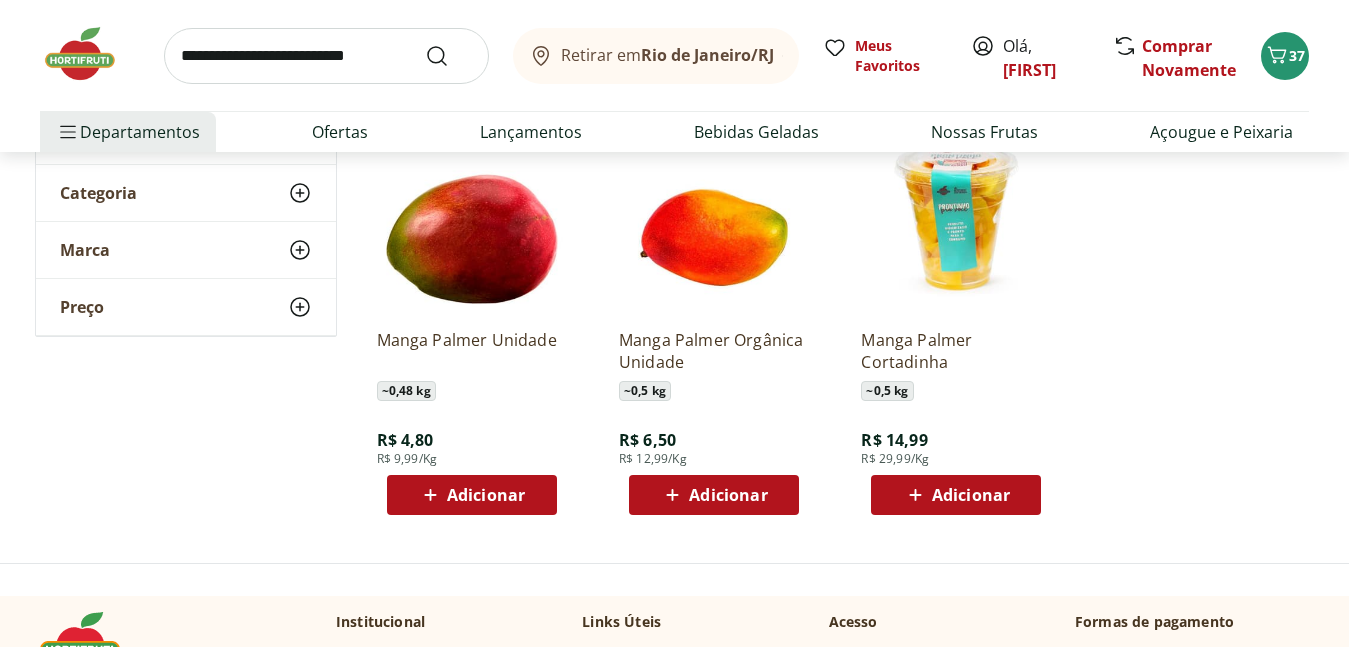 click on "Adicionar" at bounding box center [486, 495] 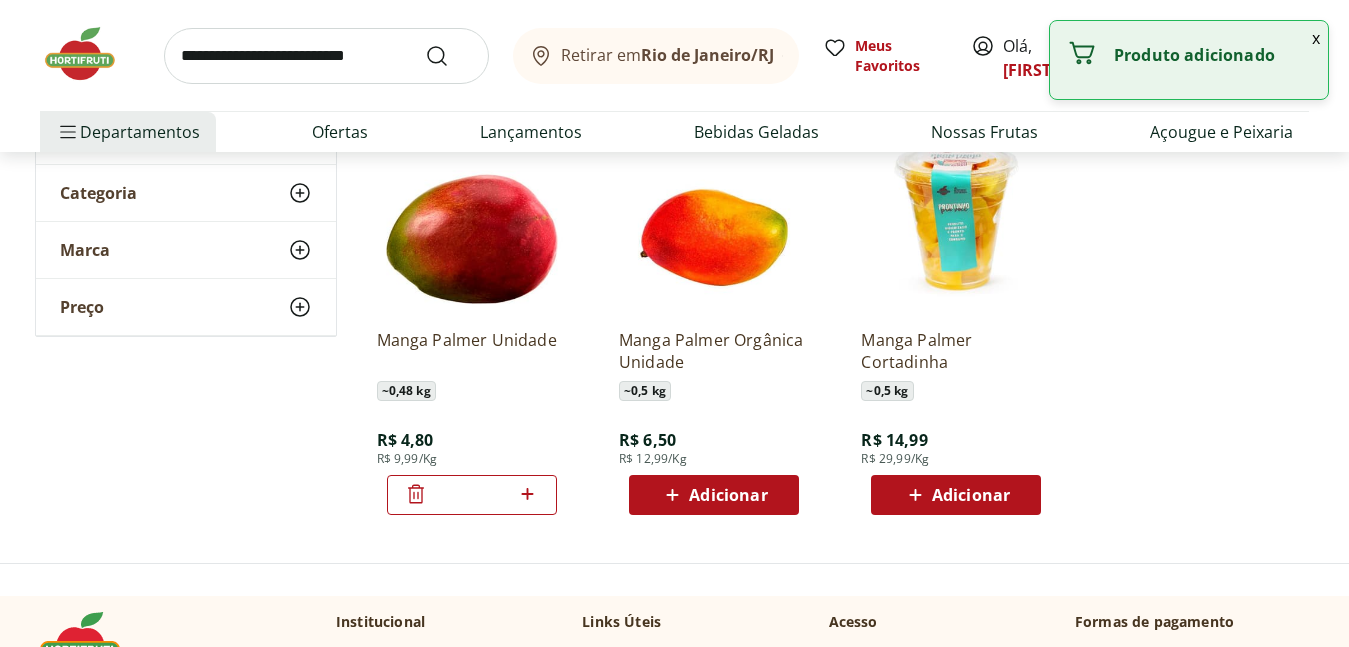 click 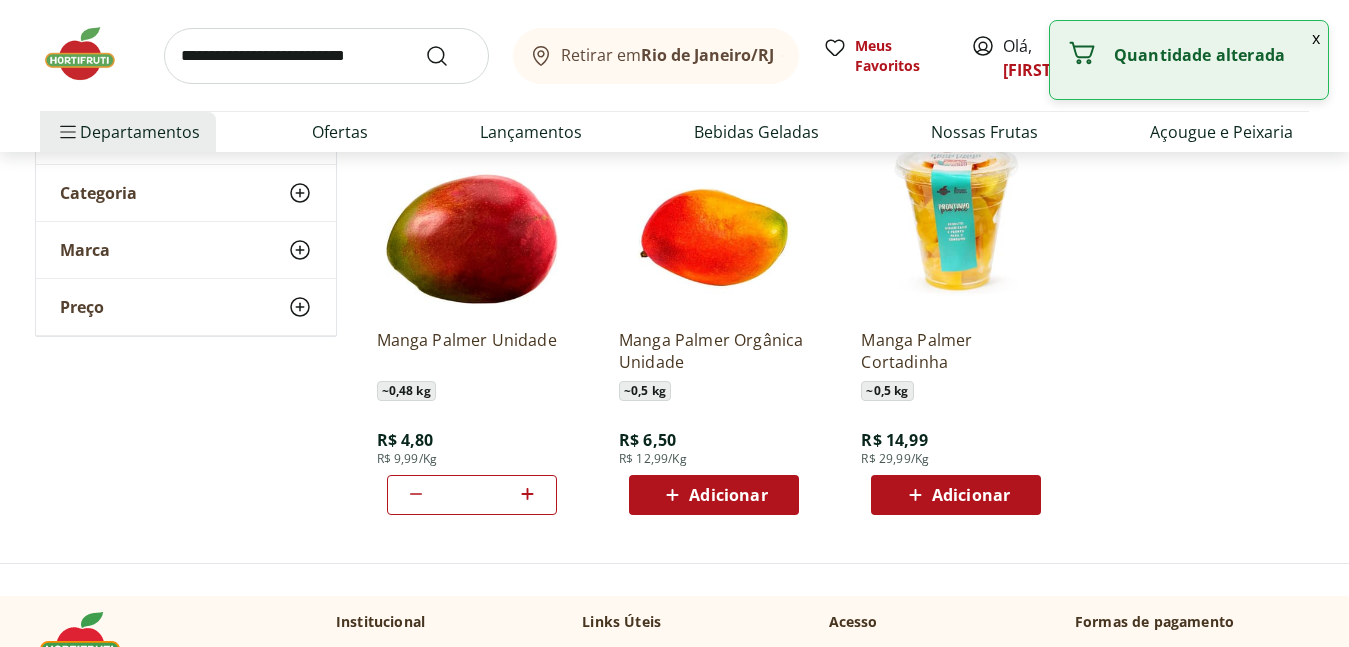 click 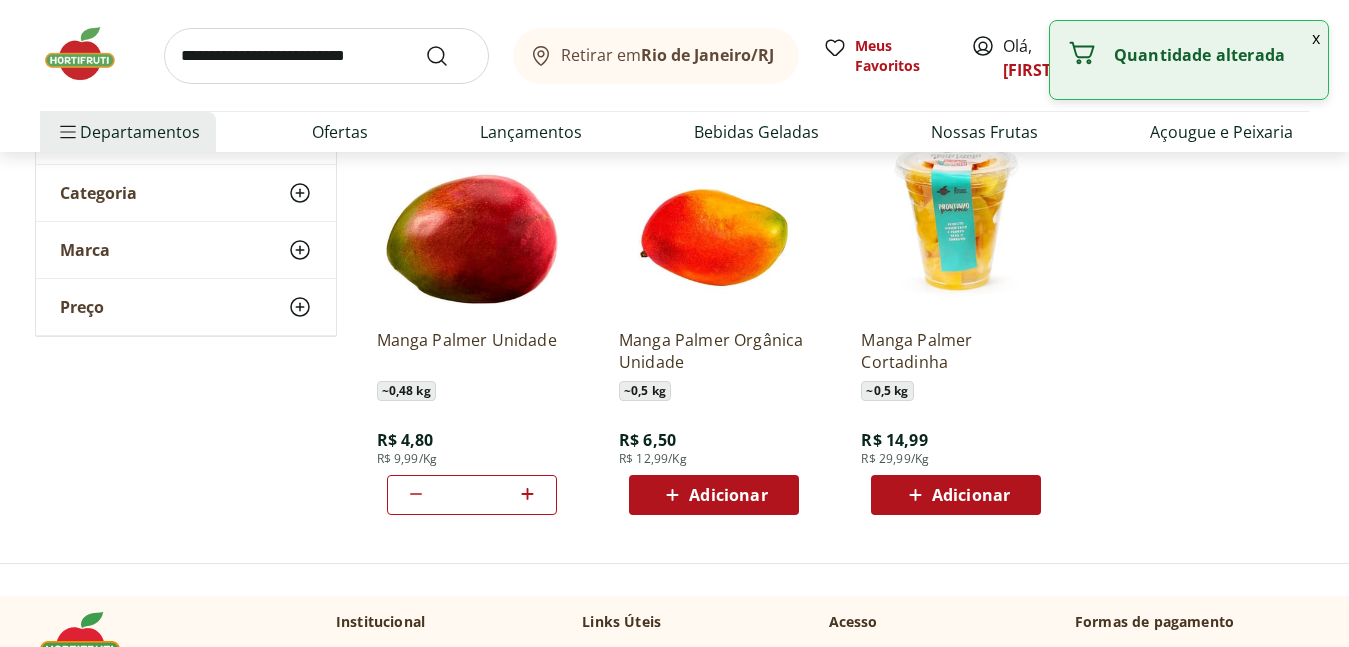 click at bounding box center [326, 56] 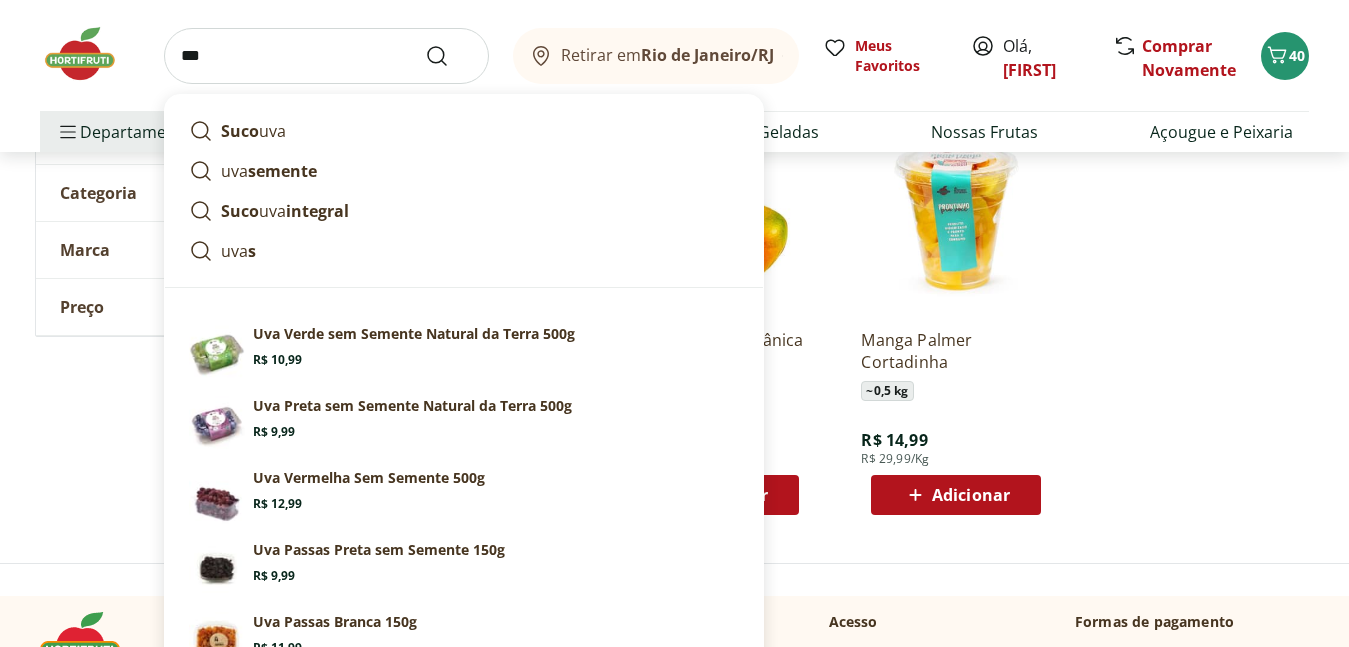 type on "***" 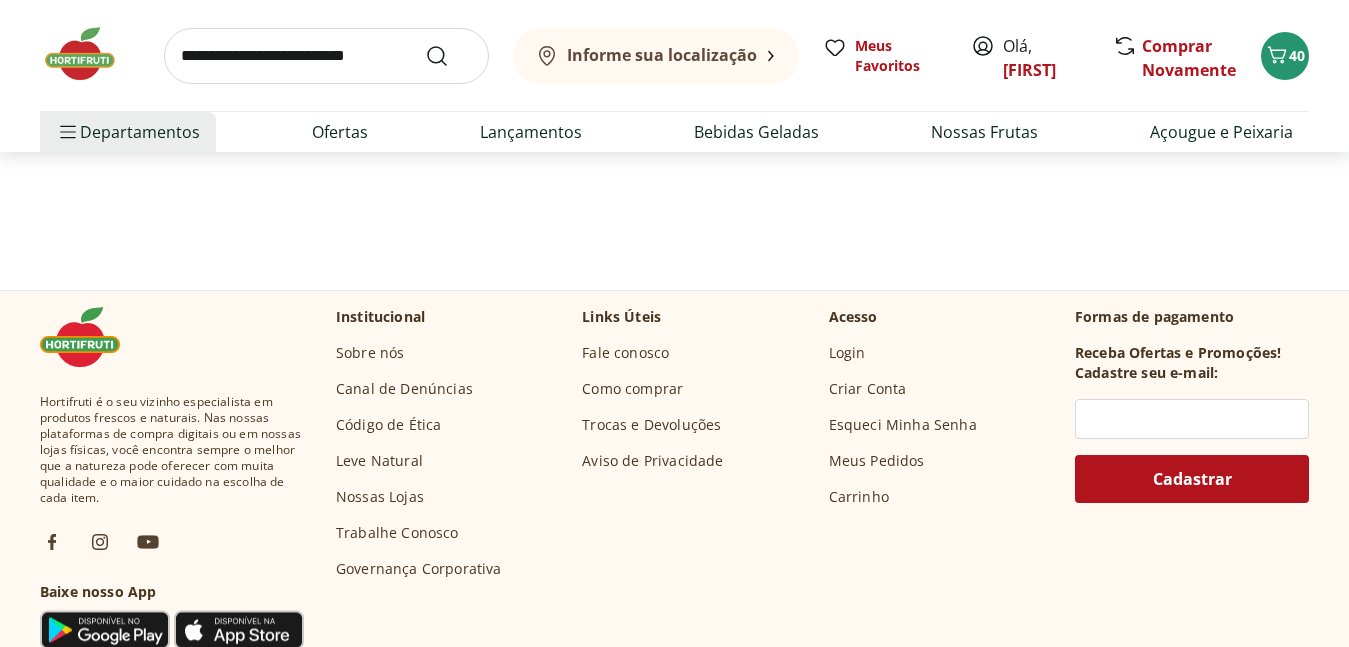 scroll, scrollTop: 0, scrollLeft: 0, axis: both 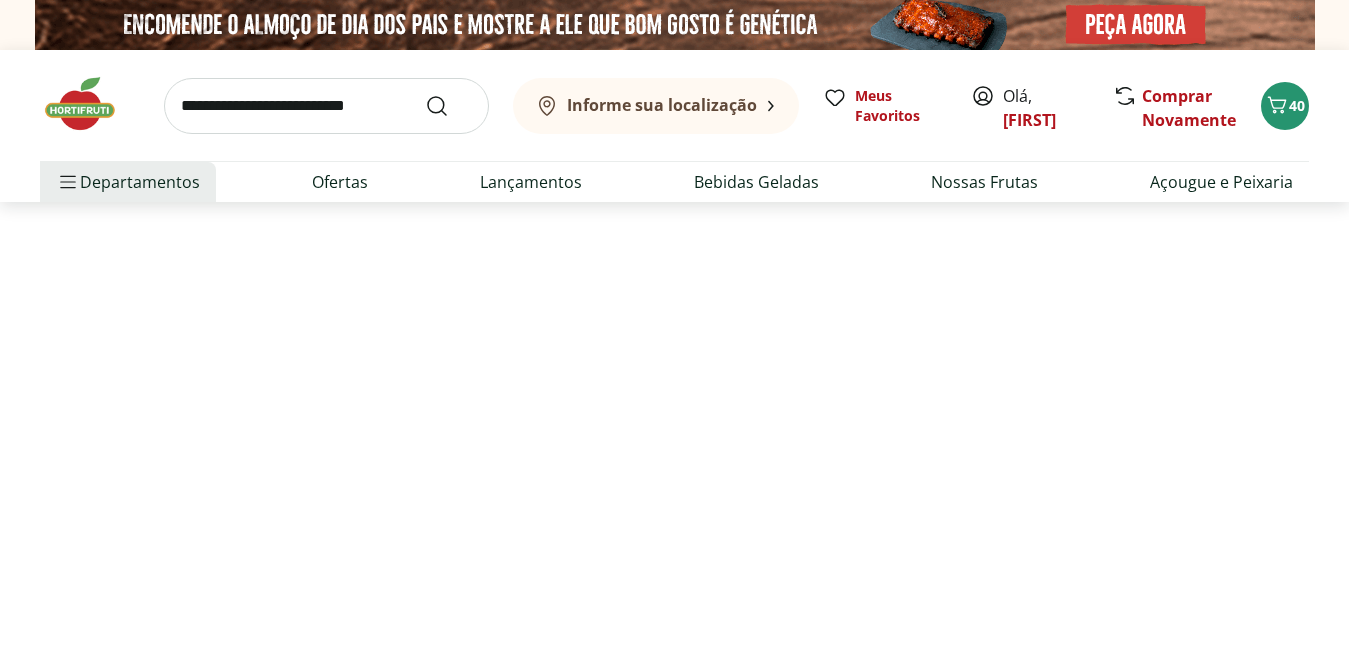 select on "**********" 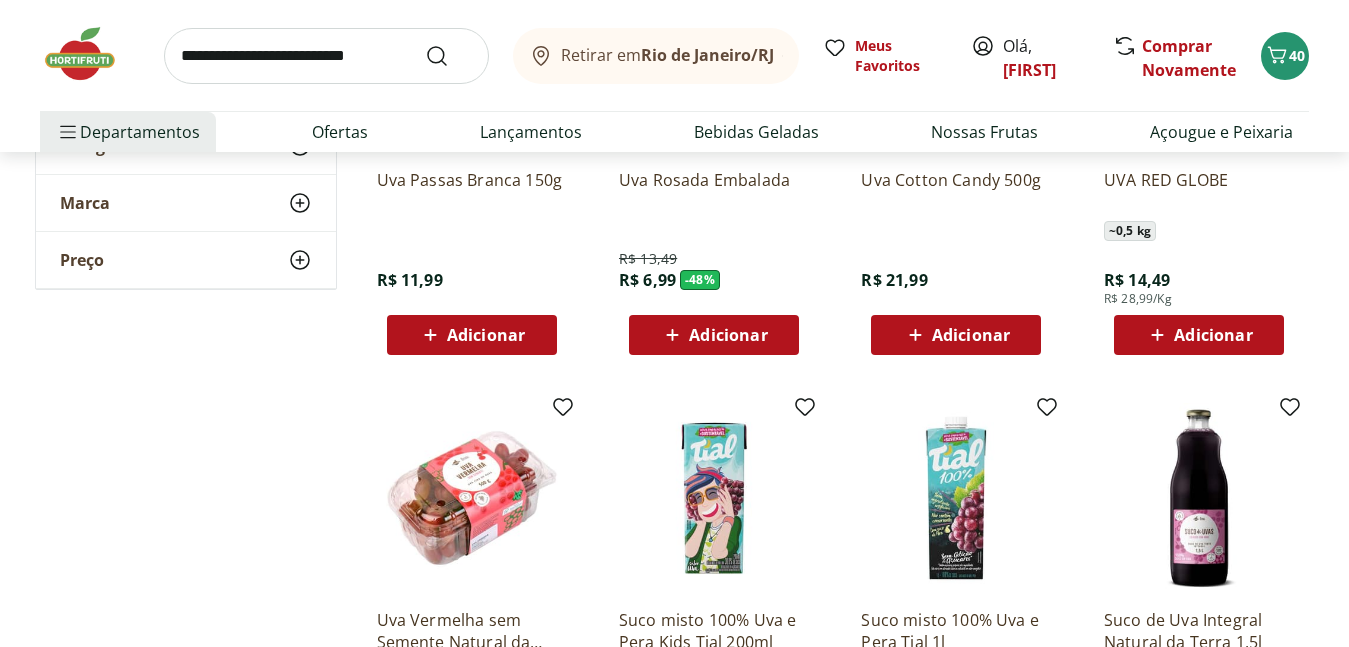 scroll, scrollTop: 300, scrollLeft: 0, axis: vertical 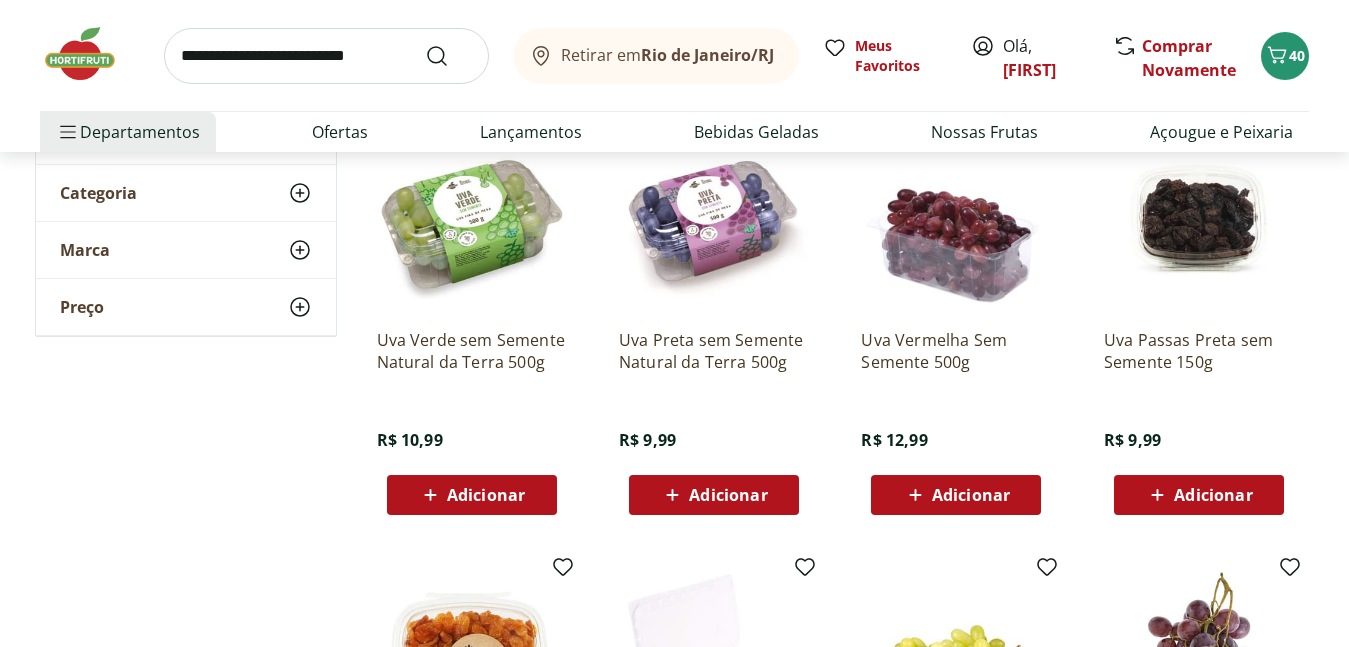 click on "Adicionar" at bounding box center [486, 495] 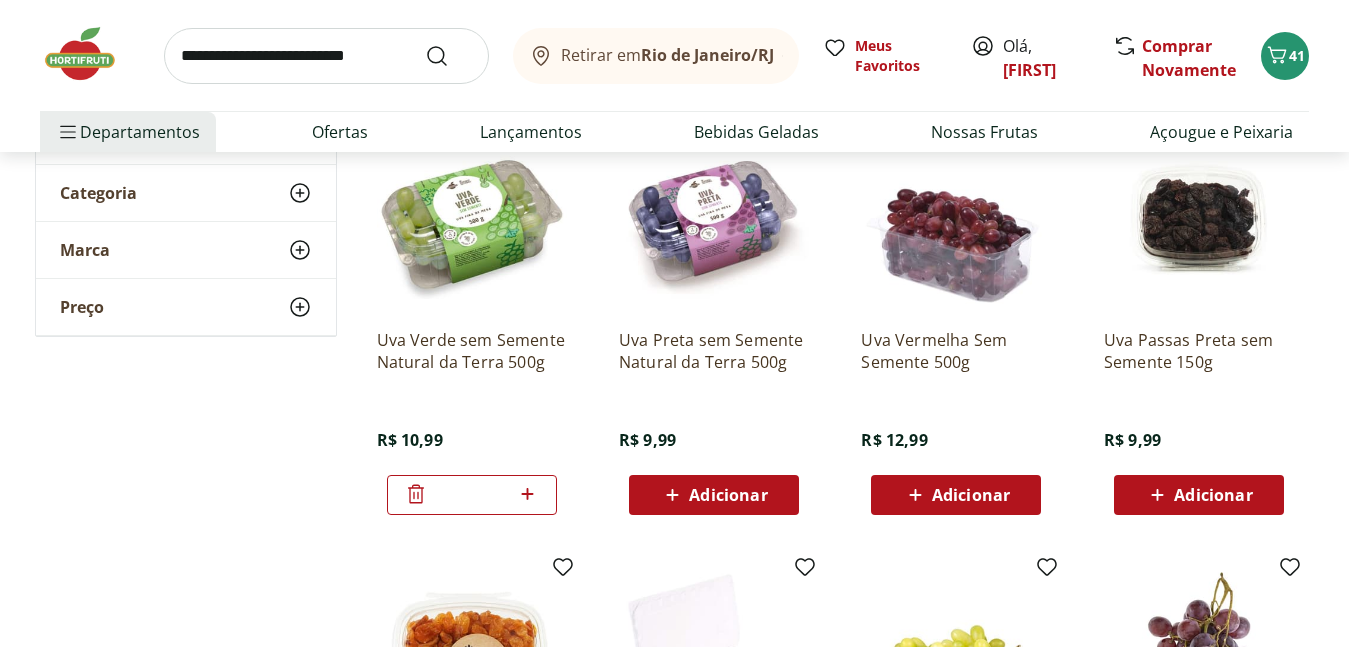 click at bounding box center [326, 56] 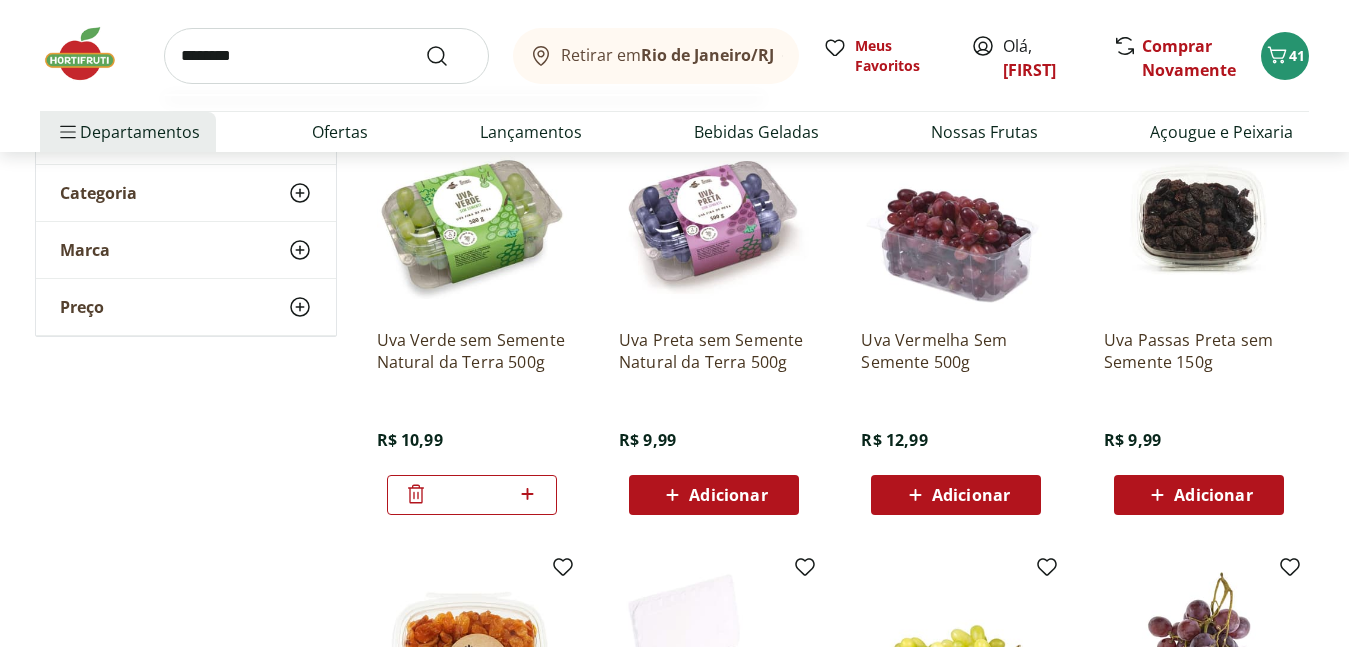 type on "********" 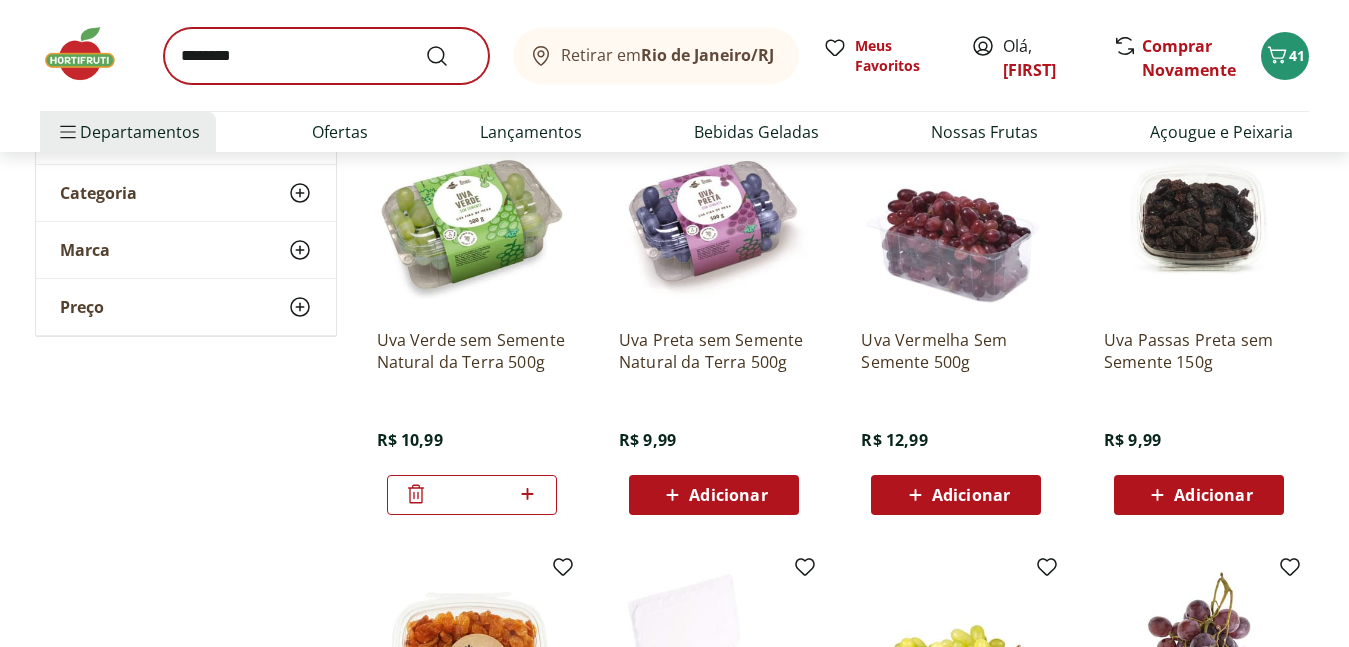 scroll, scrollTop: 0, scrollLeft: 0, axis: both 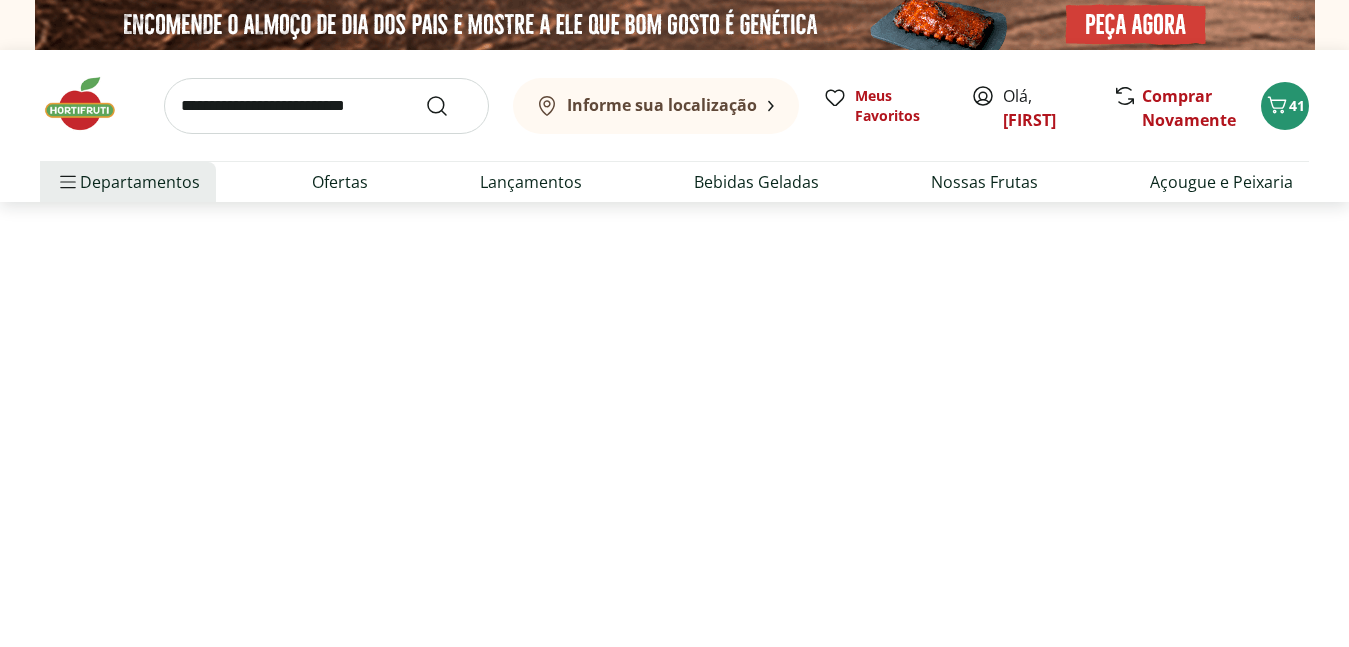 select on "**********" 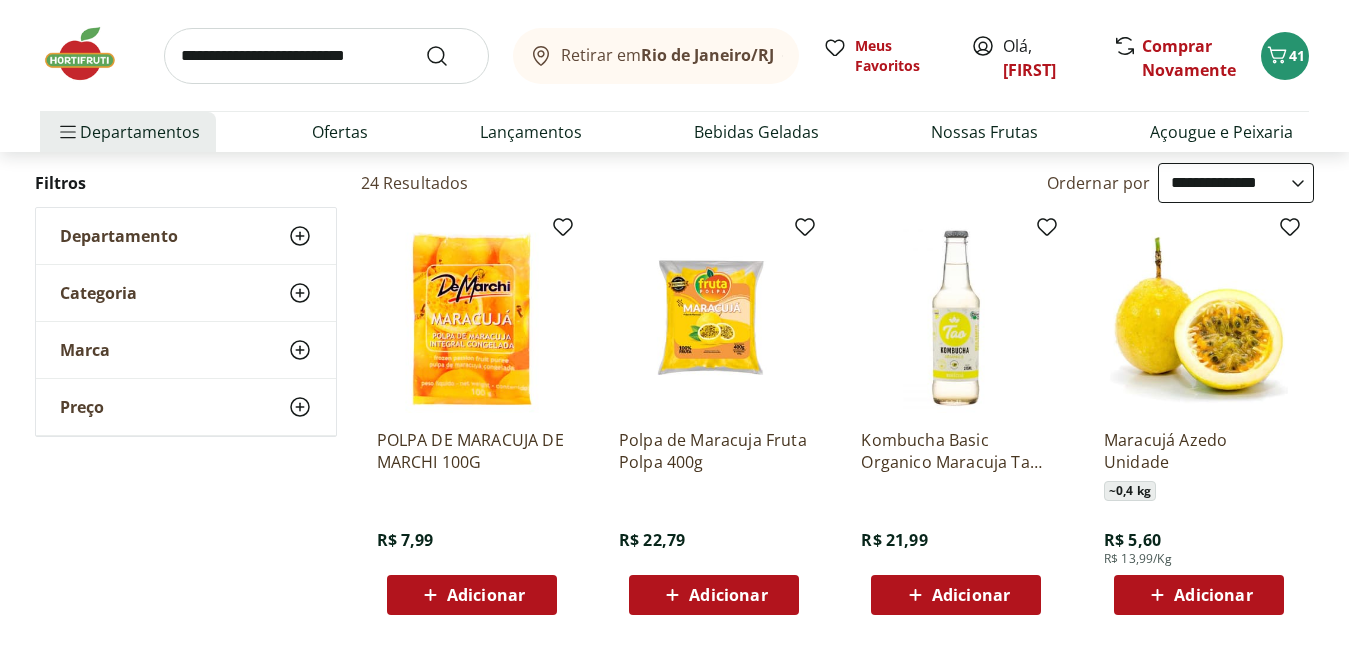 scroll, scrollTop: 400, scrollLeft: 0, axis: vertical 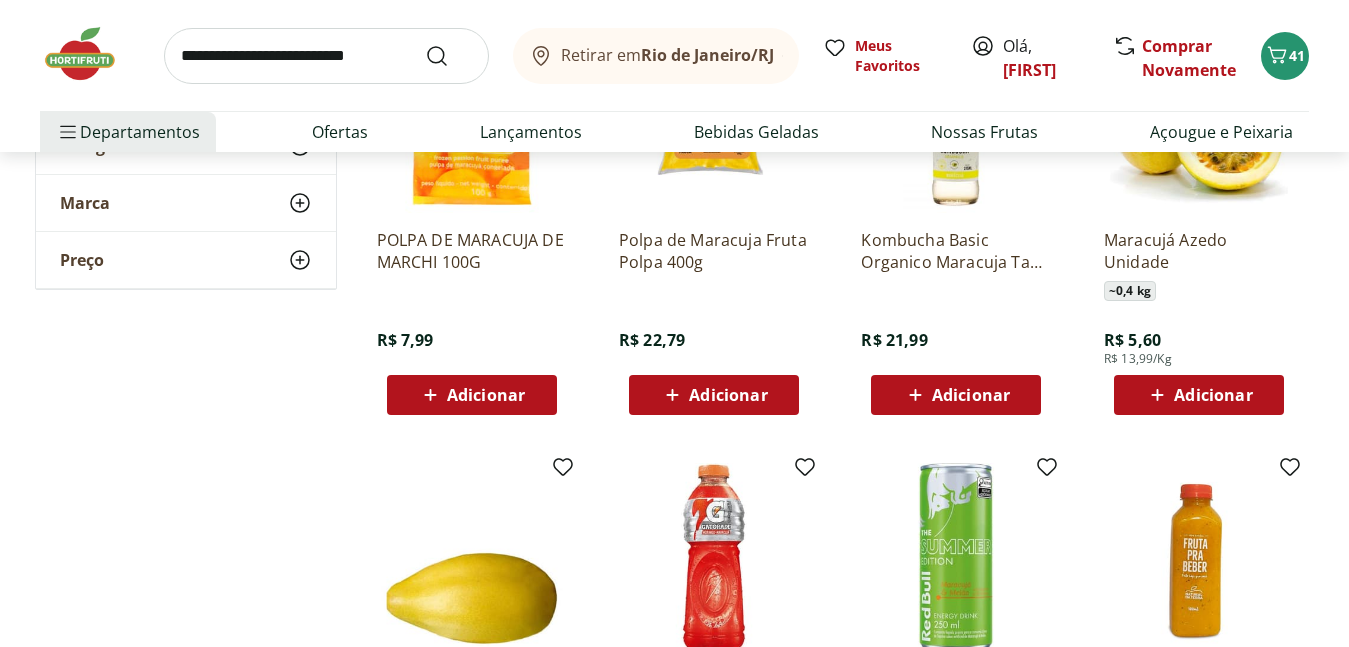 click on "Adicionar" at bounding box center [1198, 395] 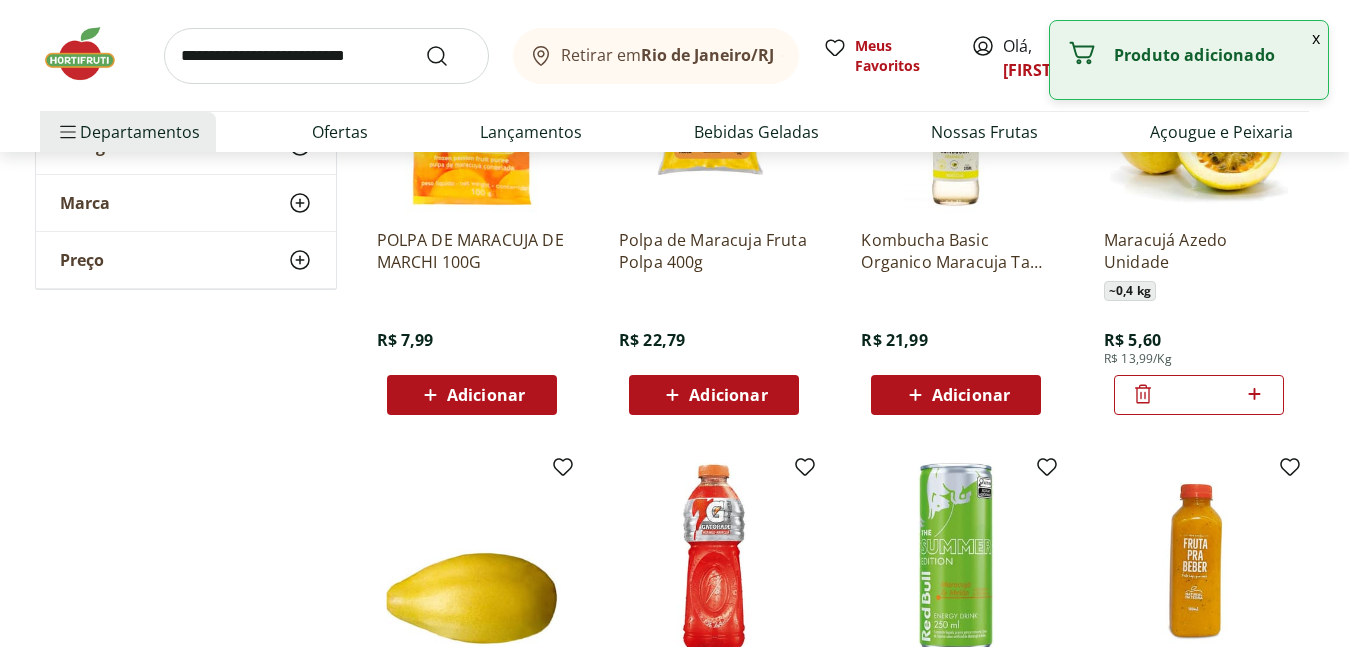 click 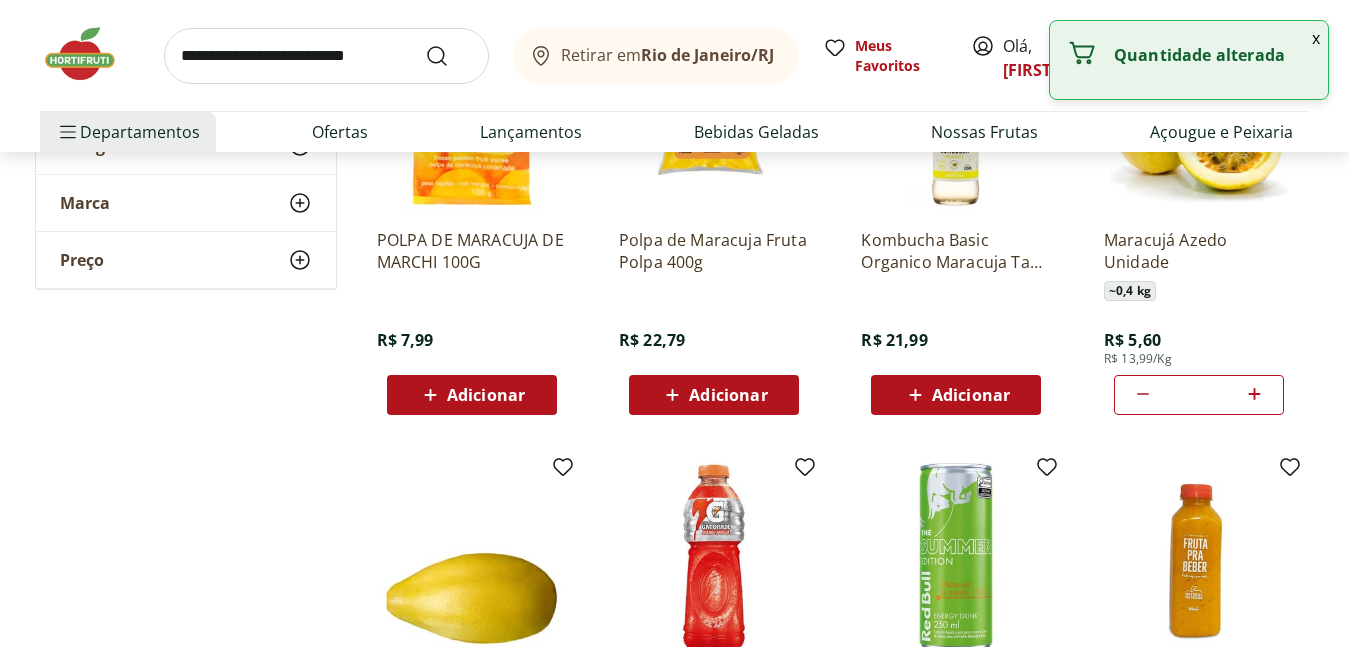 click 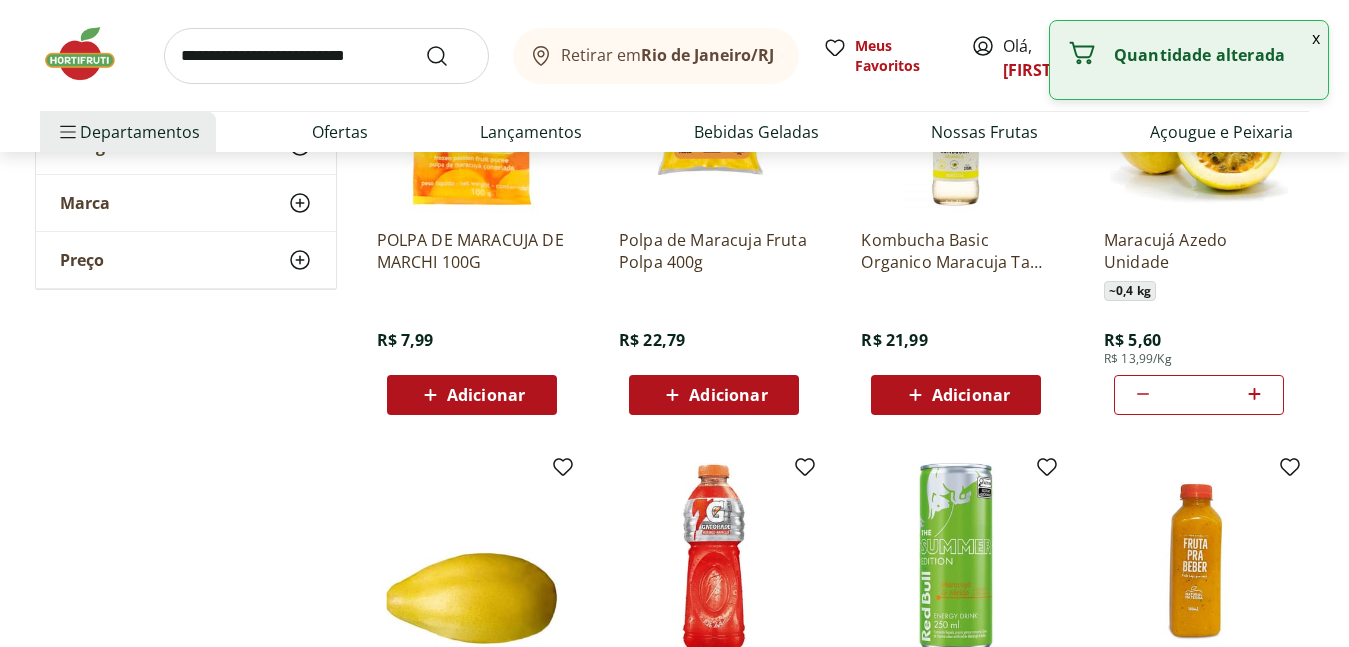 click 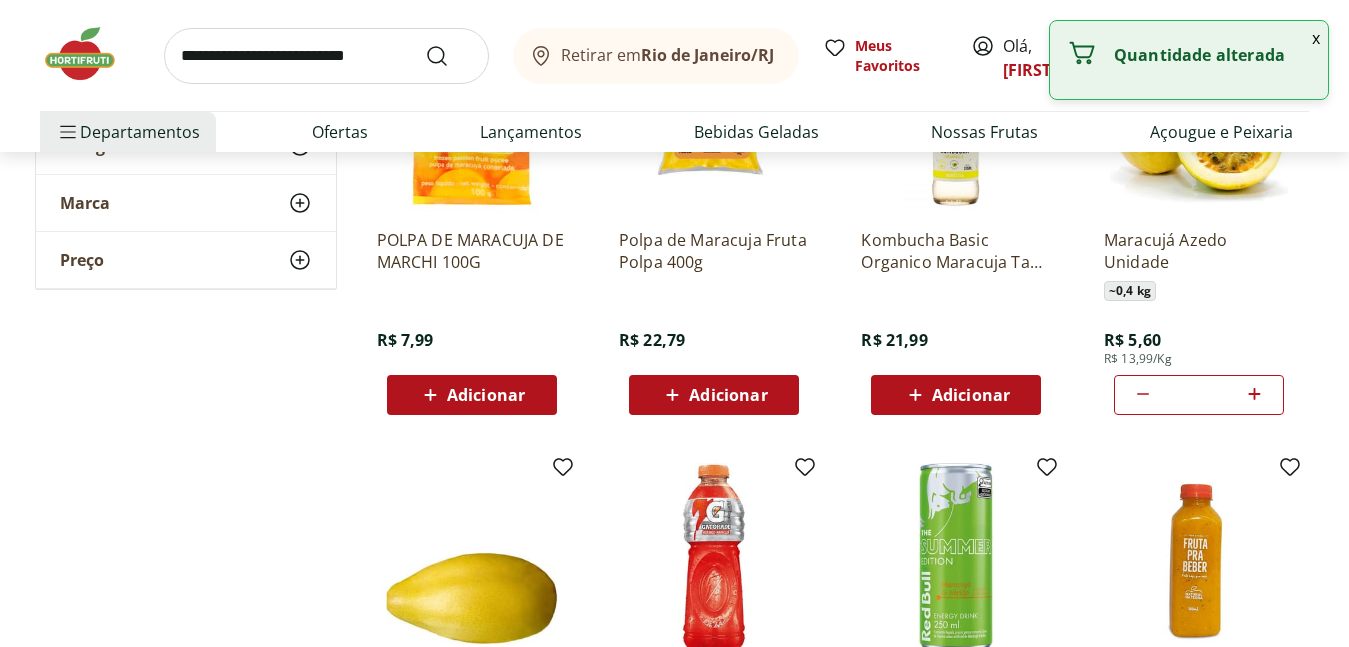 click at bounding box center (326, 56) 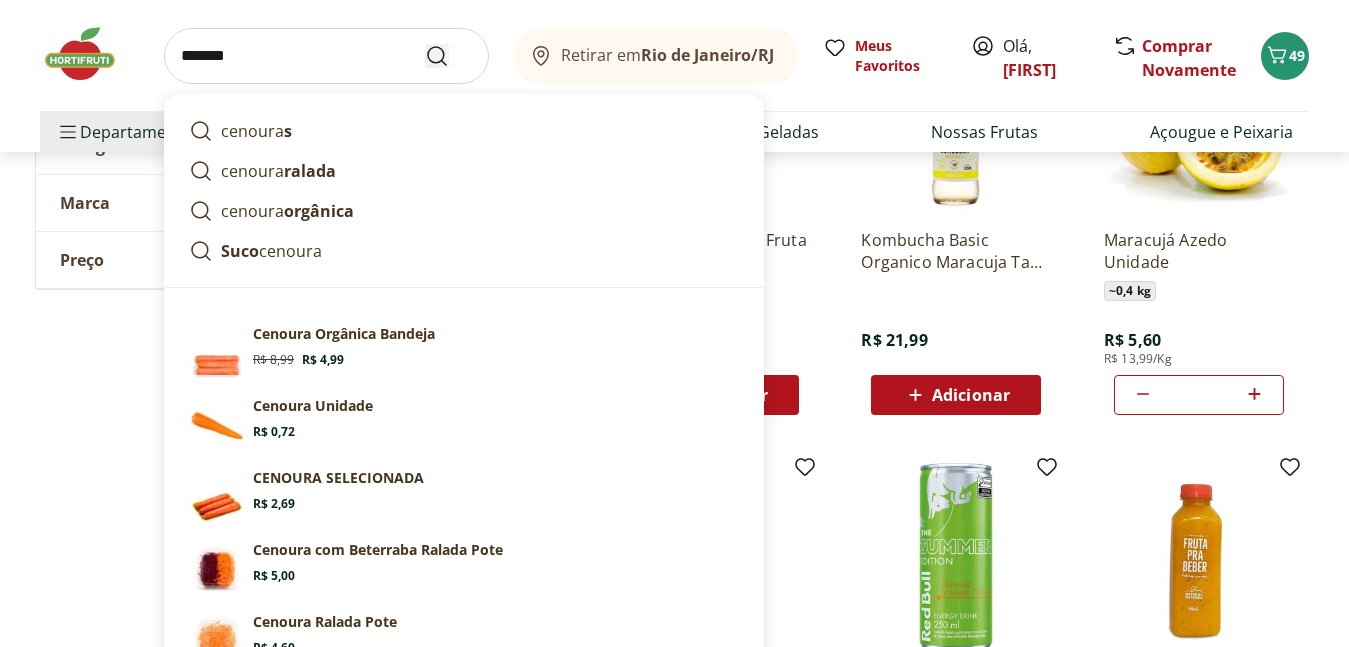 type on "*******" 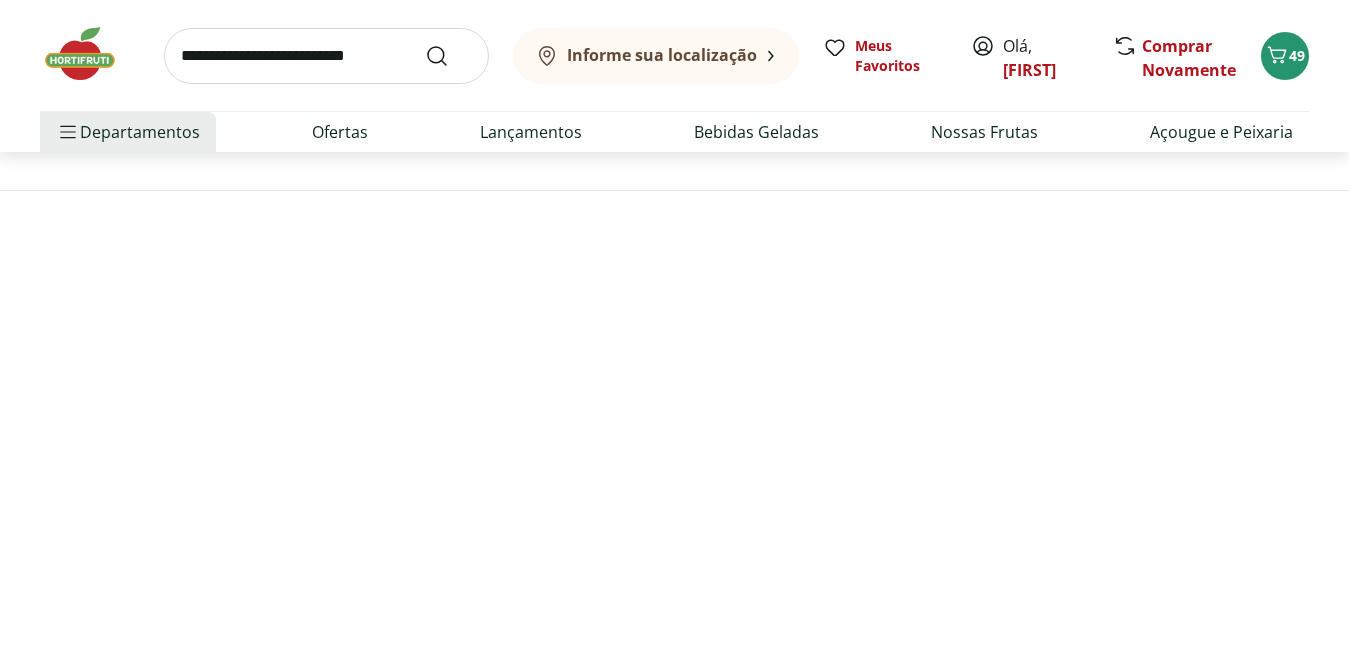 scroll, scrollTop: 0, scrollLeft: 0, axis: both 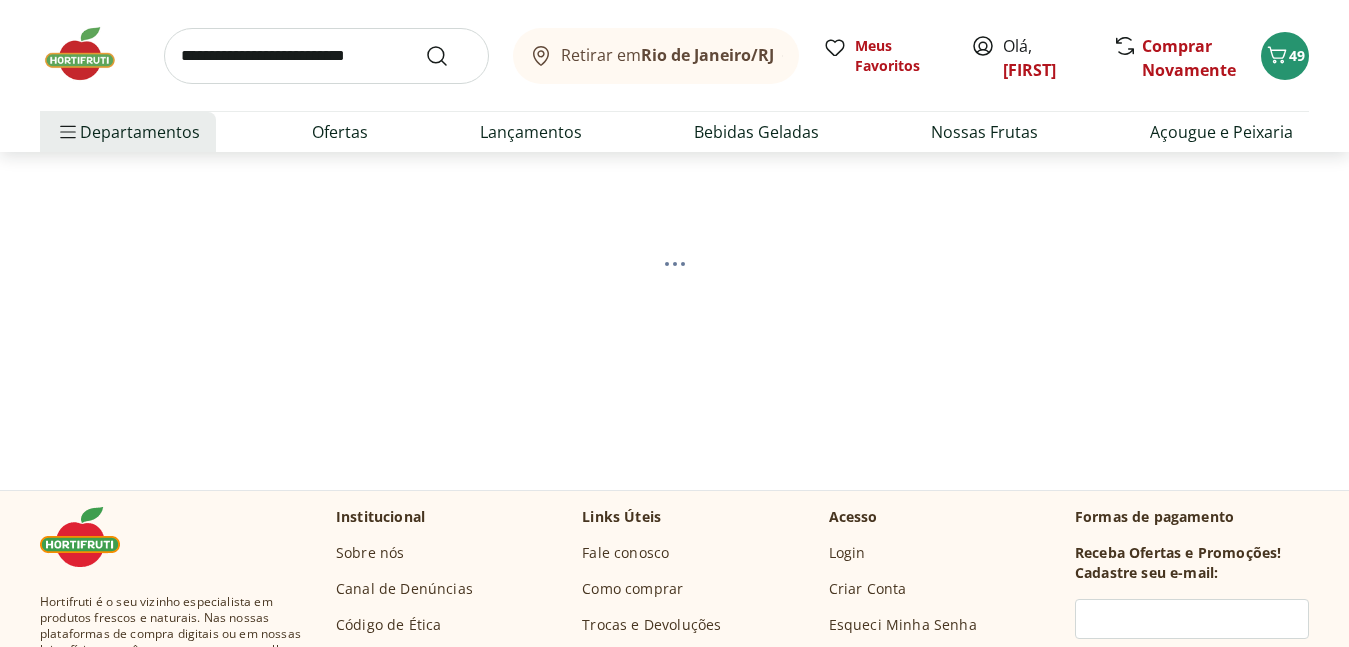 select on "**********" 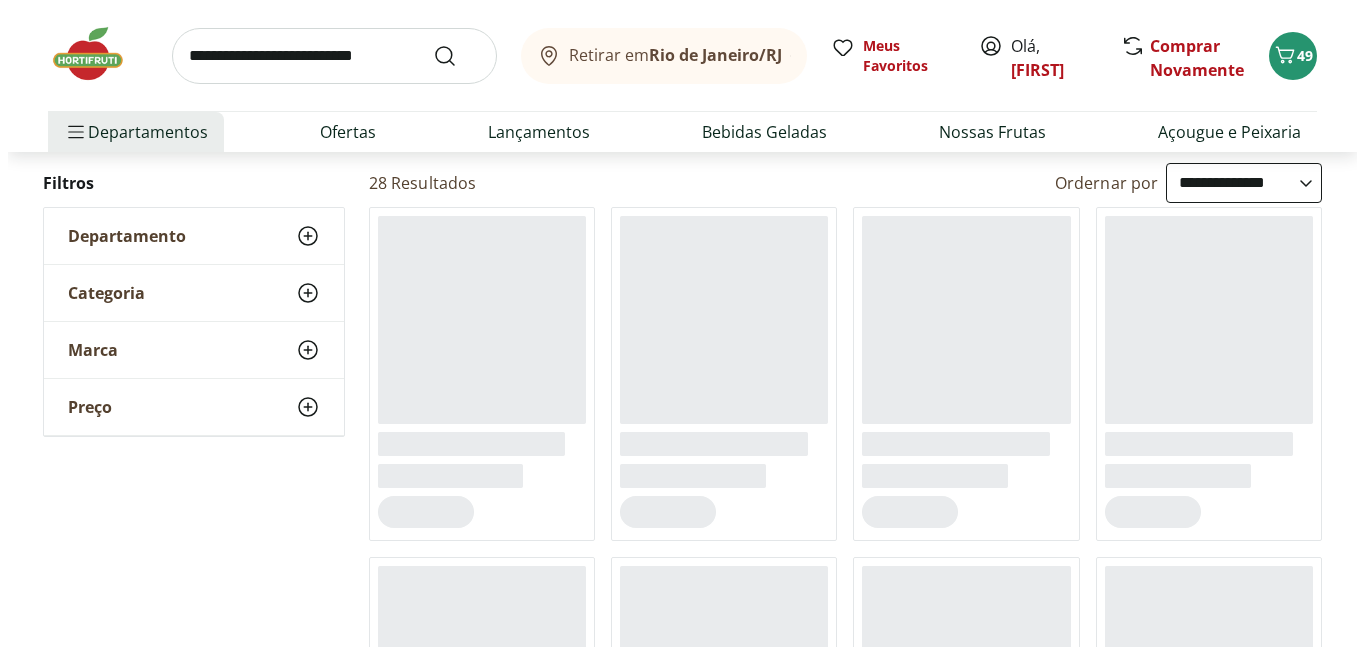scroll, scrollTop: 300, scrollLeft: 0, axis: vertical 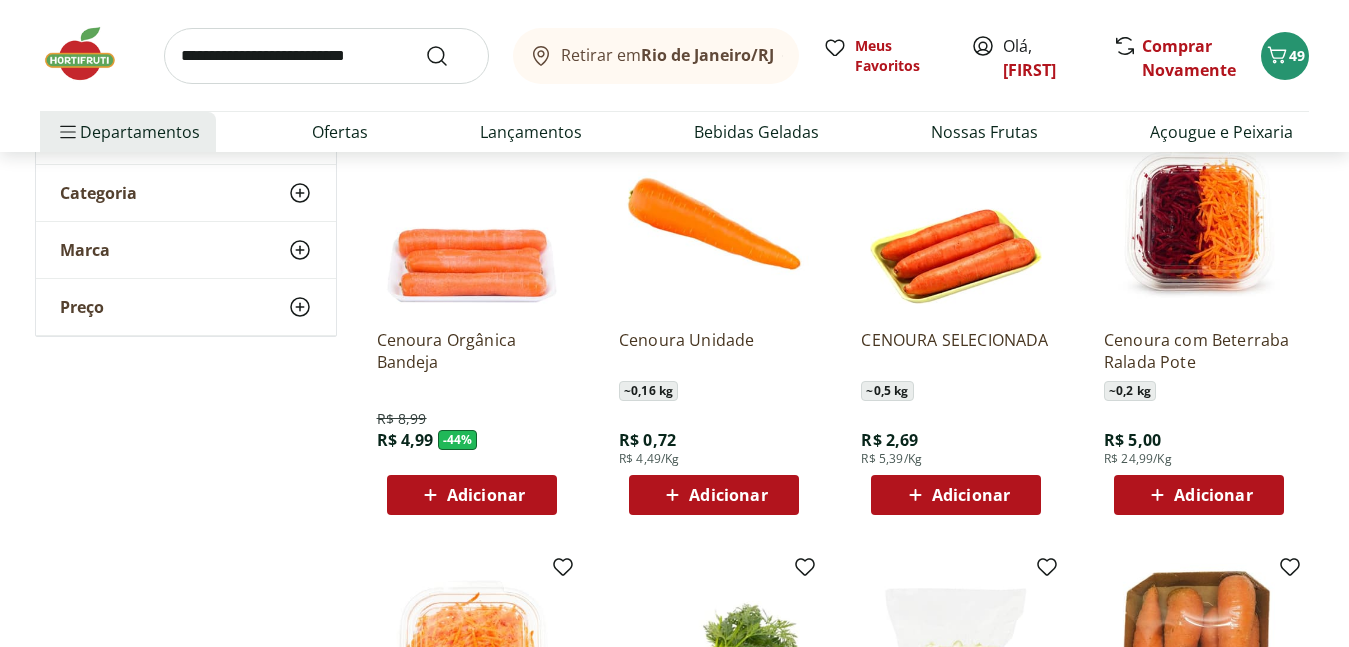 click on "Adicionar" at bounding box center [728, 495] 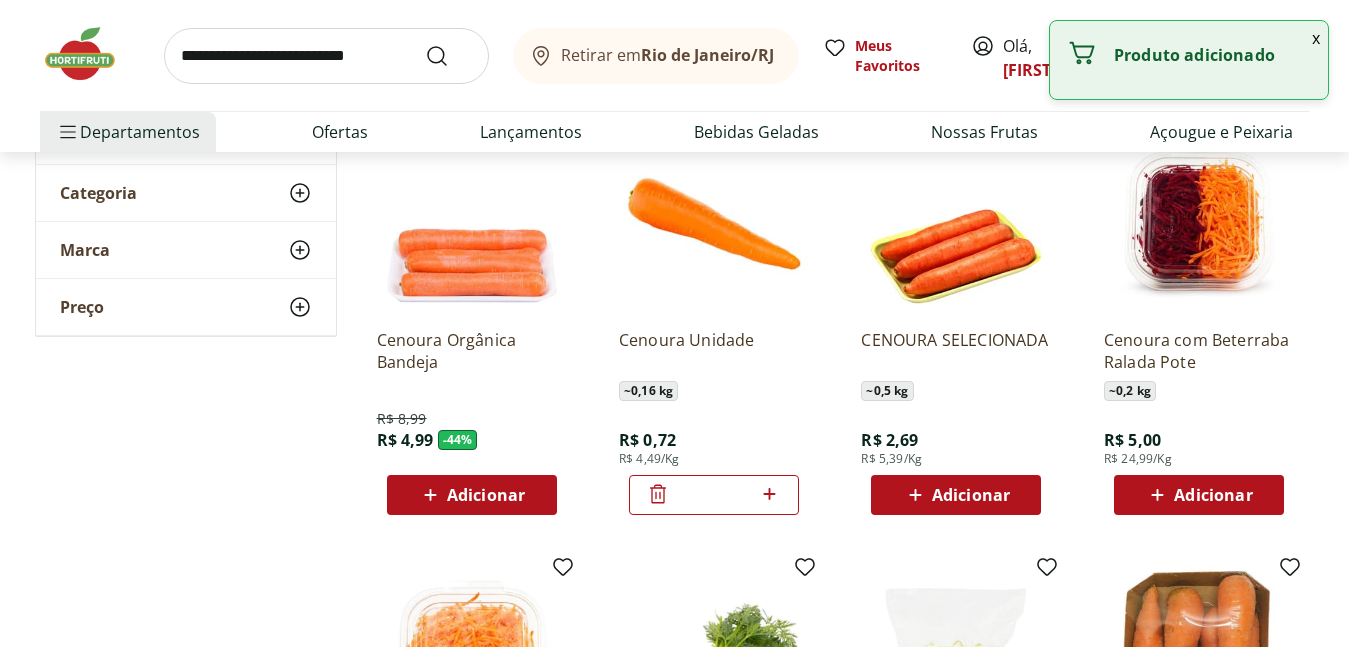 click 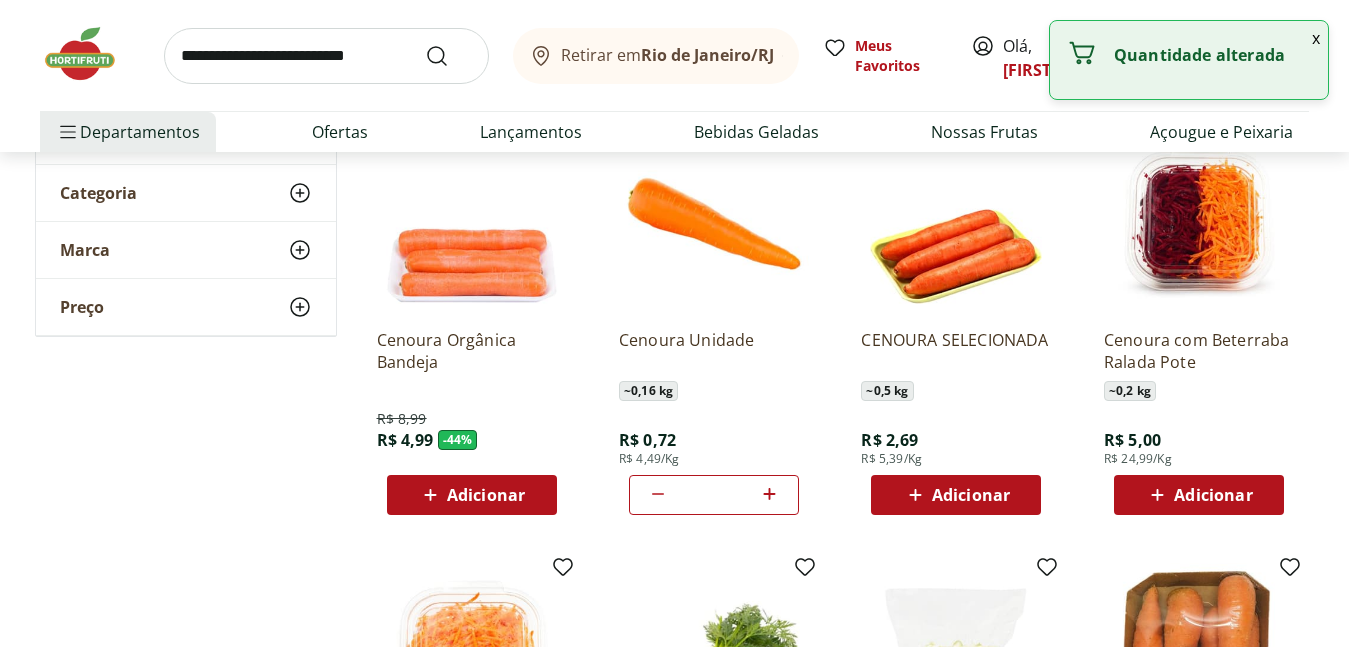 click 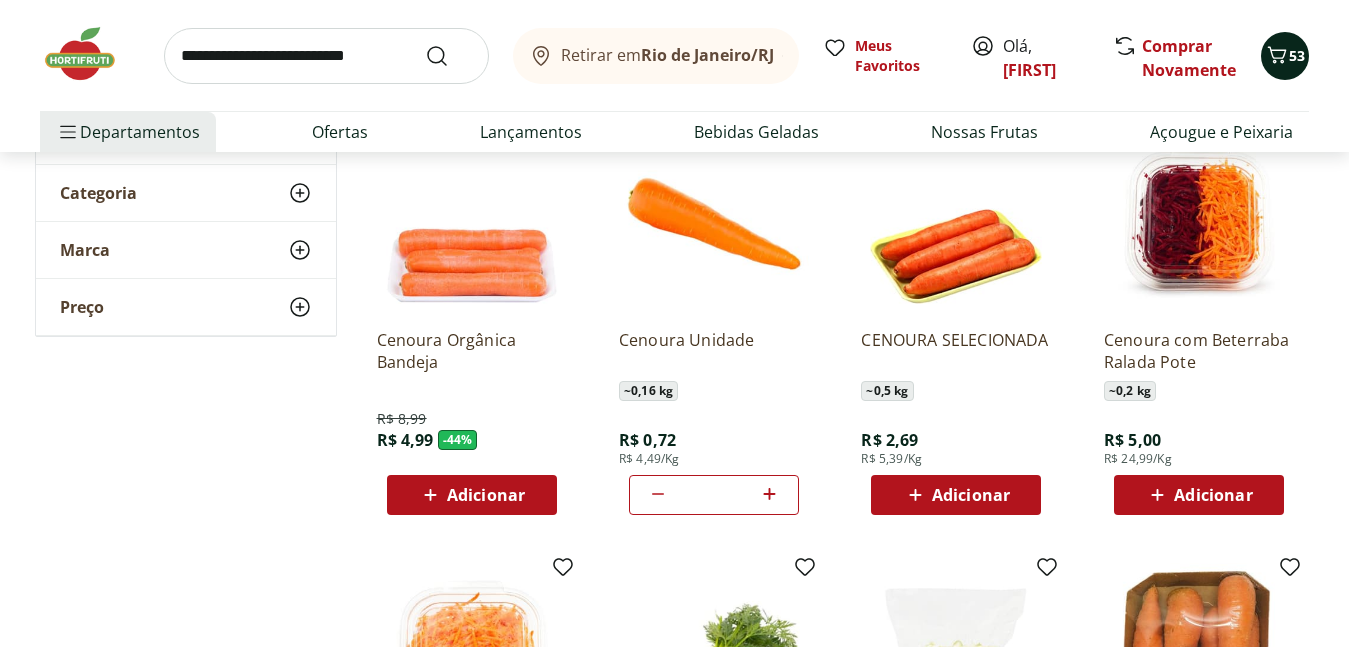 click 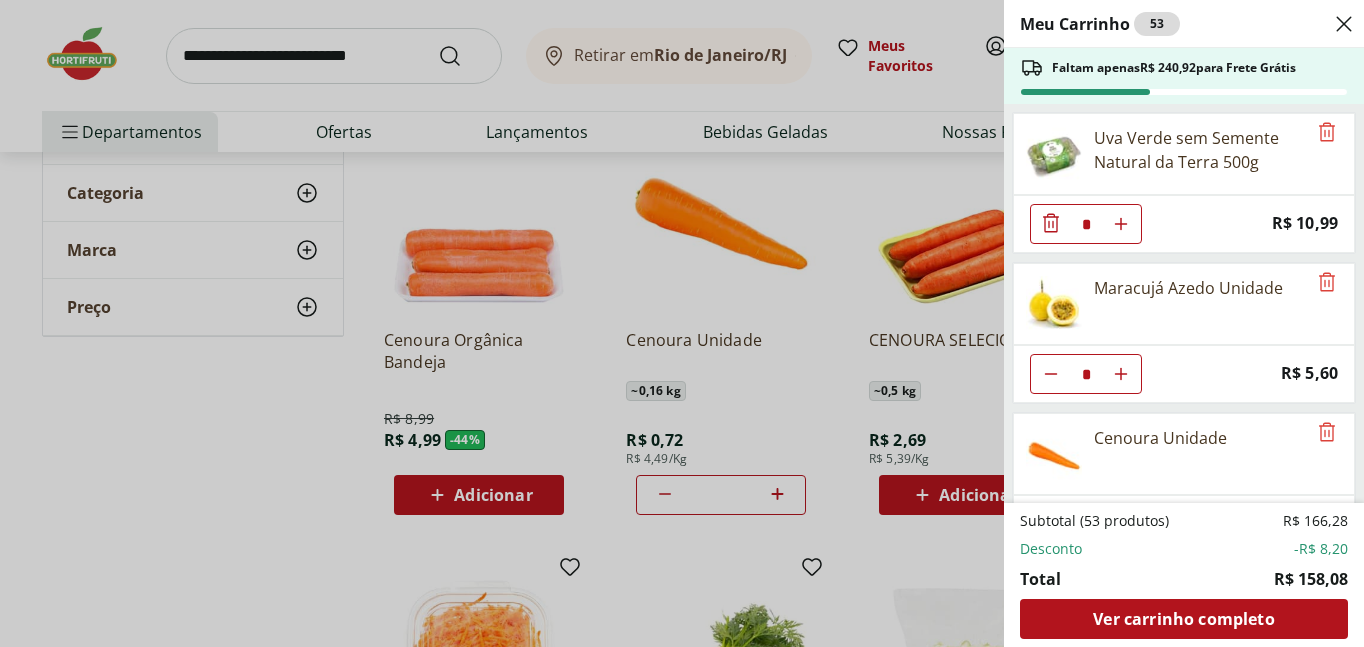 scroll, scrollTop: 1859, scrollLeft: 0, axis: vertical 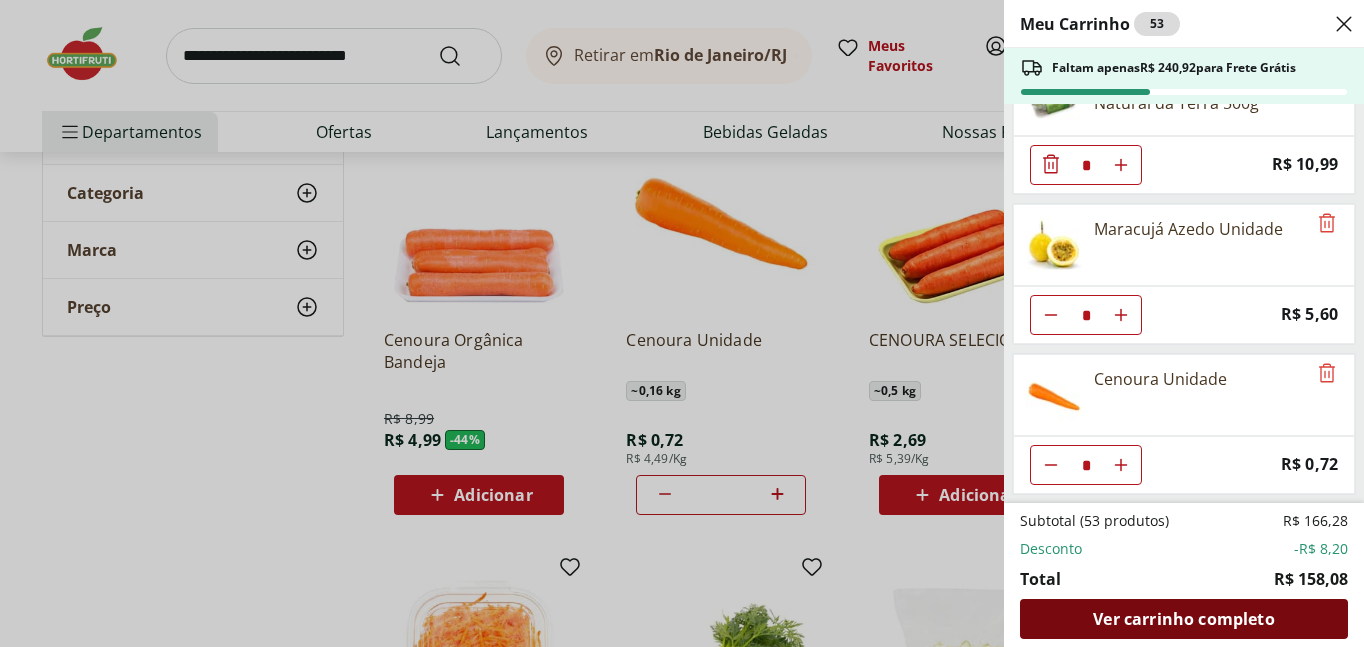 click on "Ver carrinho completo" at bounding box center (1183, 619) 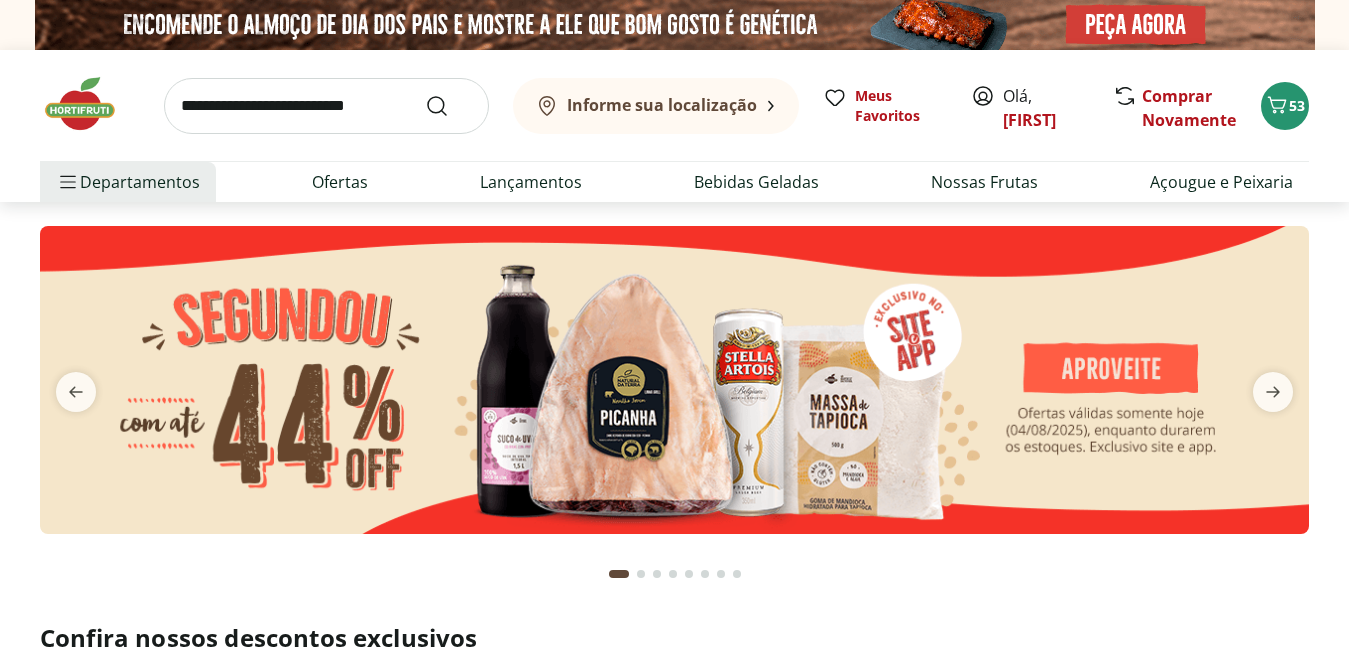 scroll, scrollTop: 0, scrollLeft: 0, axis: both 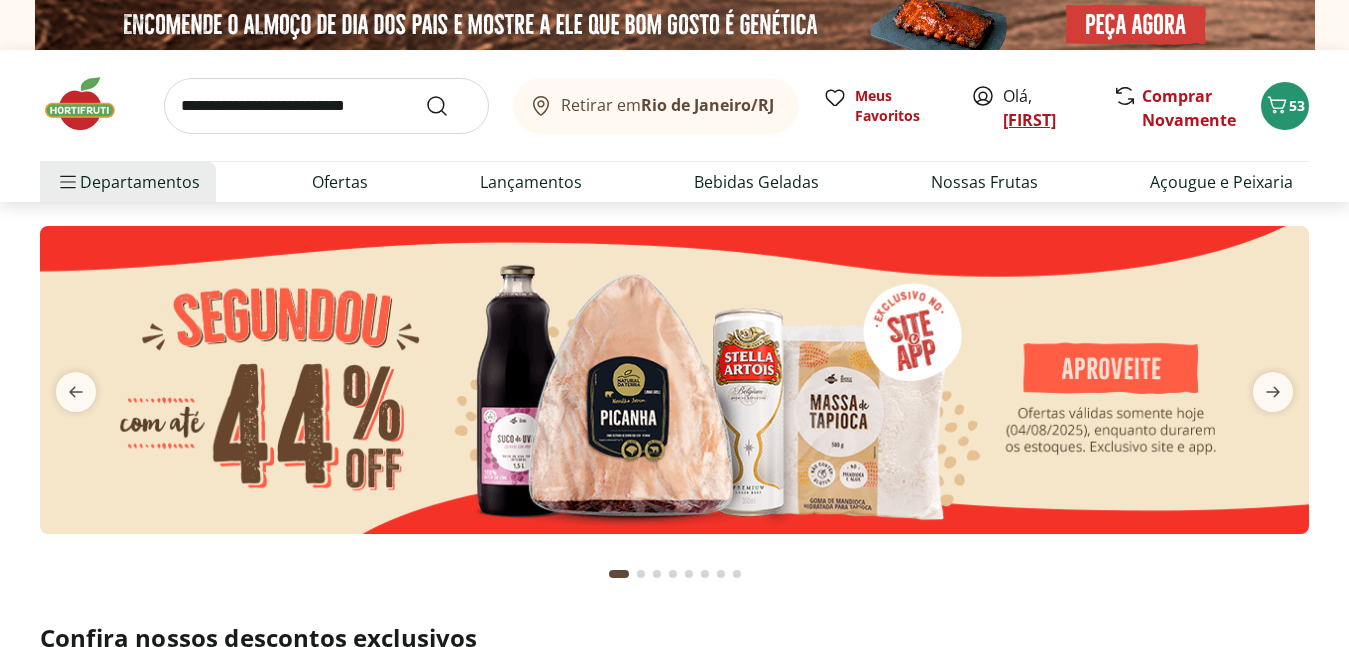 click on "[FIRST]" at bounding box center [1029, 120] 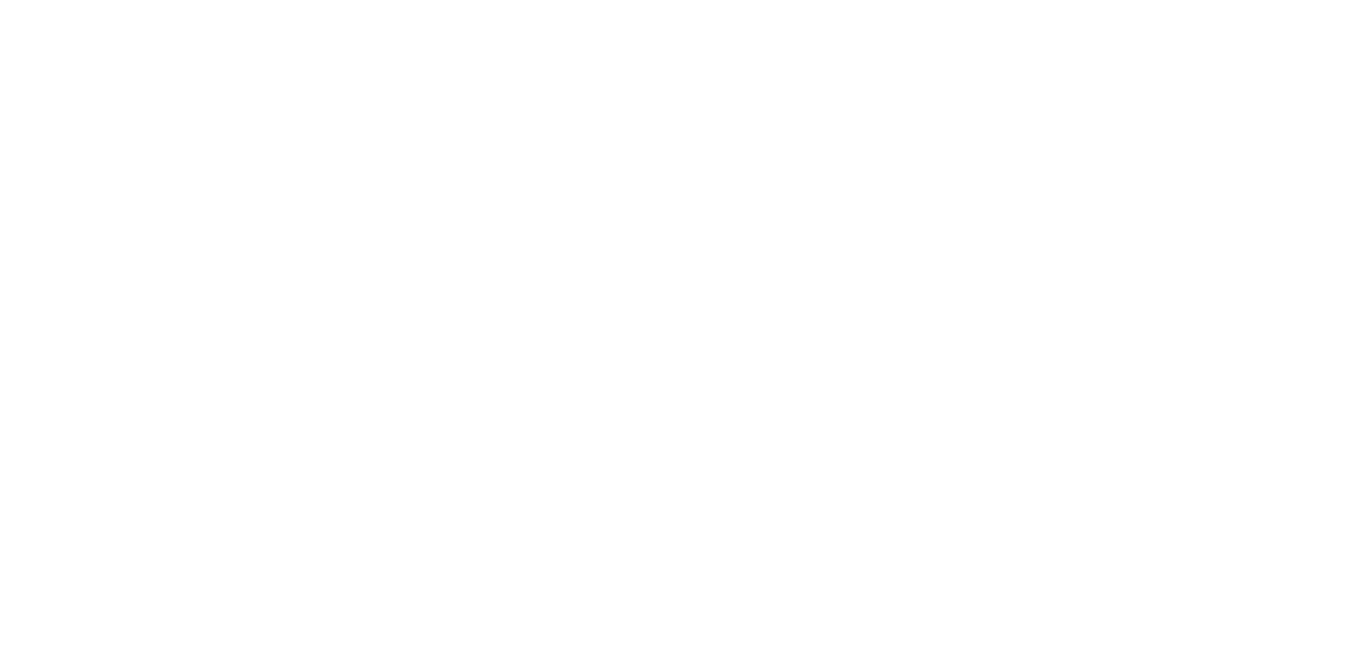 scroll, scrollTop: 0, scrollLeft: 0, axis: both 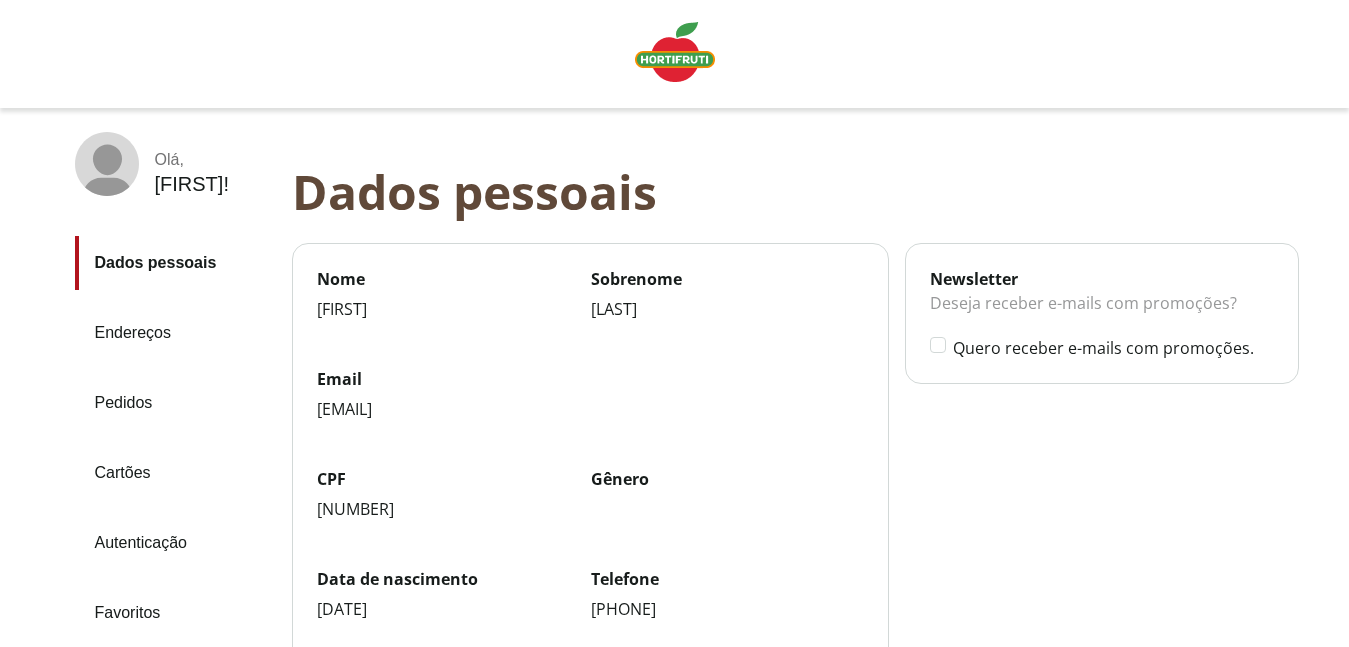click on "Pedidos" at bounding box center (175, 403) 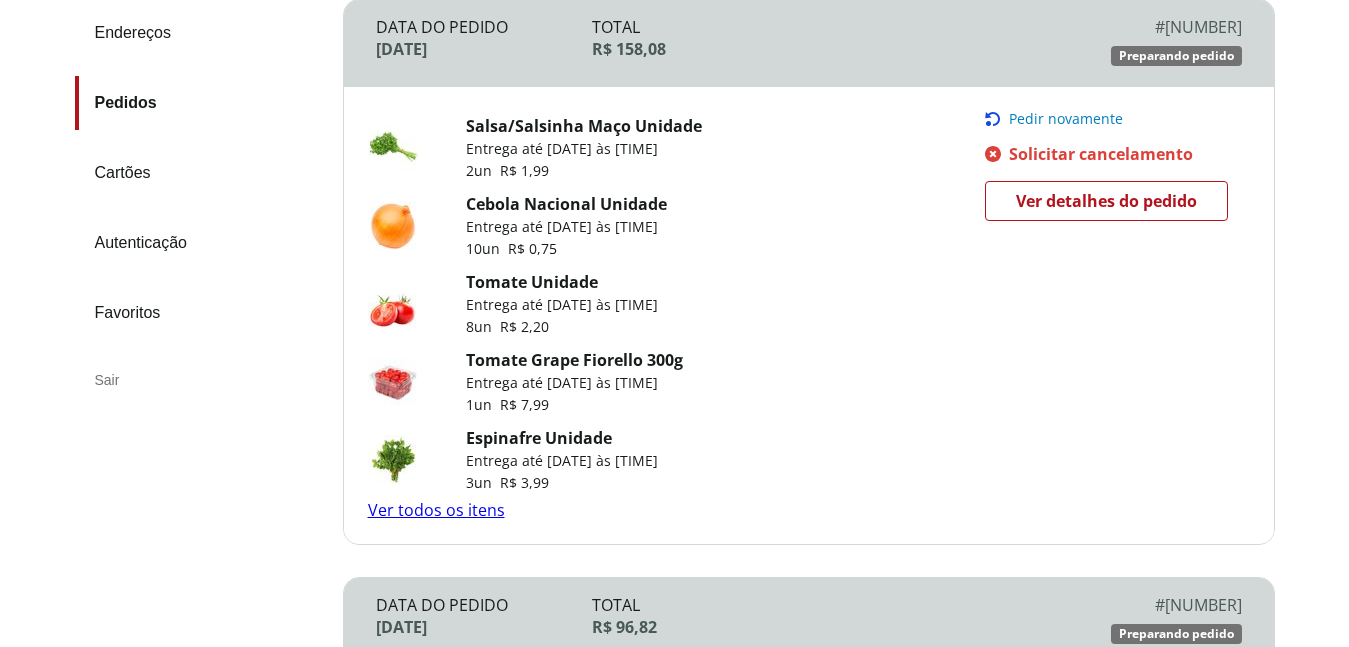 scroll, scrollTop: 400, scrollLeft: 0, axis: vertical 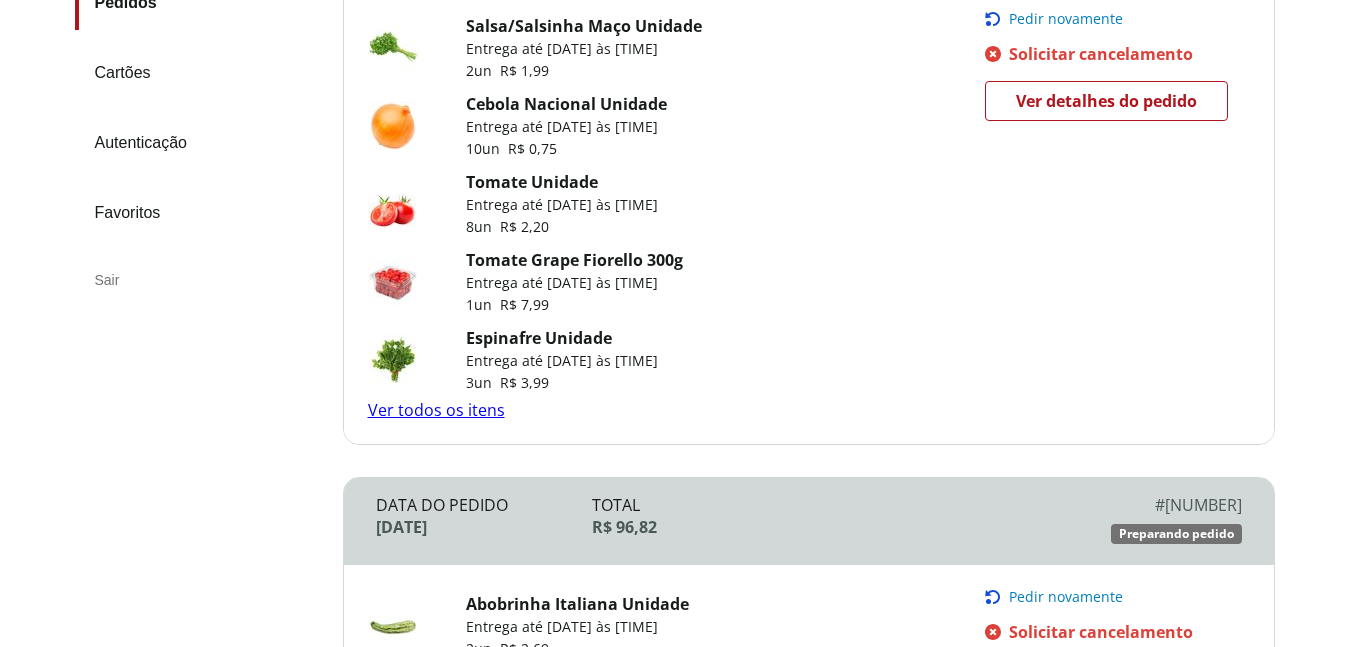 click on "Ver todos os itens" at bounding box center [436, 410] 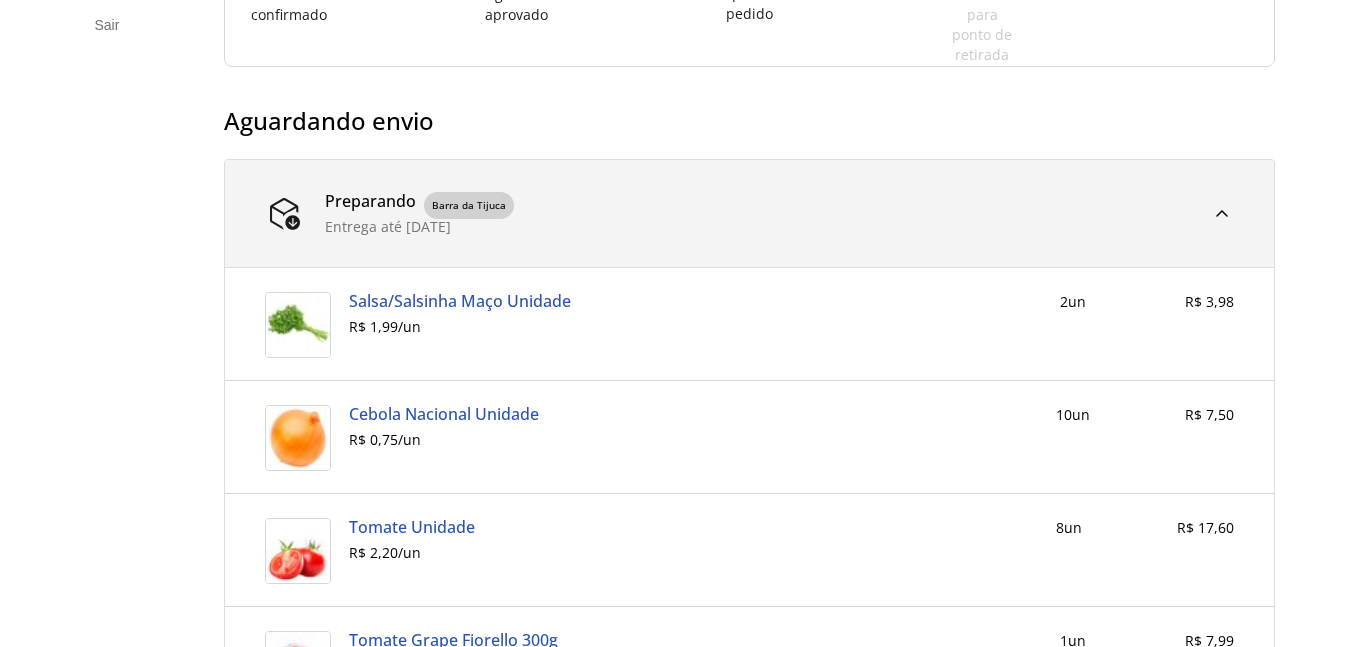 scroll, scrollTop: 400, scrollLeft: 0, axis: vertical 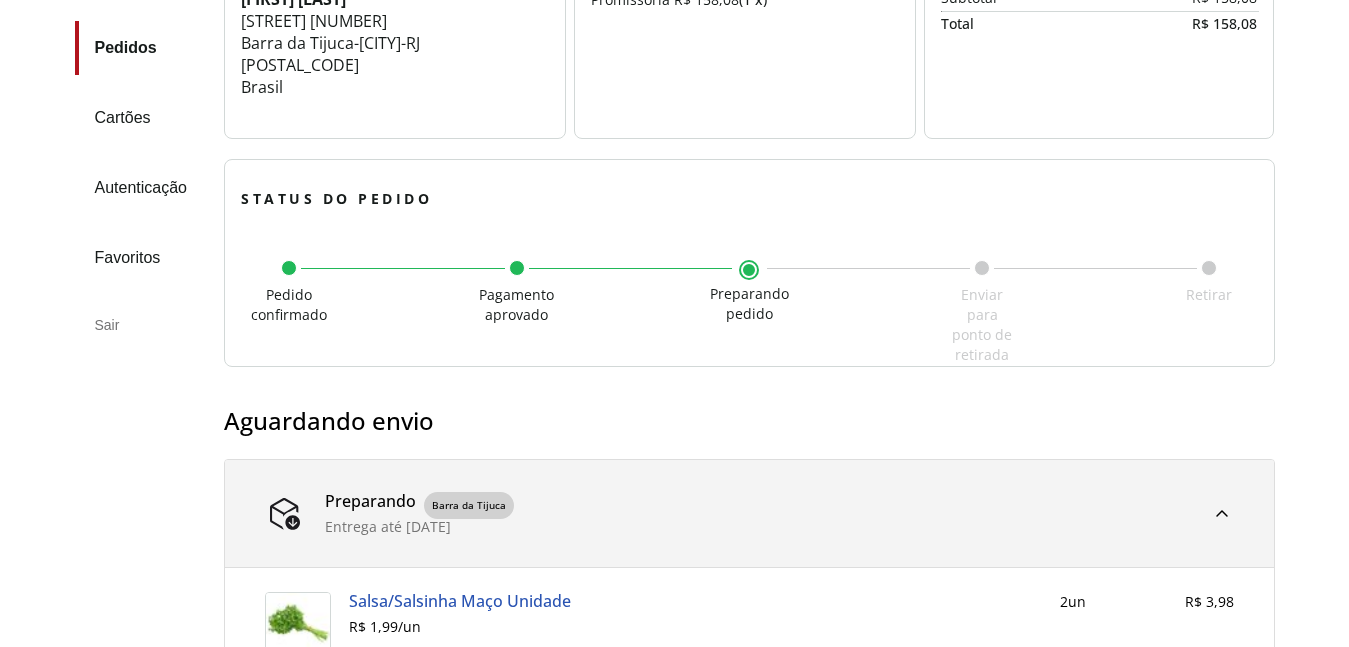 click on "Sair" at bounding box center (142, 325) 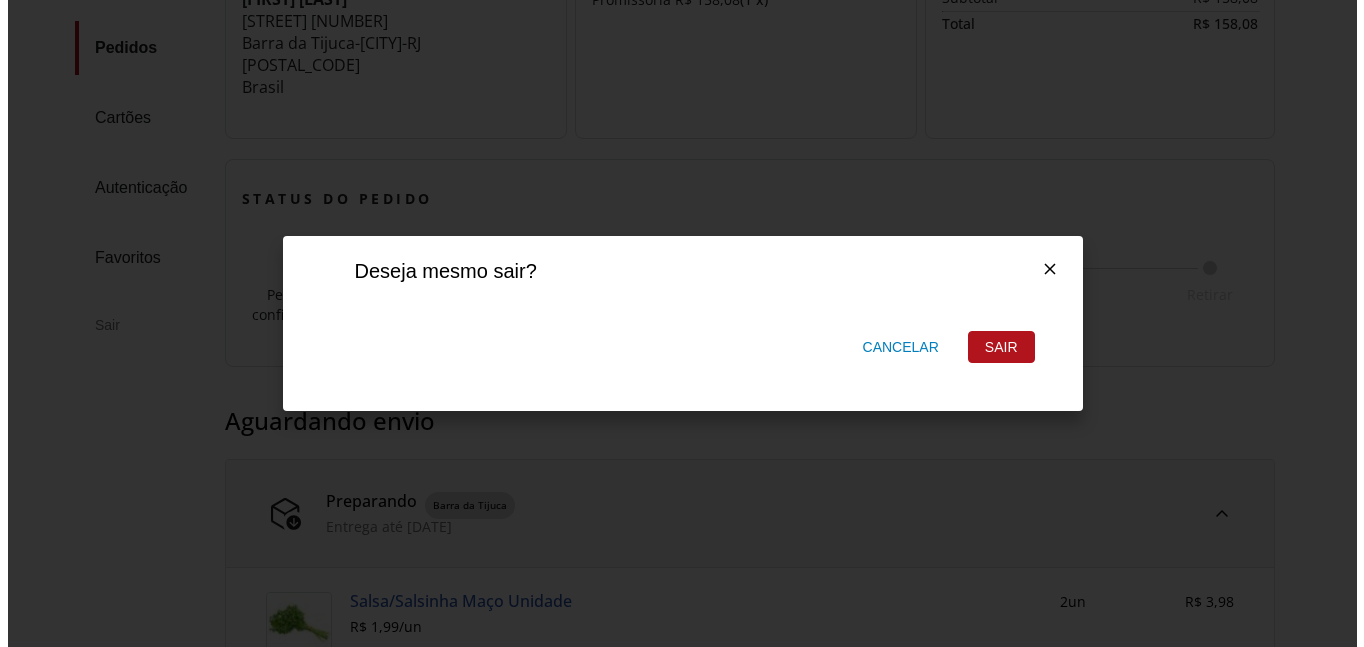 scroll, scrollTop: 0, scrollLeft: 0, axis: both 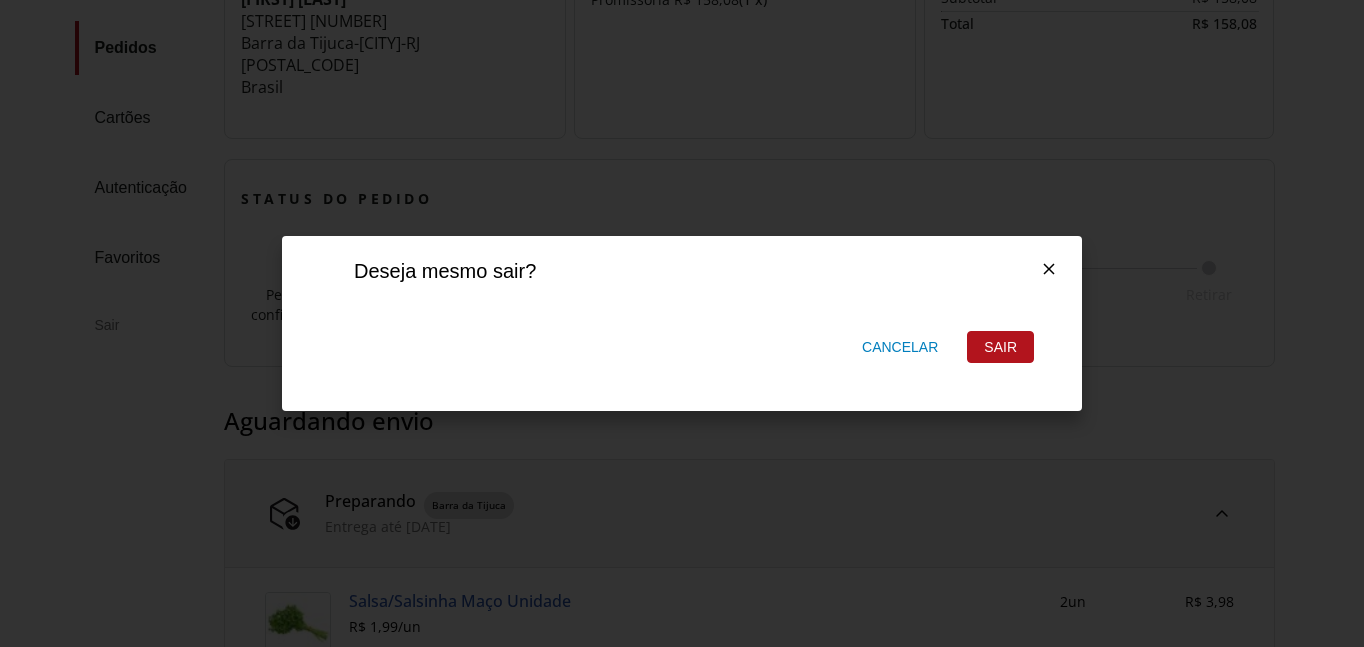 click on "Sair" at bounding box center (1000, 347) 